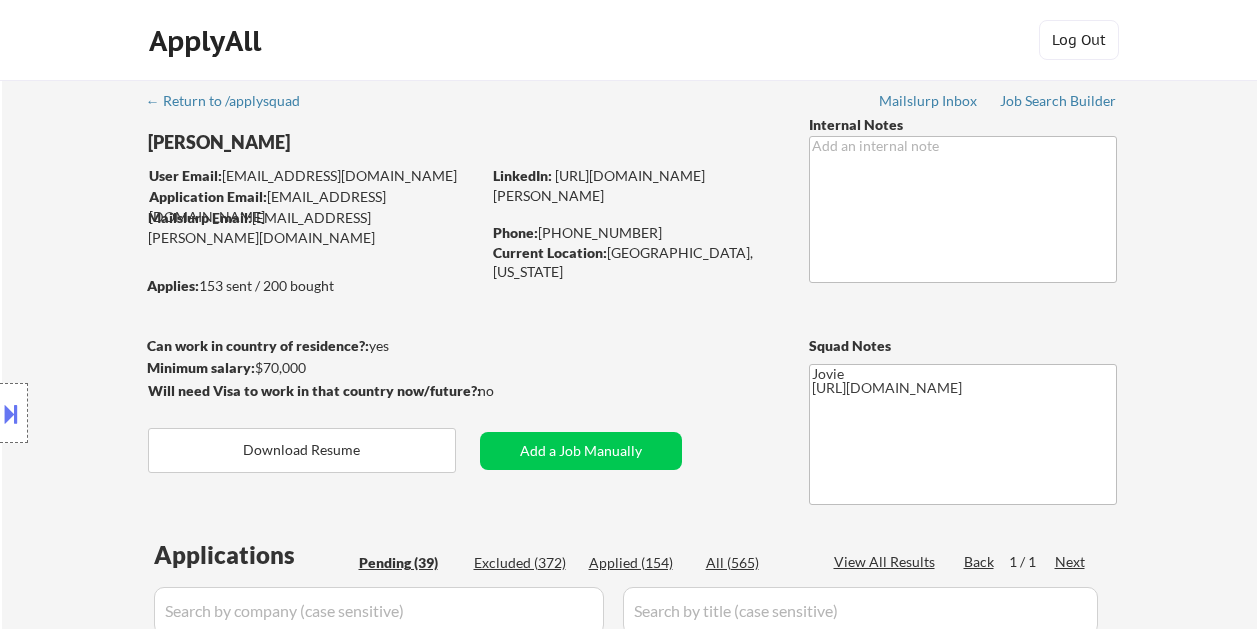 select on ""pending"" 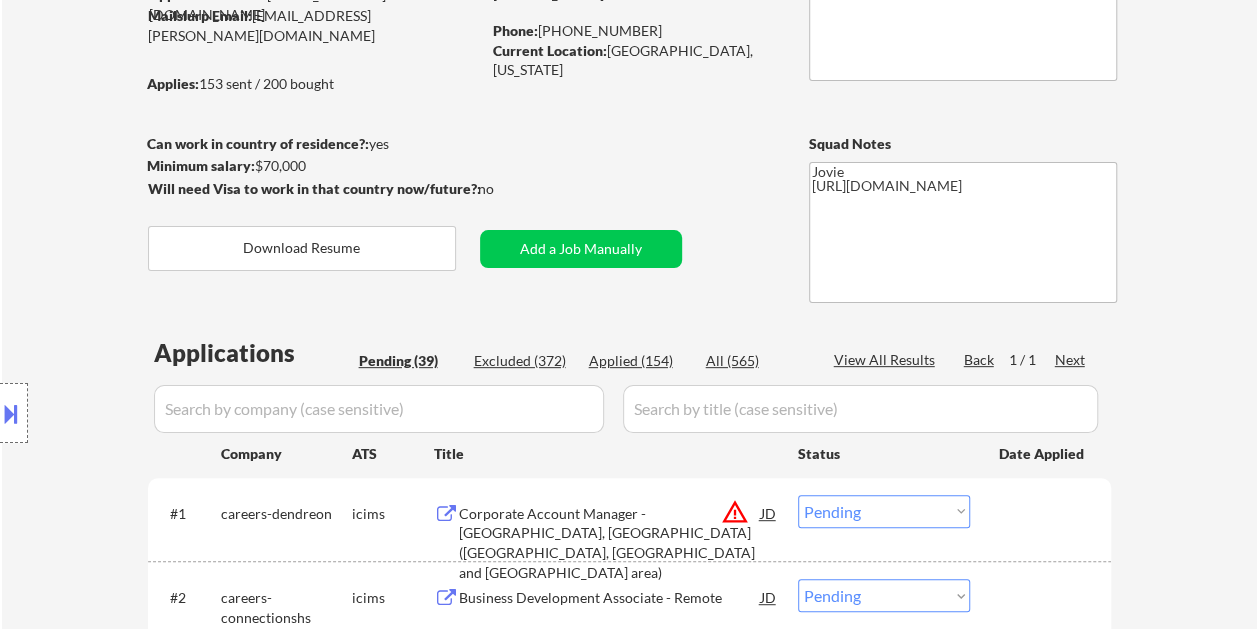 scroll, scrollTop: 200, scrollLeft: 0, axis: vertical 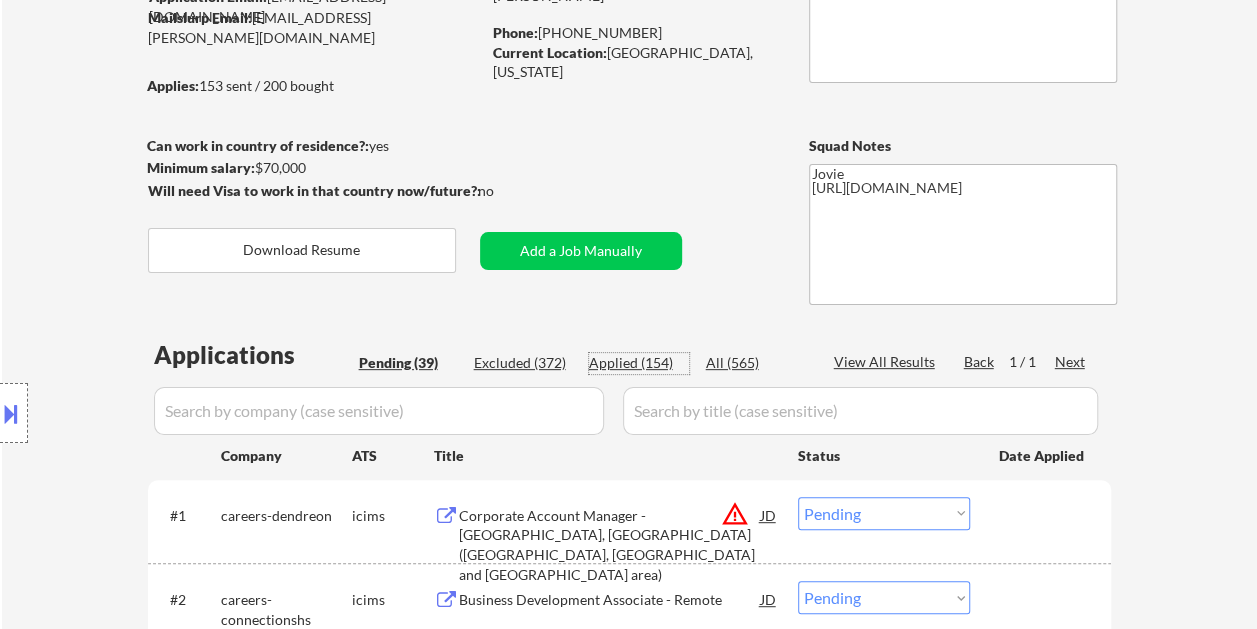 click on "Applied (154)" at bounding box center (639, 363) 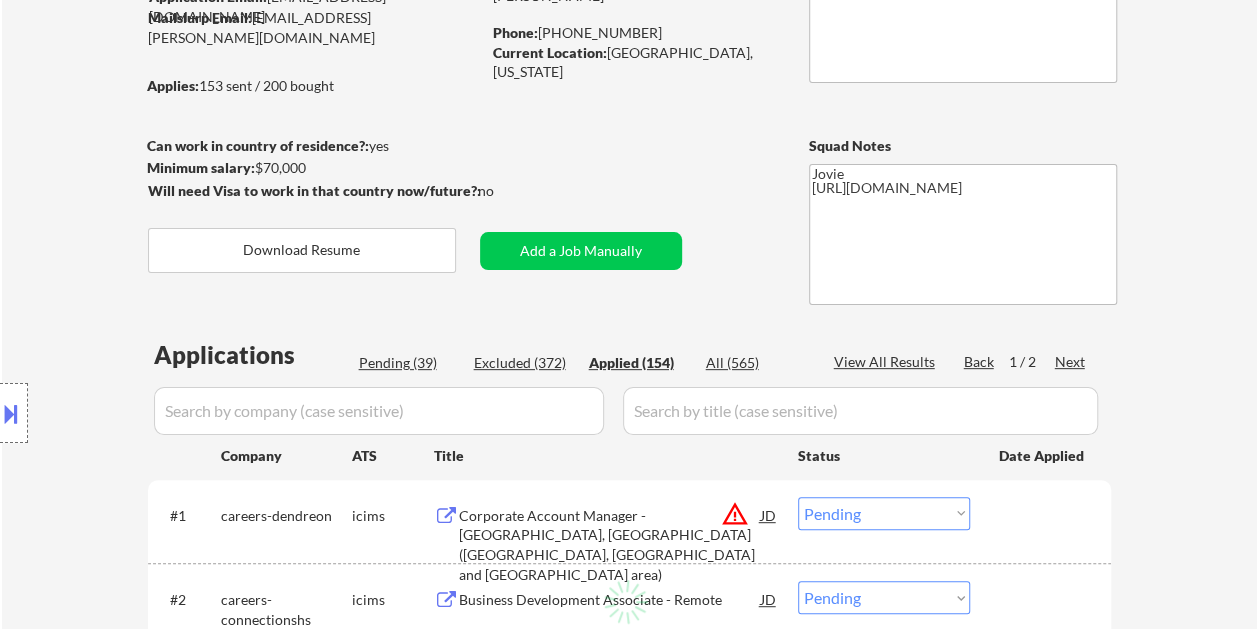select on ""applied"" 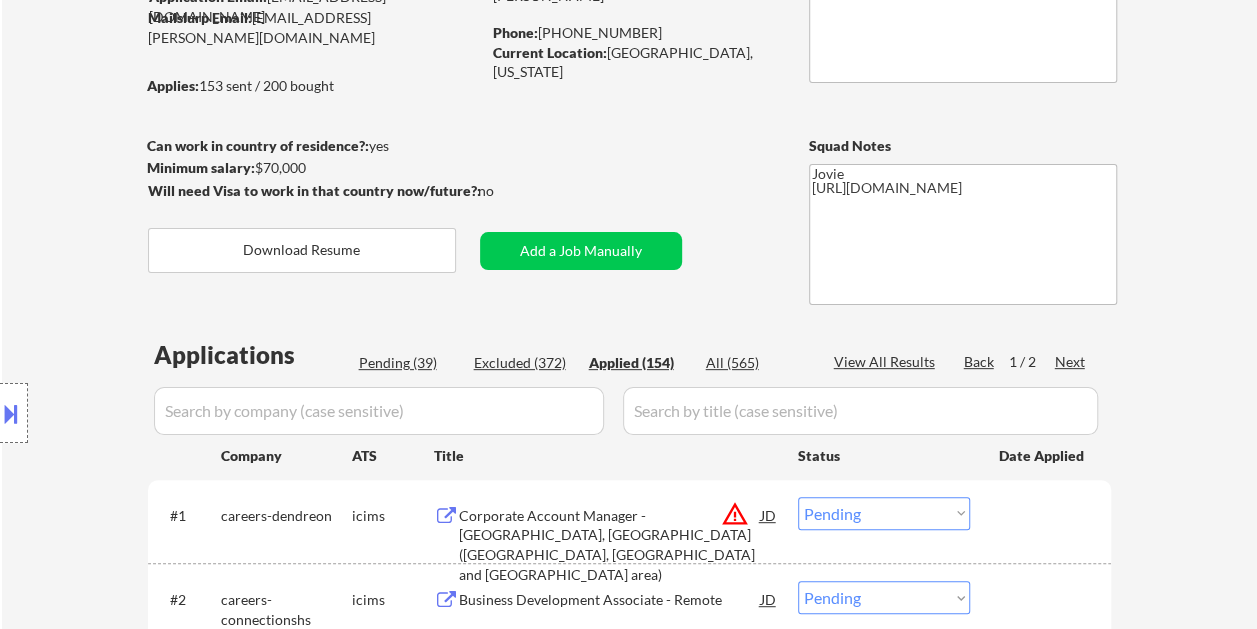 select on ""applied"" 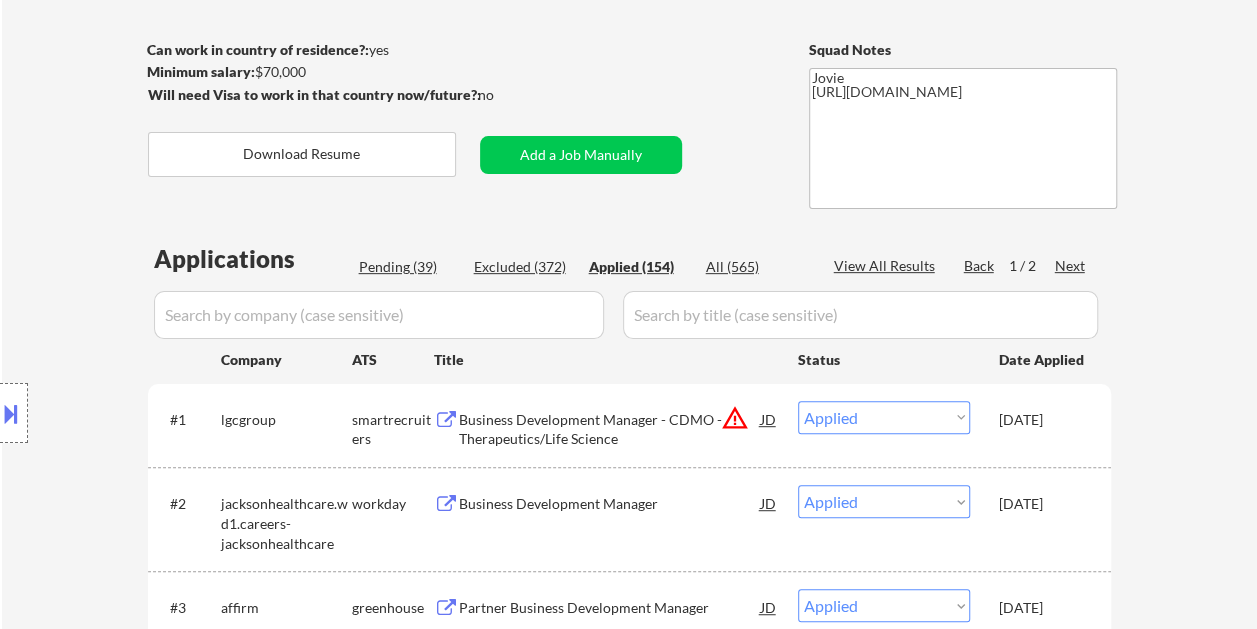 scroll, scrollTop: 400, scrollLeft: 0, axis: vertical 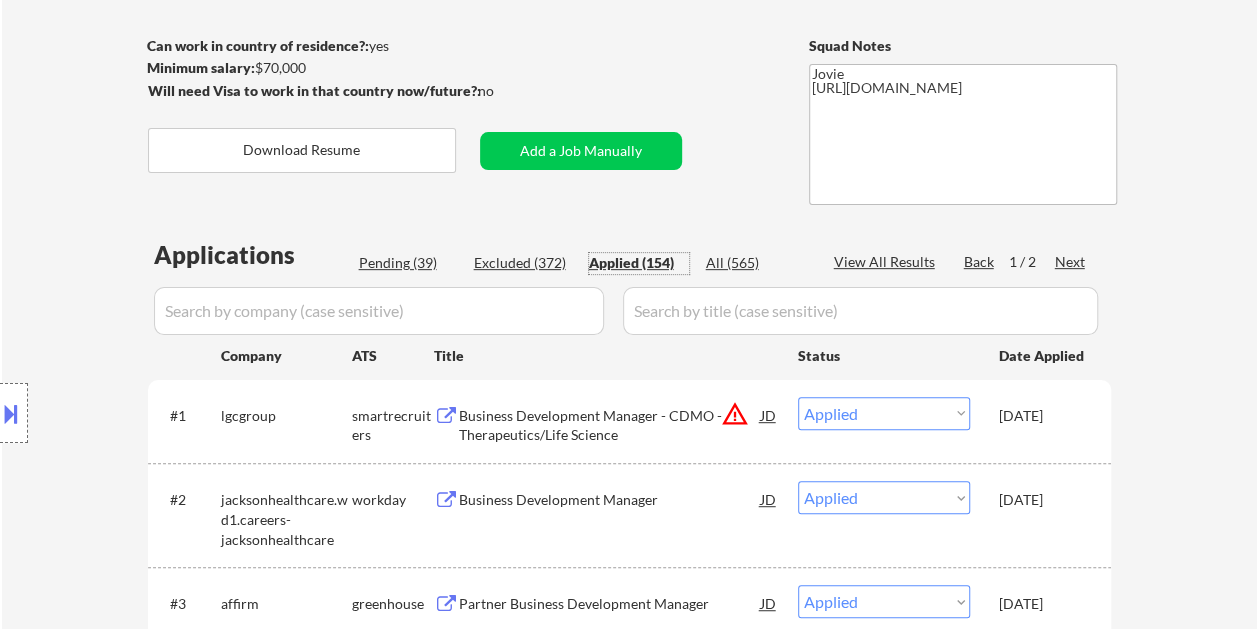 click on "Pending (39)" at bounding box center (409, 263) 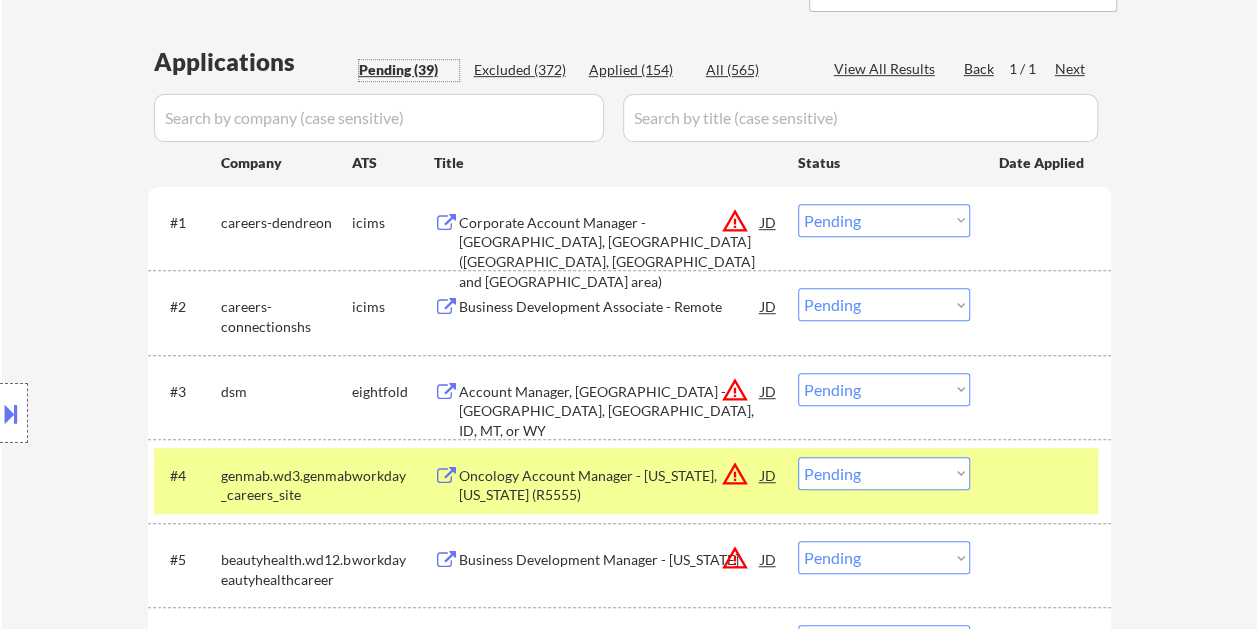 scroll, scrollTop: 500, scrollLeft: 0, axis: vertical 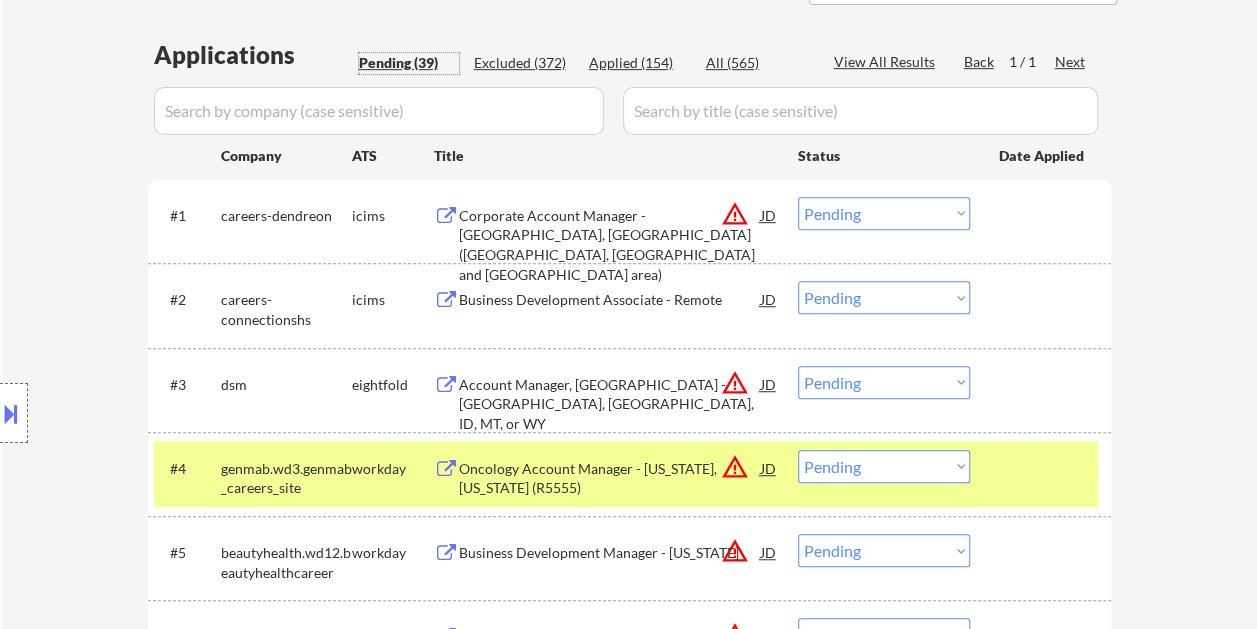 click at bounding box center [1043, 468] 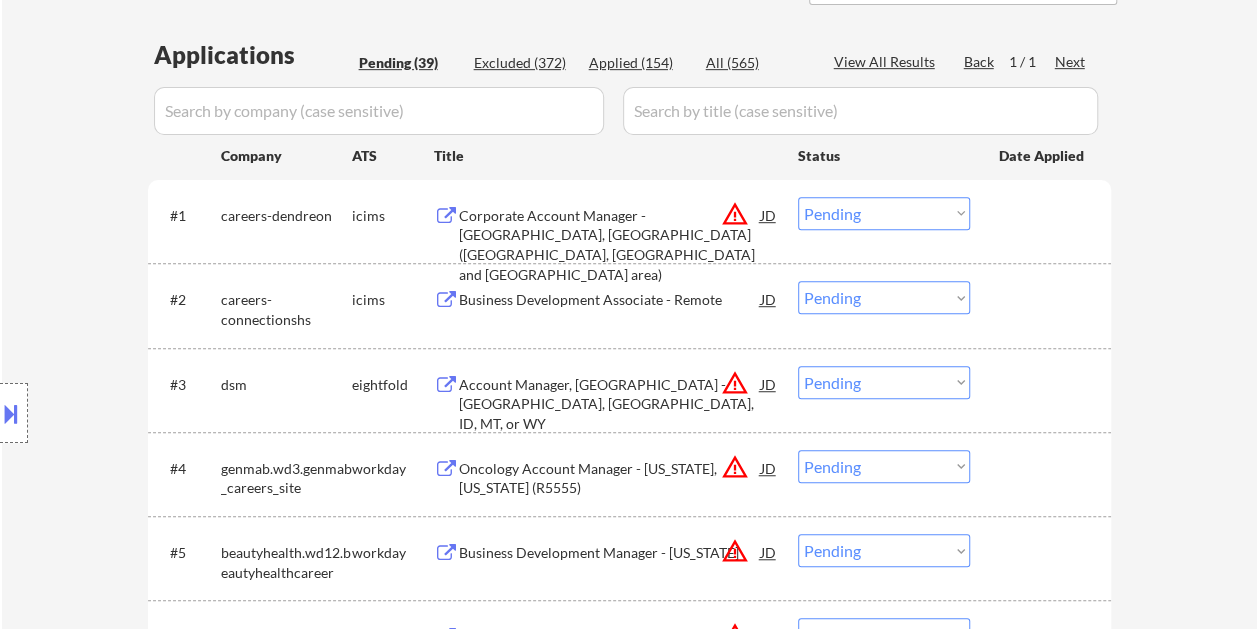 click on "Applied (154)" at bounding box center (639, 63) 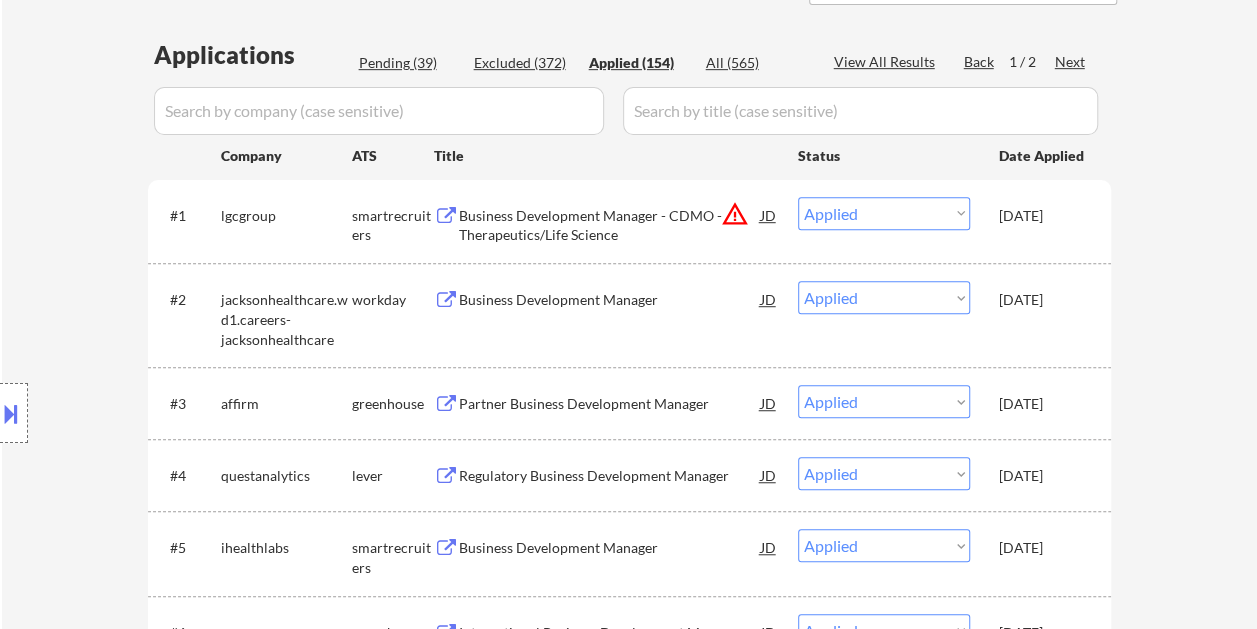 click on "Pending (39)" at bounding box center (409, 63) 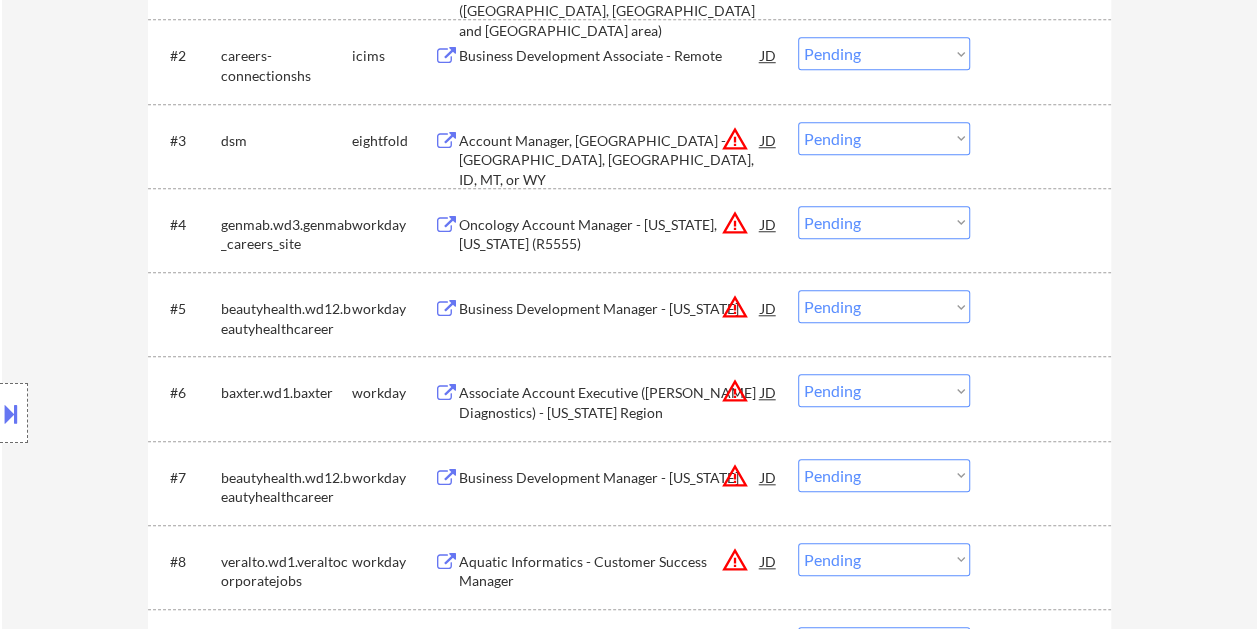 scroll, scrollTop: 800, scrollLeft: 0, axis: vertical 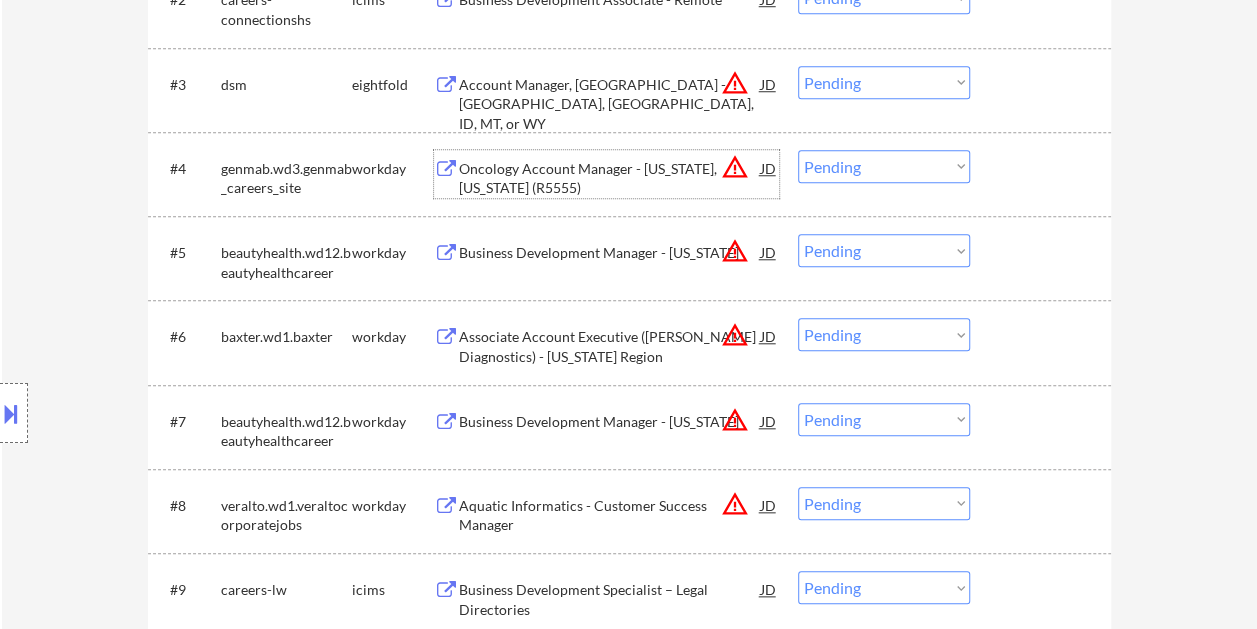 click on "Oncology Account Manager - [US_STATE], [US_STATE] (R5555)" at bounding box center [610, 178] 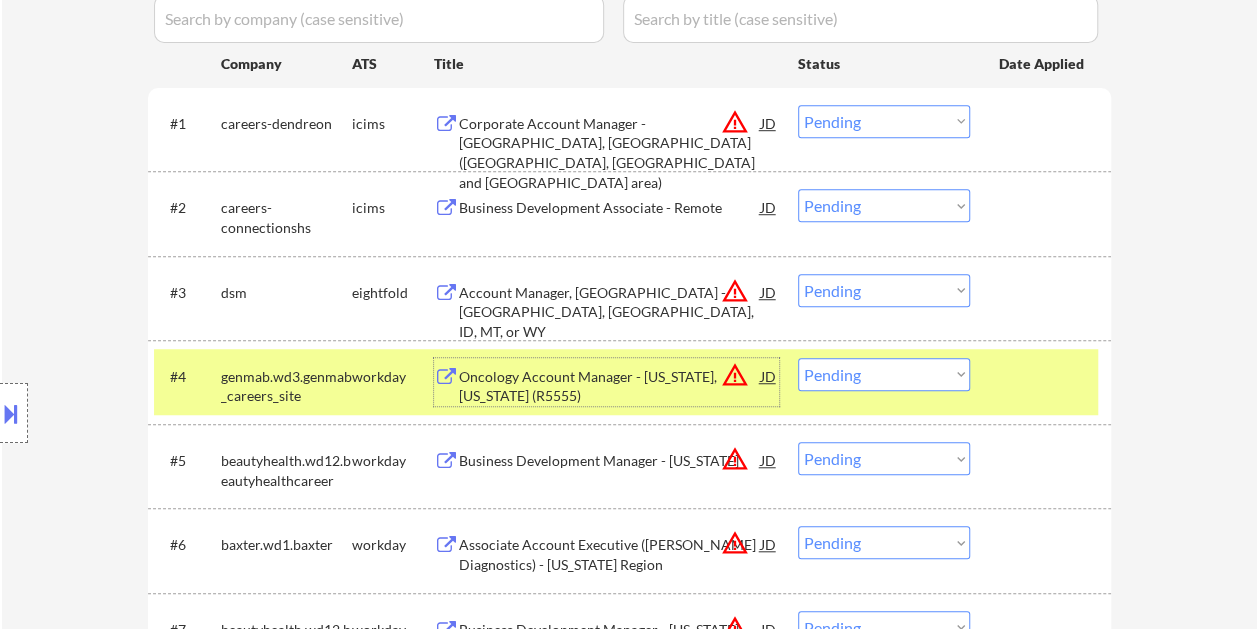 scroll, scrollTop: 600, scrollLeft: 0, axis: vertical 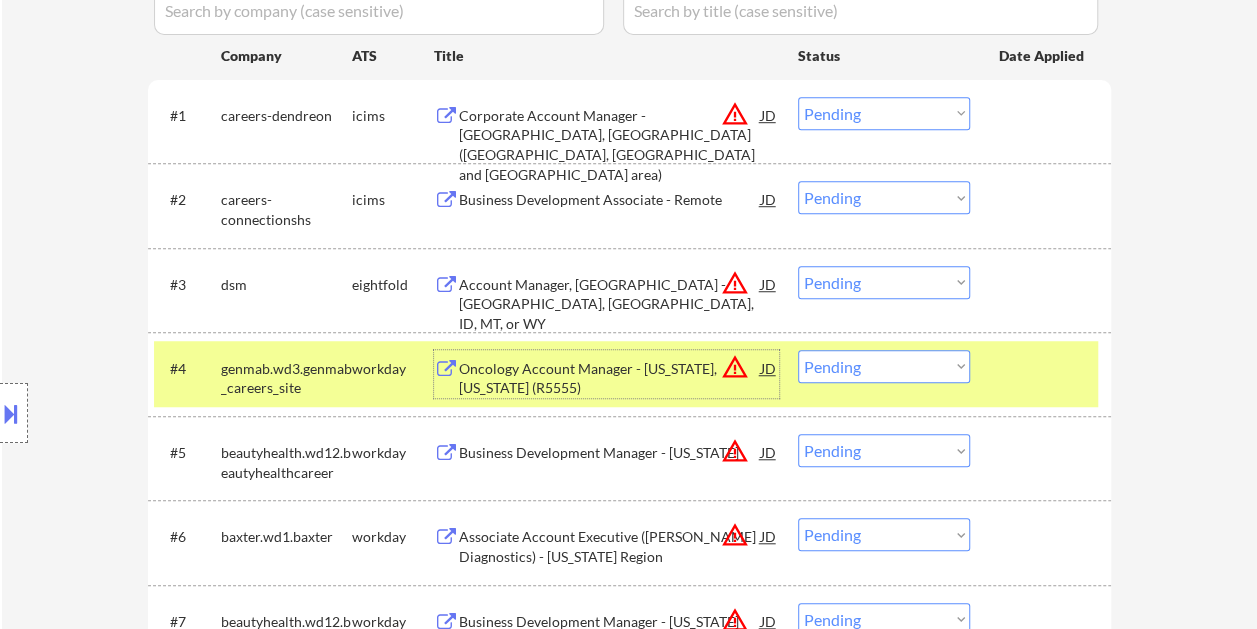 click on "Oncology Account Manager - [US_STATE], [US_STATE] (R5555)" at bounding box center (610, 378) 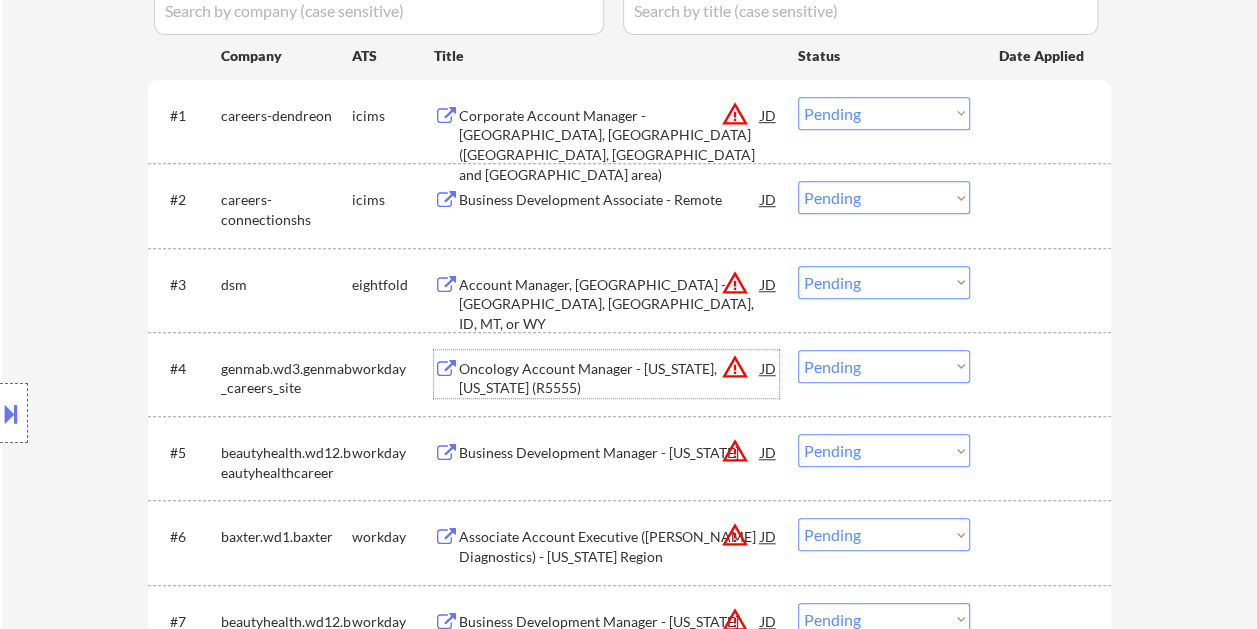 click at bounding box center (1043, 368) 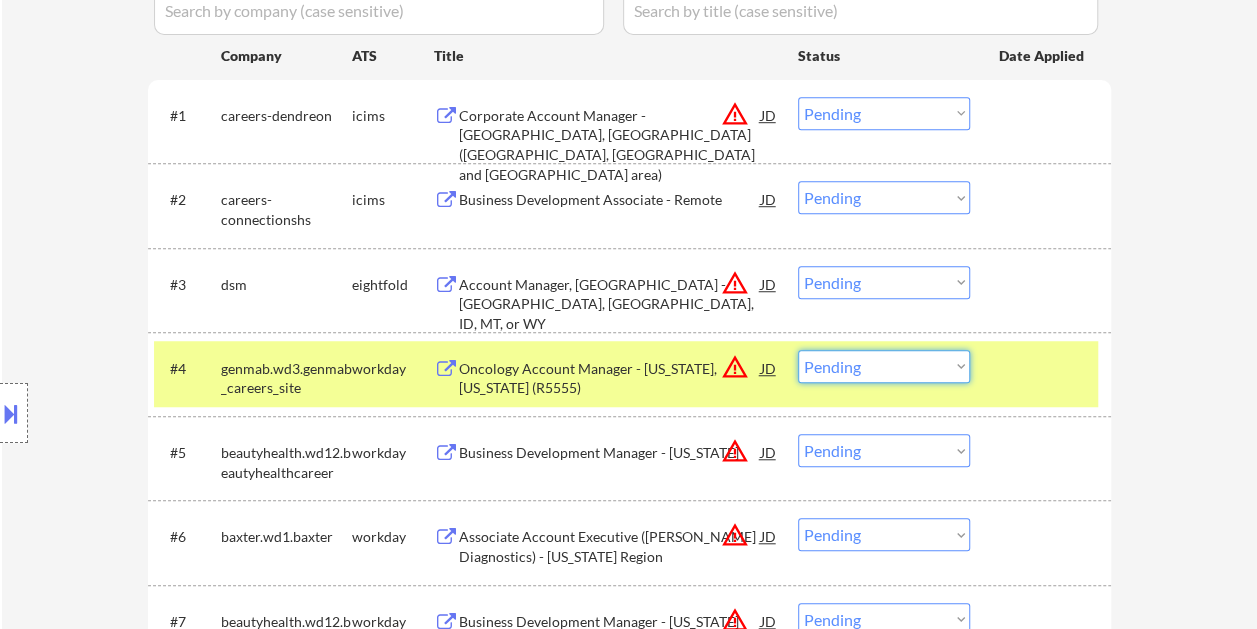 click on "Choose an option... Pending Applied Excluded (Questions) Excluded (Expired) Excluded (Location) Excluded (Bad Match) Excluded (Blocklist) Excluded (Salary) Excluded (Other)" at bounding box center (884, 366) 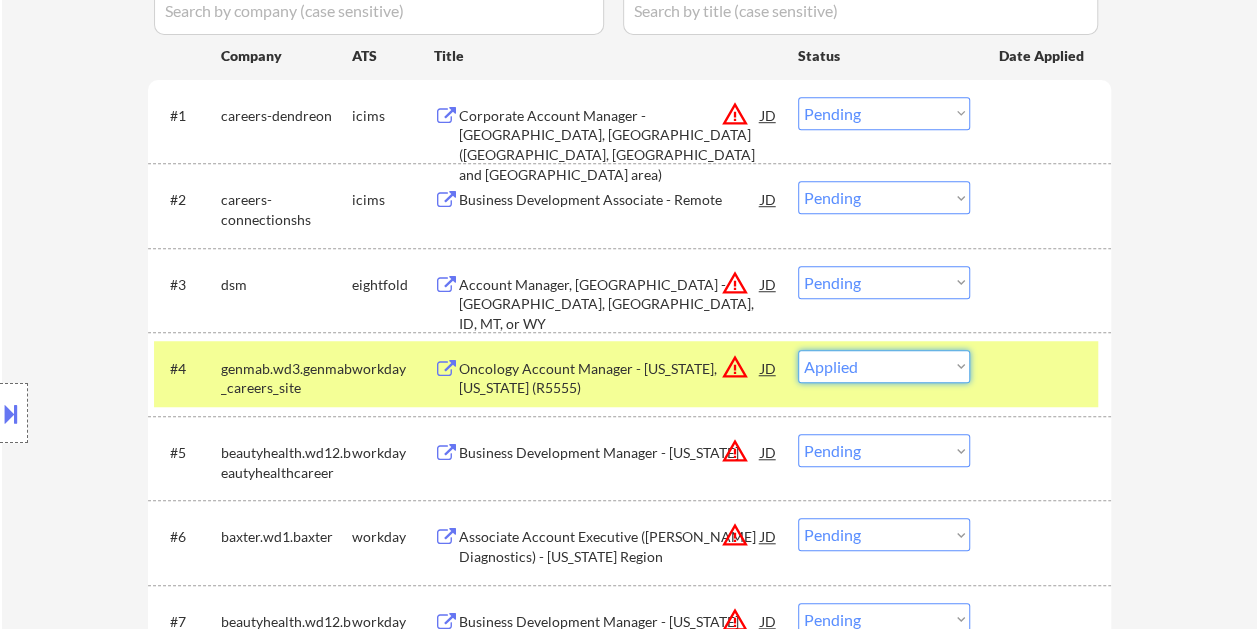 click on "Choose an option... Pending Applied Excluded (Questions) Excluded (Expired) Excluded (Location) Excluded (Bad Match) Excluded (Blocklist) Excluded (Salary) Excluded (Other)" at bounding box center (884, 366) 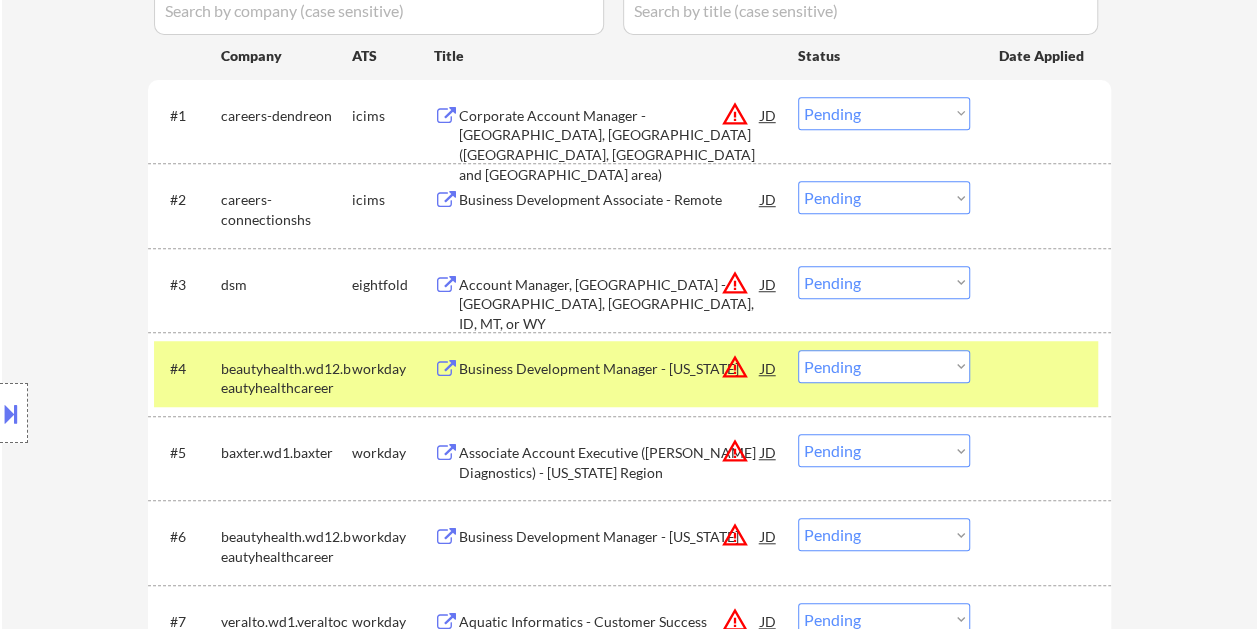 click at bounding box center (1043, 368) 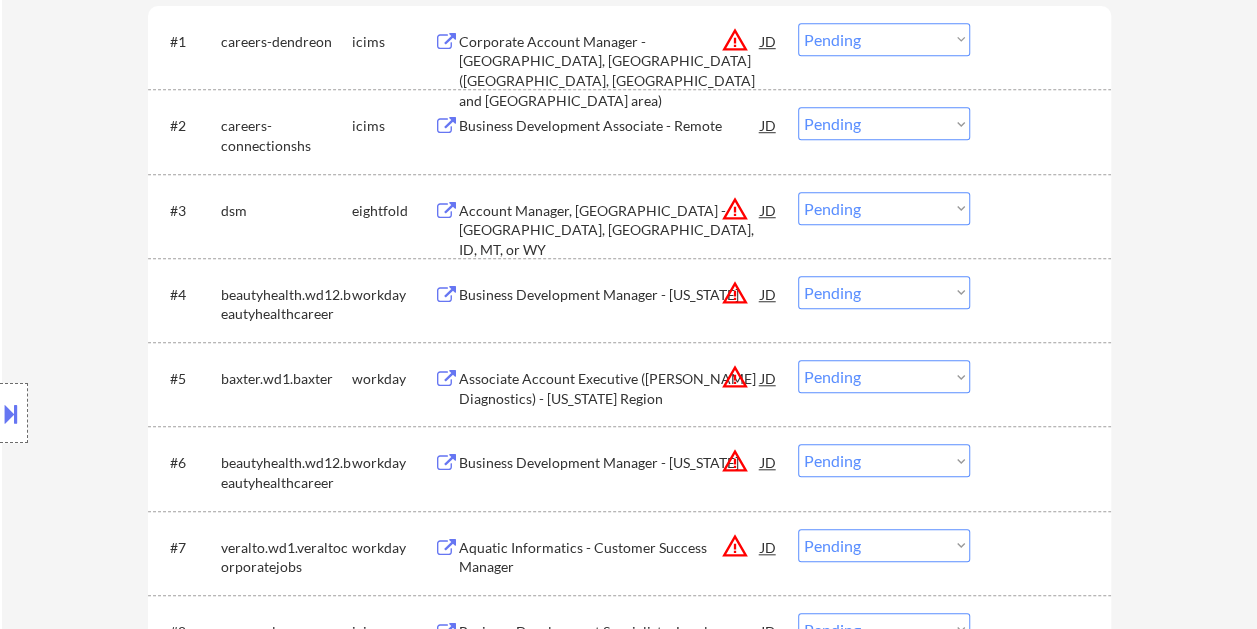 scroll, scrollTop: 700, scrollLeft: 0, axis: vertical 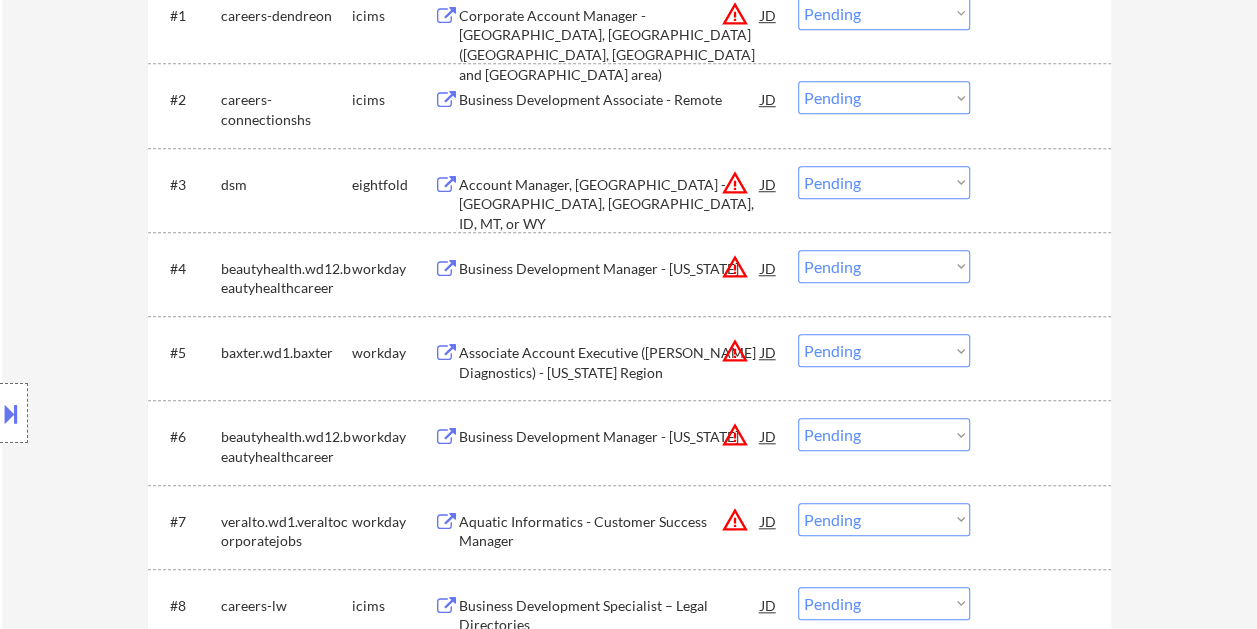 click on "Business Development Manager - [US_STATE]" at bounding box center (610, 269) 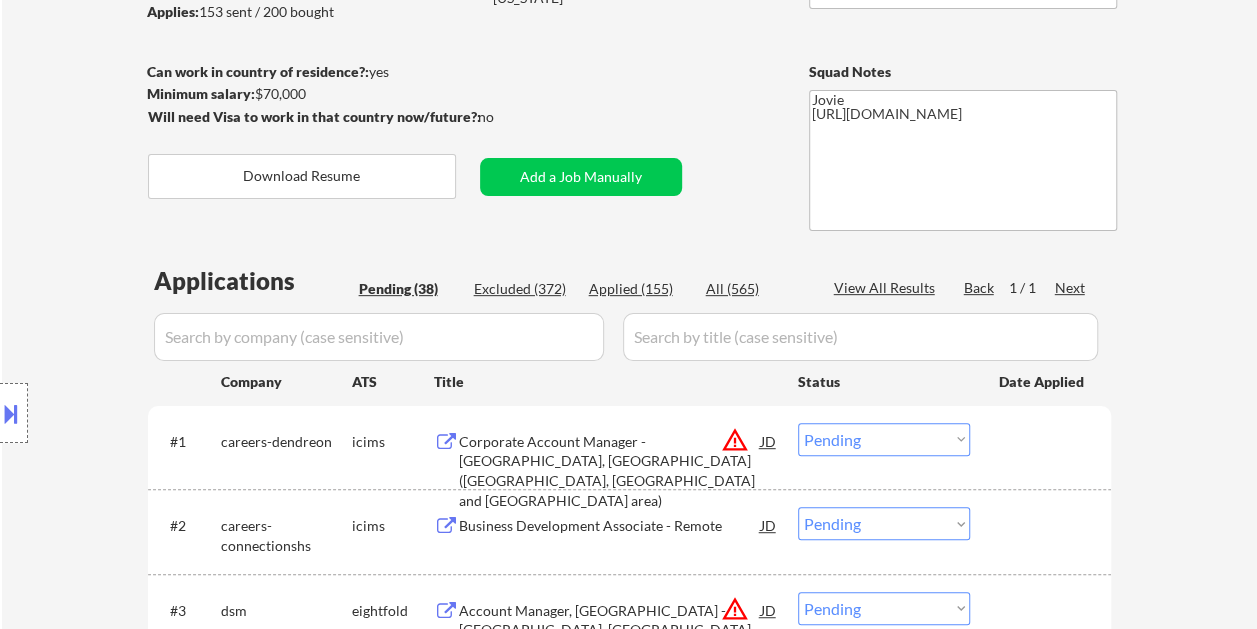 scroll, scrollTop: 400, scrollLeft: 0, axis: vertical 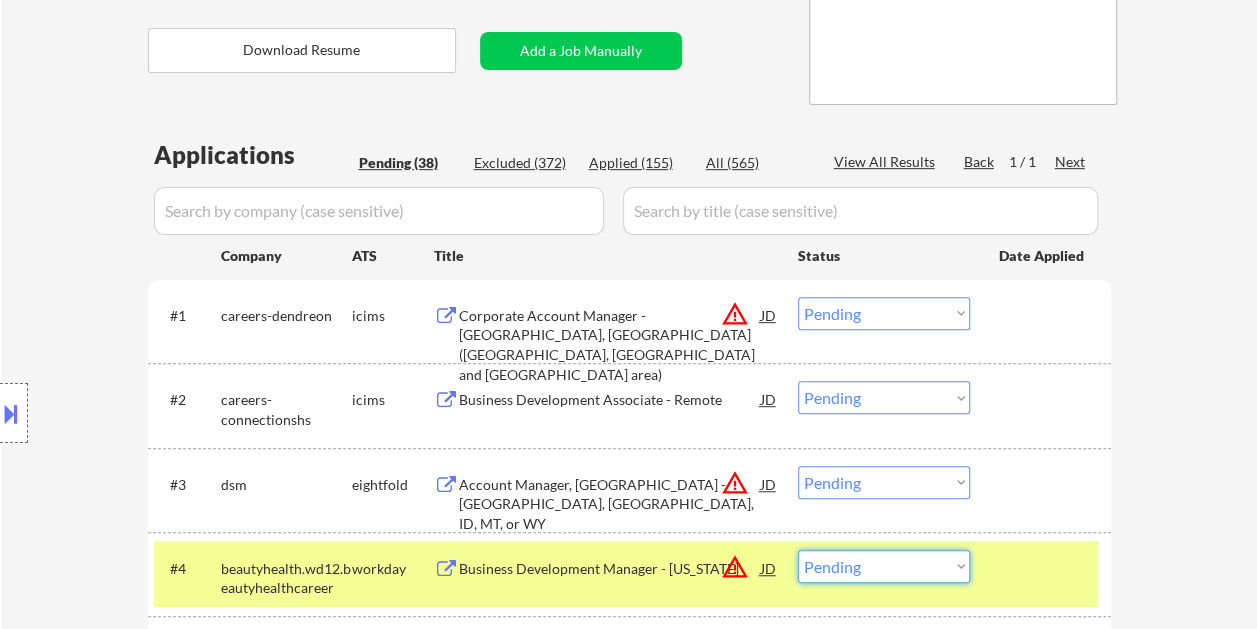 click on "Choose an option... Pending Applied Excluded (Questions) Excluded (Expired) Excluded (Location) Excluded (Bad Match) Excluded (Blocklist) Excluded (Salary) Excluded (Other)" at bounding box center [884, 566] 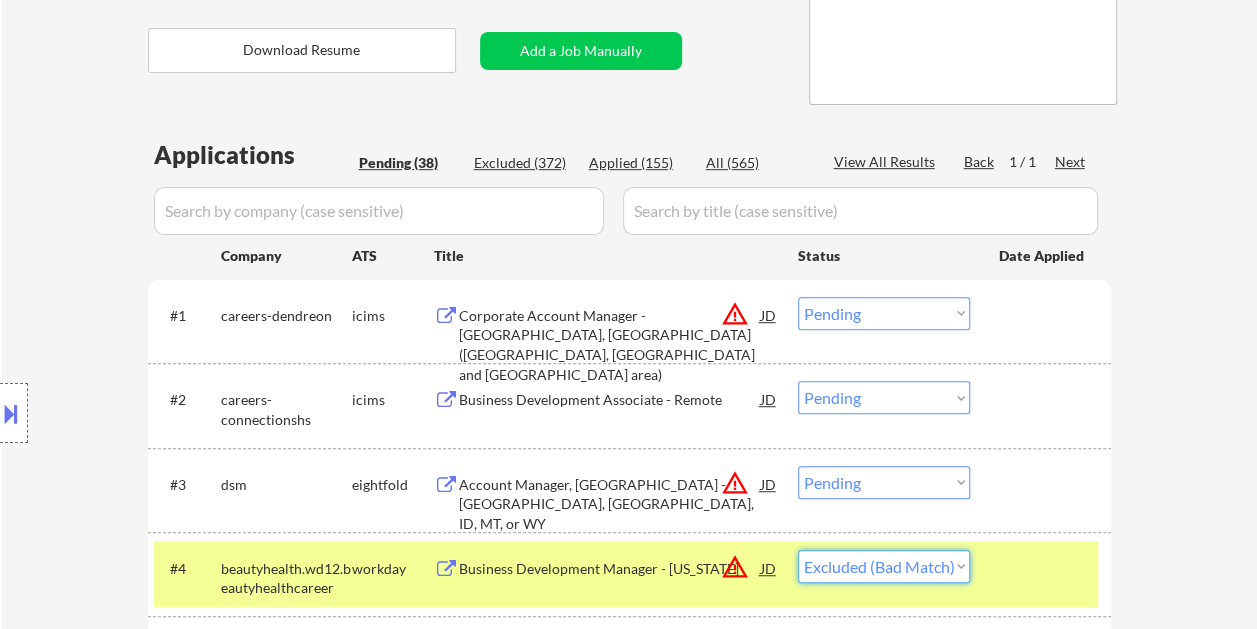 click on "Choose an option... Pending Applied Excluded (Questions) Excluded (Expired) Excluded (Location) Excluded (Bad Match) Excluded (Blocklist) Excluded (Salary) Excluded (Other)" at bounding box center [884, 566] 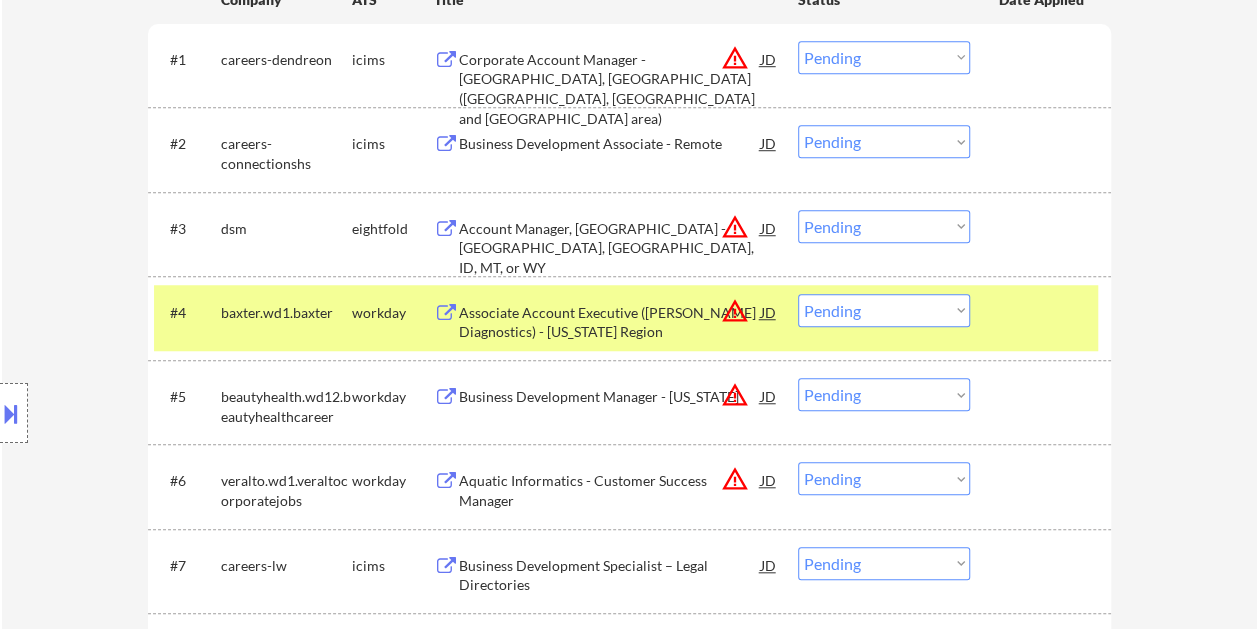 scroll, scrollTop: 700, scrollLeft: 0, axis: vertical 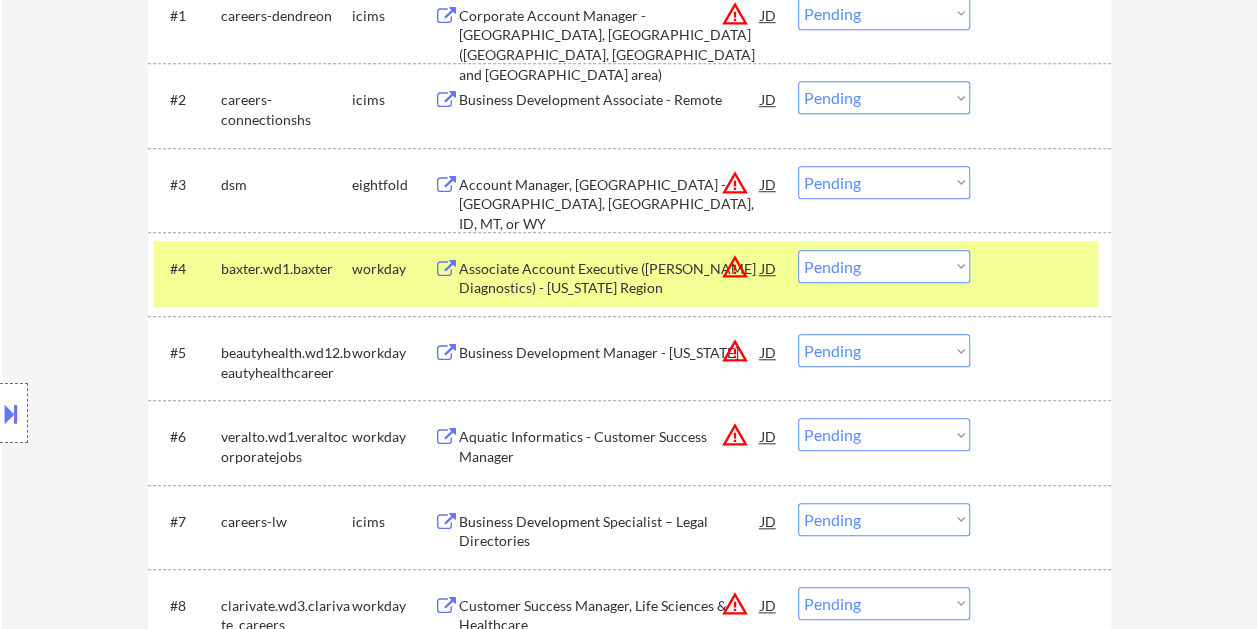 click on "#4 [PERSON_NAME].wd1.[PERSON_NAME] workday Associate Account Executive ([PERSON_NAME] Diagnostics) - [US_STATE][GEOGRAPHIC_DATA] JD warning_amber Choose an option... Pending Applied Excluded (Questions) Excluded (Expired) Excluded (Location) Excluded (Bad Match) Excluded (Blocklist) Excluded (Salary) Excluded (Other)" at bounding box center [626, 274] 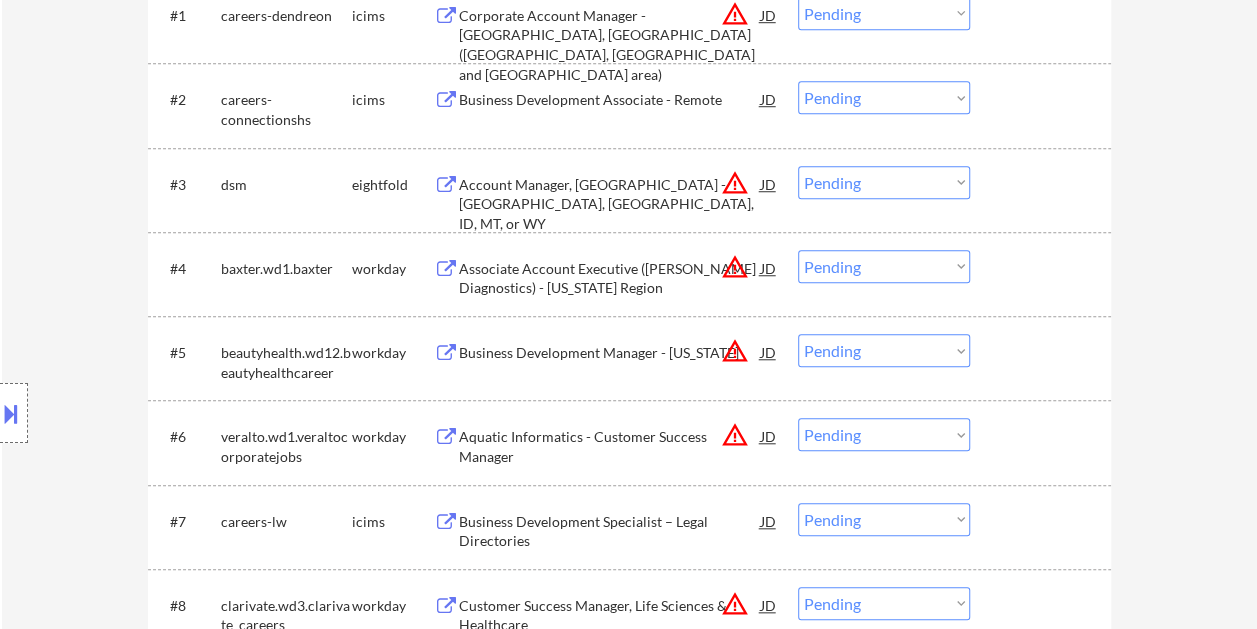 click on "Associate Account Executive ([PERSON_NAME] Diagnostics) - [US_STATE] Region" at bounding box center [610, 278] 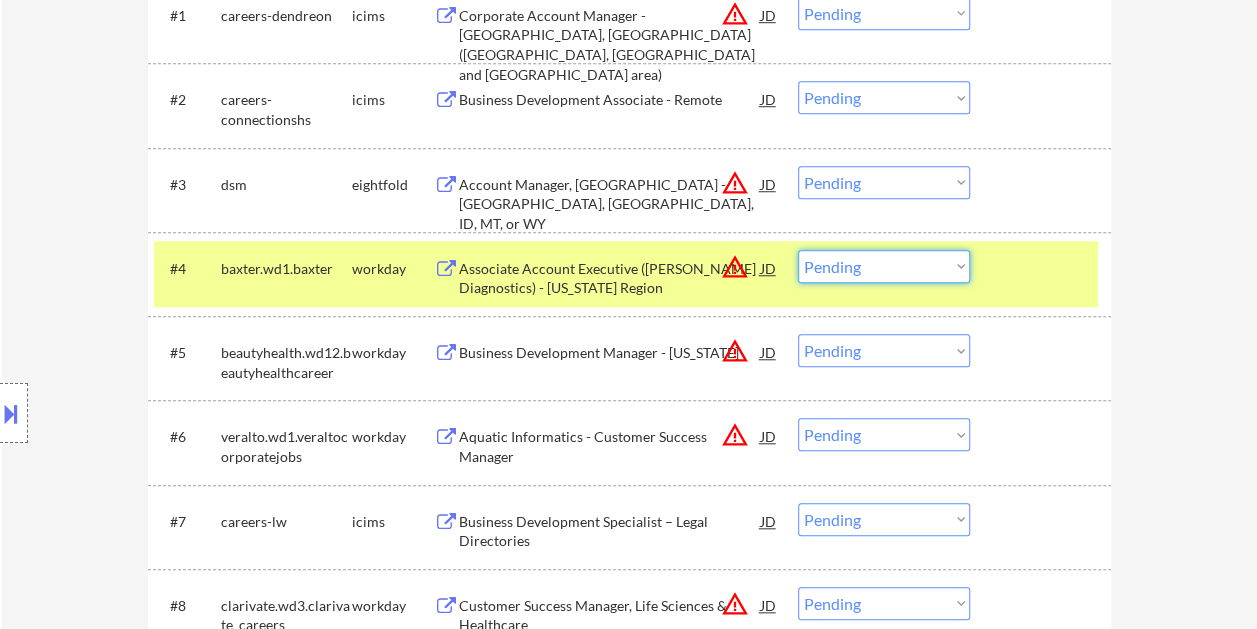 click on "Choose an option... Pending Applied Excluded (Questions) Excluded (Expired) Excluded (Location) Excluded (Bad Match) Excluded (Blocklist) Excluded (Salary) Excluded (Other)" at bounding box center (884, 266) 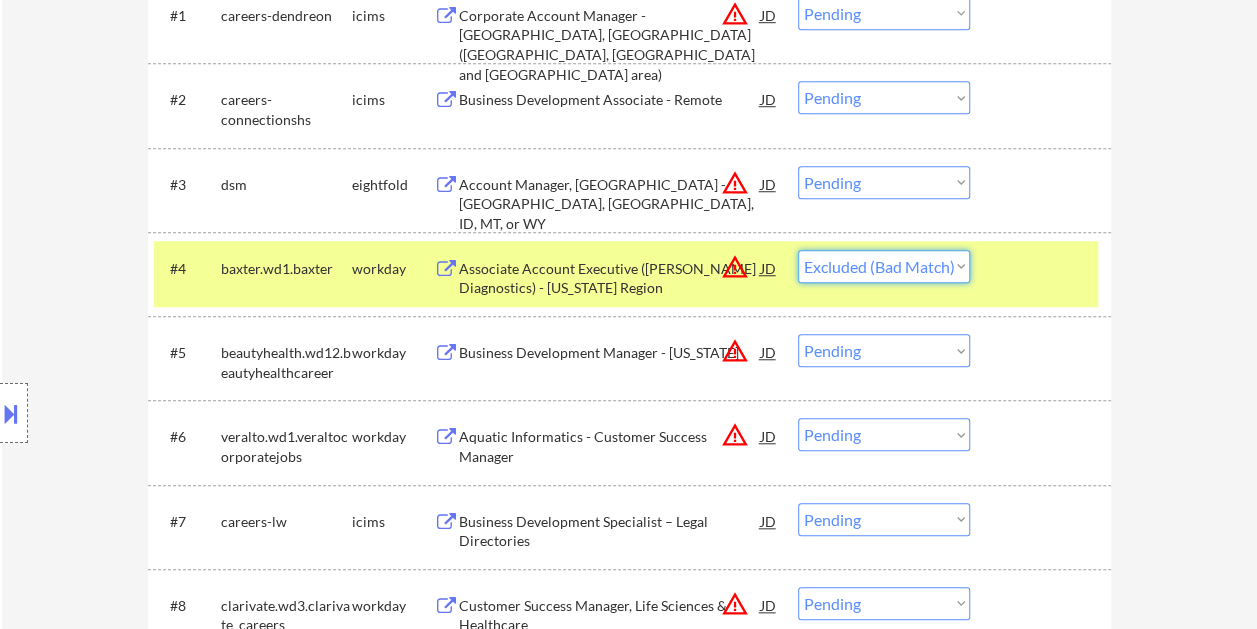 click on "Choose an option... Pending Applied Excluded (Questions) Excluded (Expired) Excluded (Location) Excluded (Bad Match) Excluded (Blocklist) Excluded (Salary) Excluded (Other)" at bounding box center [884, 266] 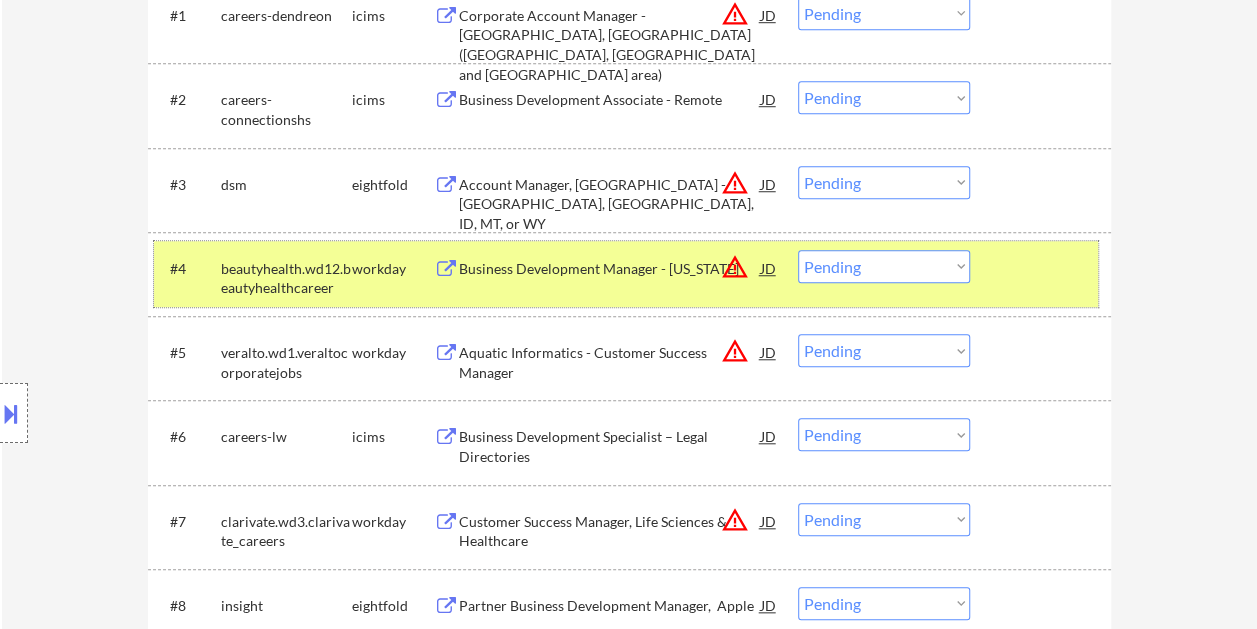 click at bounding box center (1043, 268) 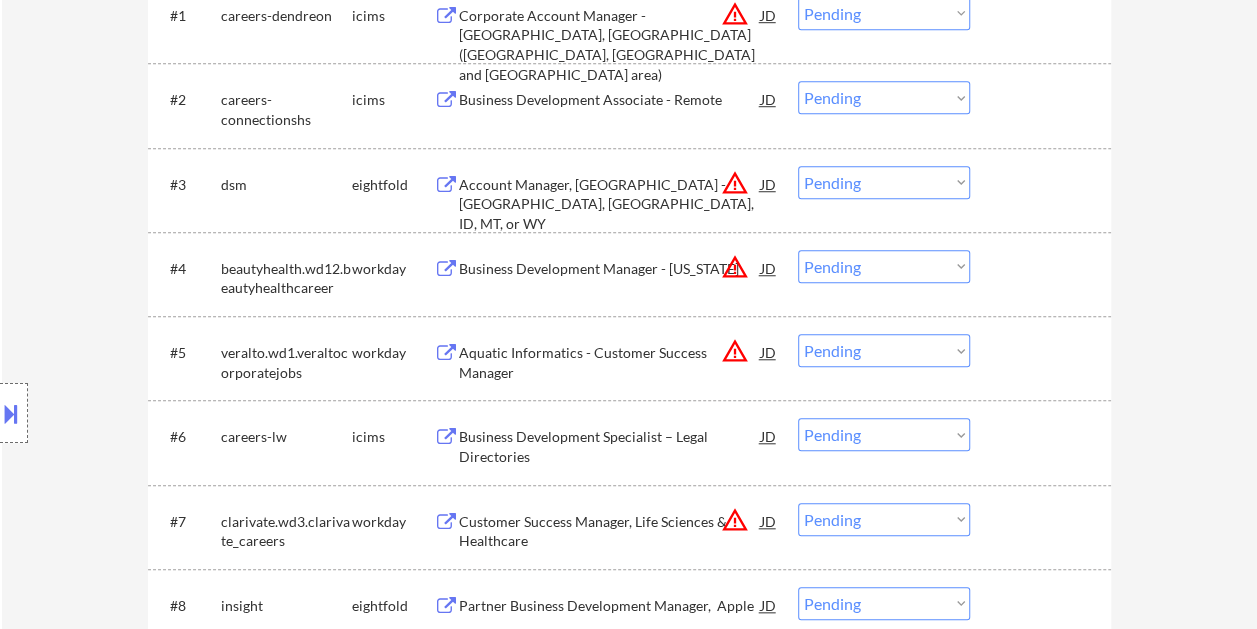 click on "Business Development Manager - [US_STATE]" at bounding box center (610, 269) 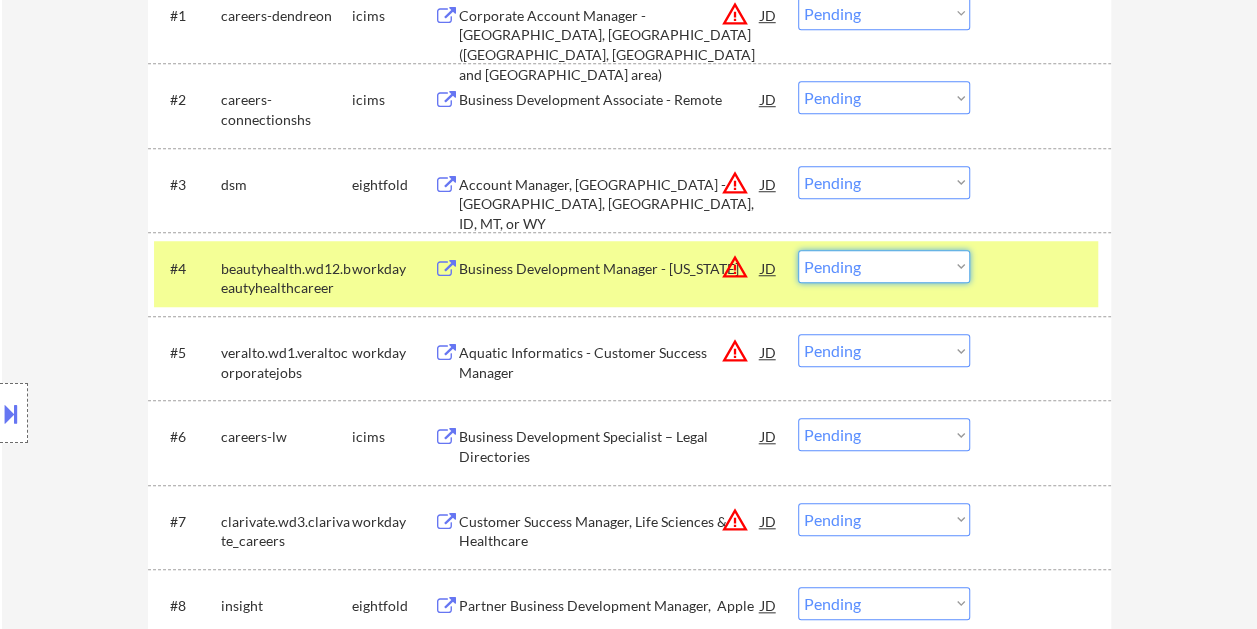 click on "Choose an option... Pending Applied Excluded (Questions) Excluded (Expired) Excluded (Location) Excluded (Bad Match) Excluded (Blocklist) Excluded (Salary) Excluded (Other)" at bounding box center (884, 266) 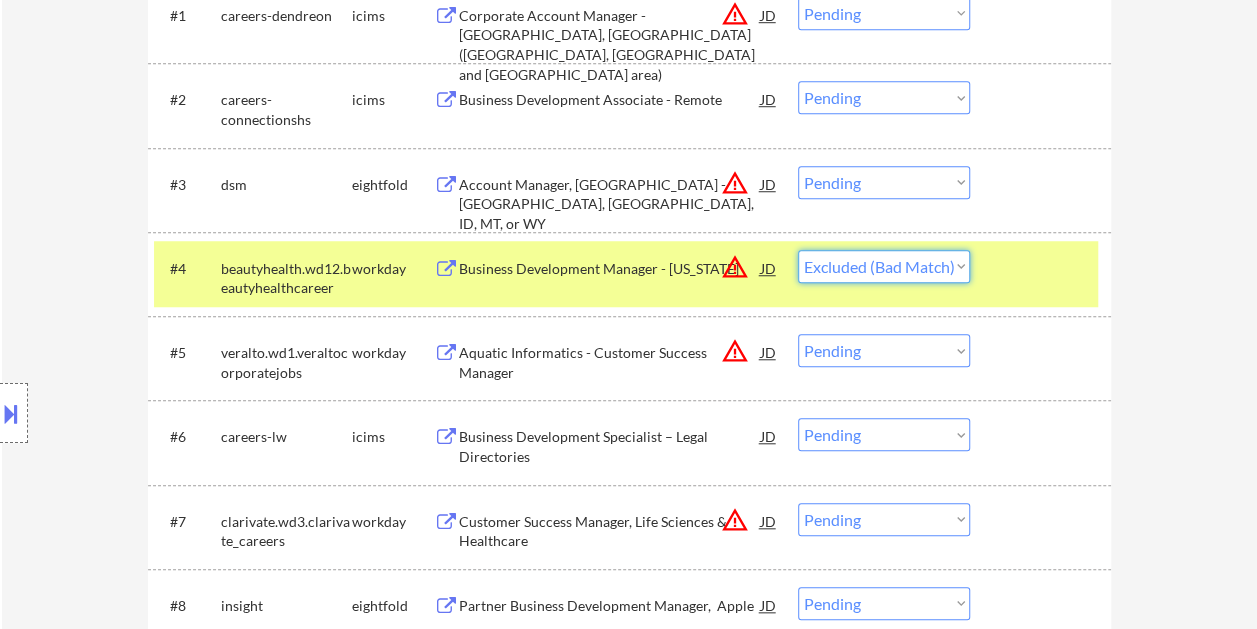 click on "Choose an option... Pending Applied Excluded (Questions) Excluded (Expired) Excluded (Location) Excluded (Bad Match) Excluded (Blocklist) Excluded (Salary) Excluded (Other)" at bounding box center (884, 266) 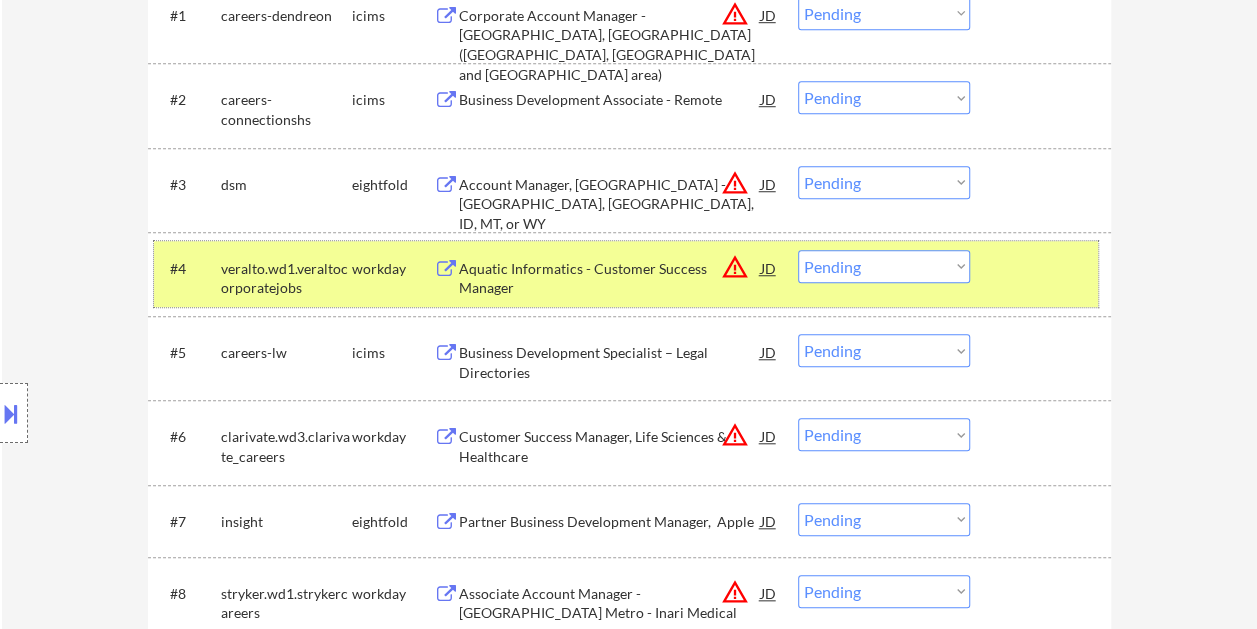 click at bounding box center (1043, 268) 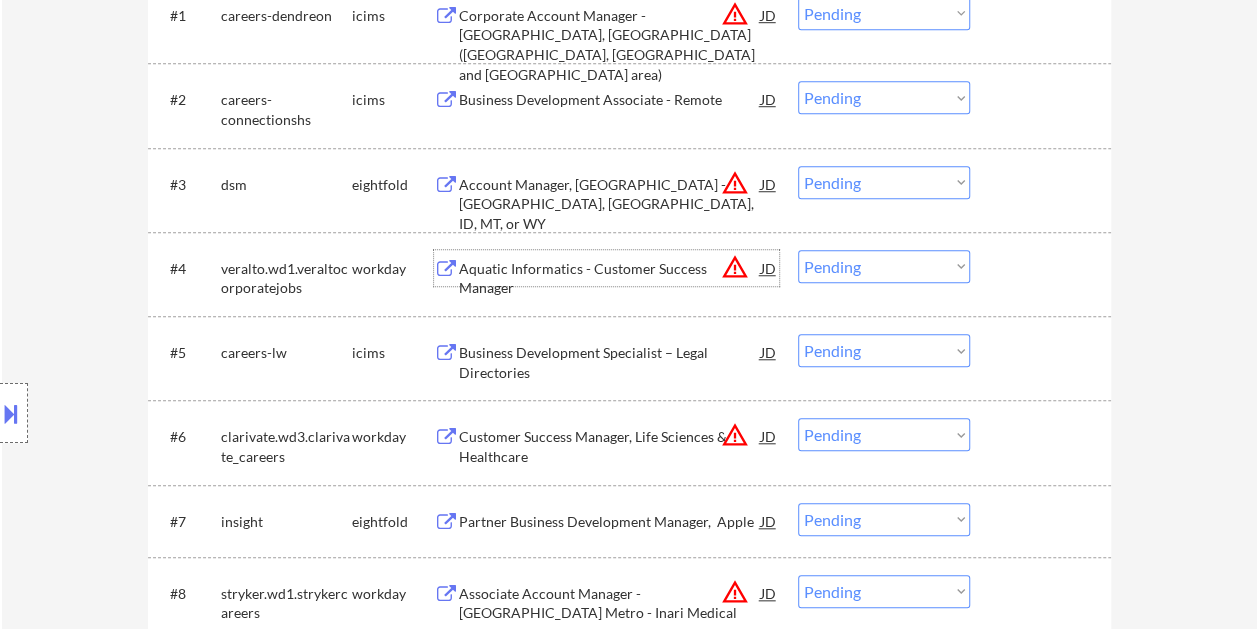 click on "Aquatic Informatics - Customer Success Manager" at bounding box center (610, 278) 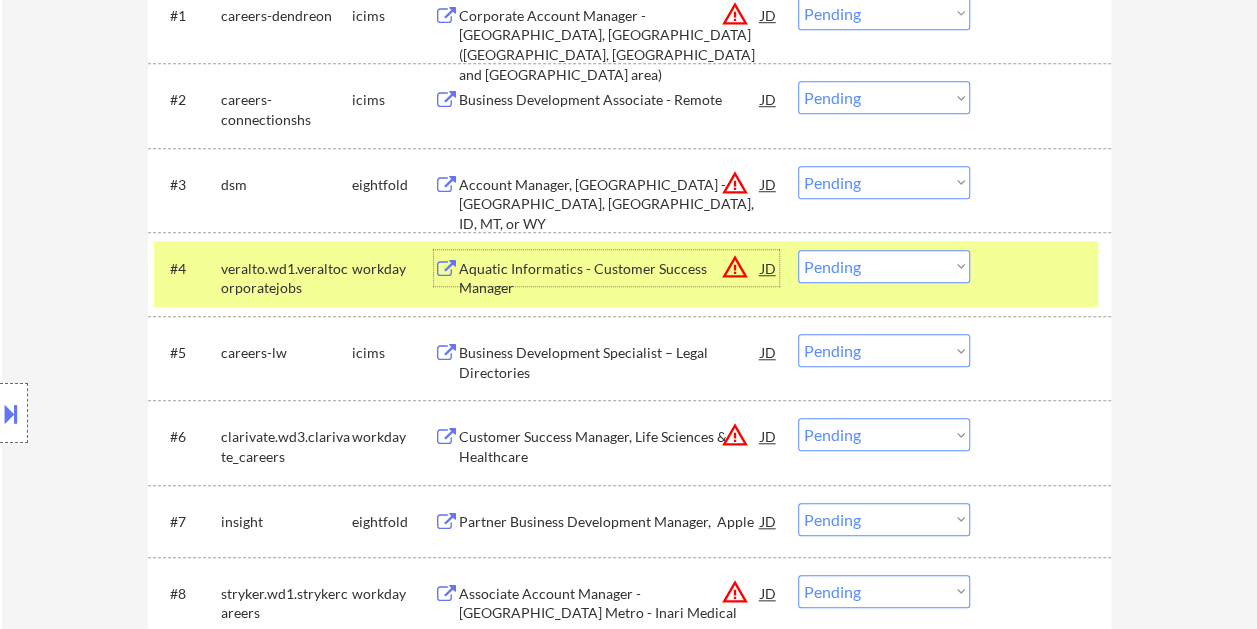 click on "Choose an option... Pending Applied Excluded (Questions) Excluded (Expired) Excluded (Location) Excluded (Bad Match) Excluded (Blocklist) Excluded (Salary) Excluded (Other)" at bounding box center [884, 266] 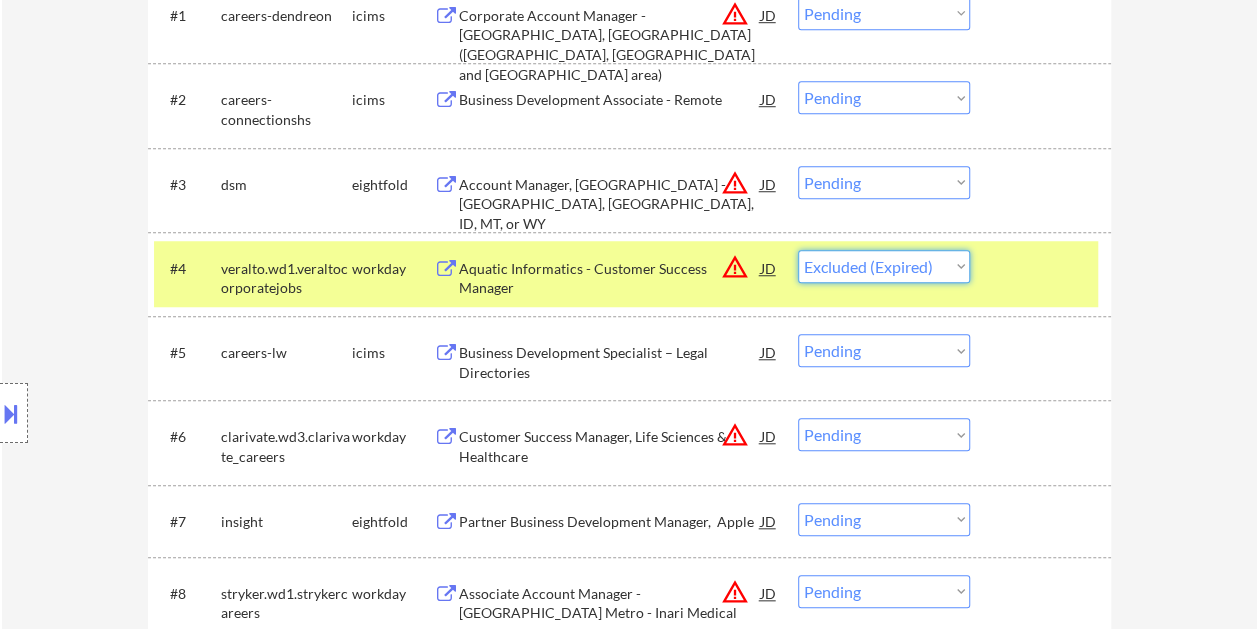 click on "Choose an option... Pending Applied Excluded (Questions) Excluded (Expired) Excluded (Location) Excluded (Bad Match) Excluded (Blocklist) Excluded (Salary) Excluded (Other)" at bounding box center (884, 266) 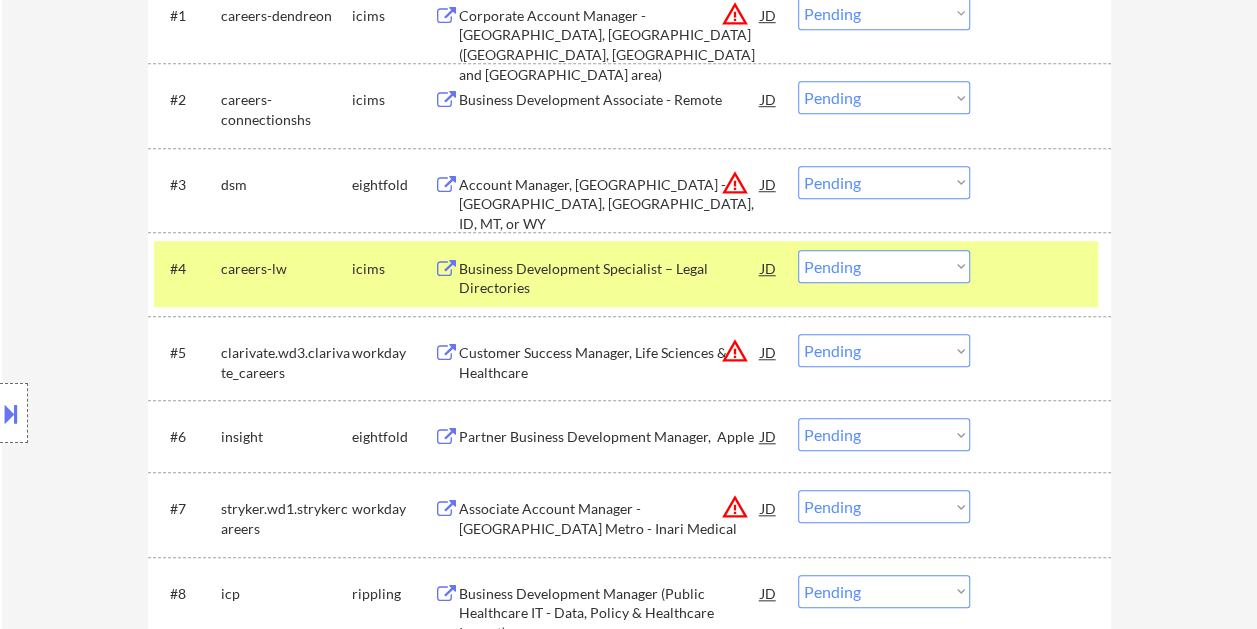 click at bounding box center (1043, 268) 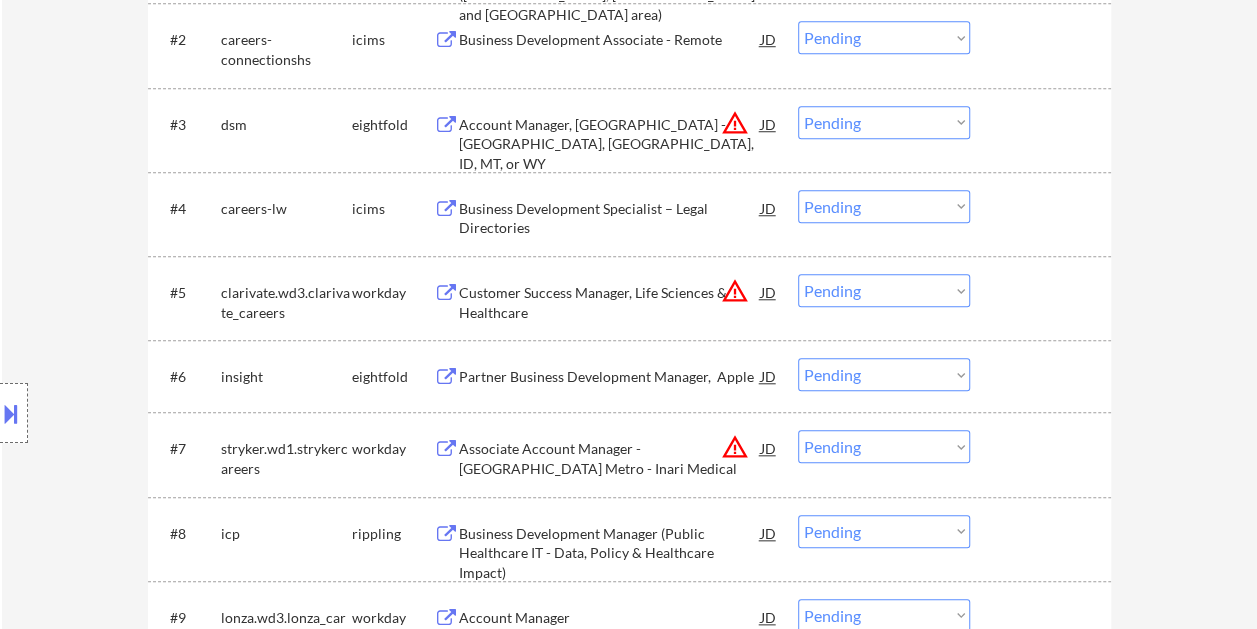 scroll, scrollTop: 800, scrollLeft: 0, axis: vertical 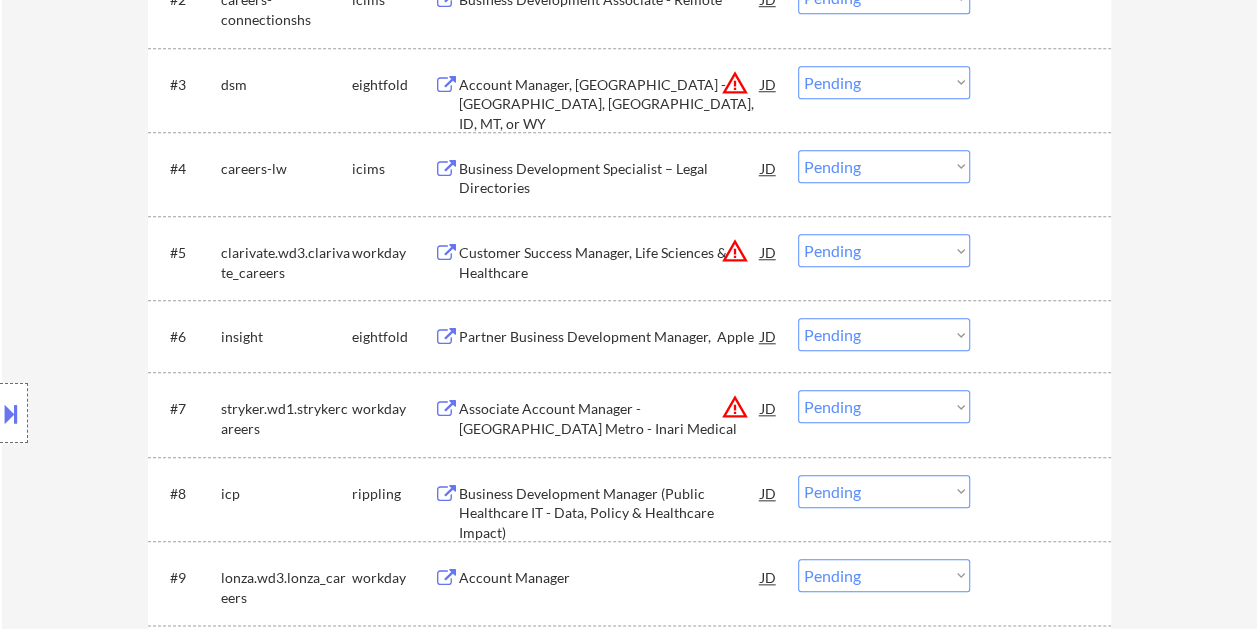 click on "Customer Success Manager, Life Sciences & Healthcare" at bounding box center [610, 262] 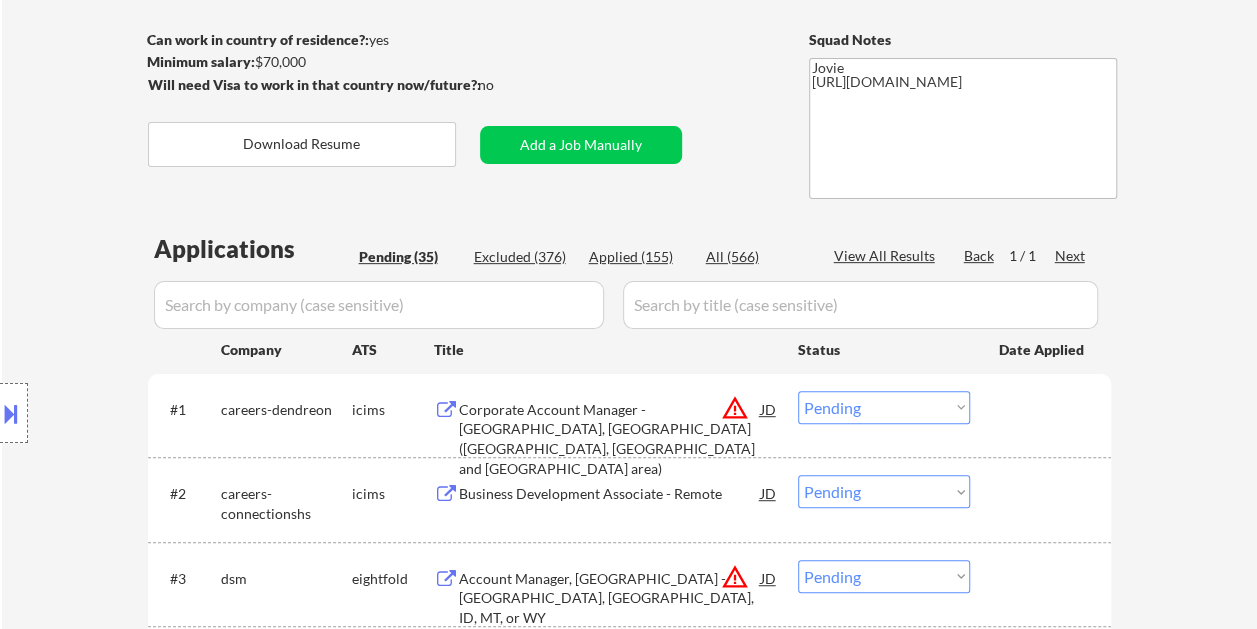 scroll, scrollTop: 500, scrollLeft: 0, axis: vertical 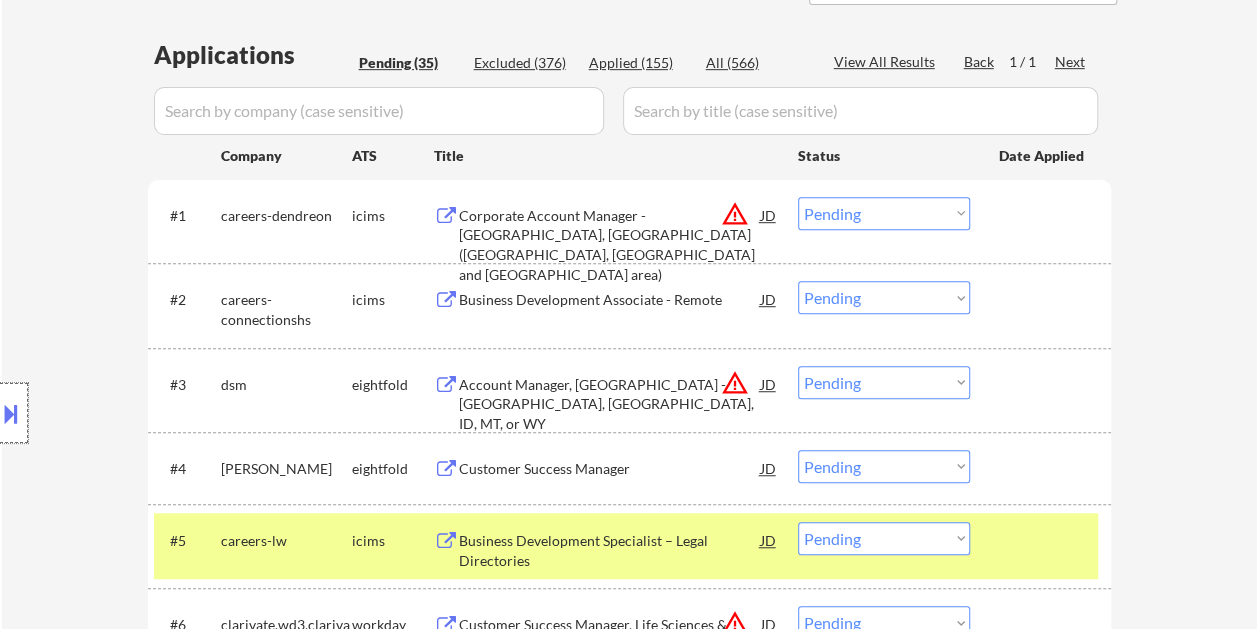 click at bounding box center [14, 413] 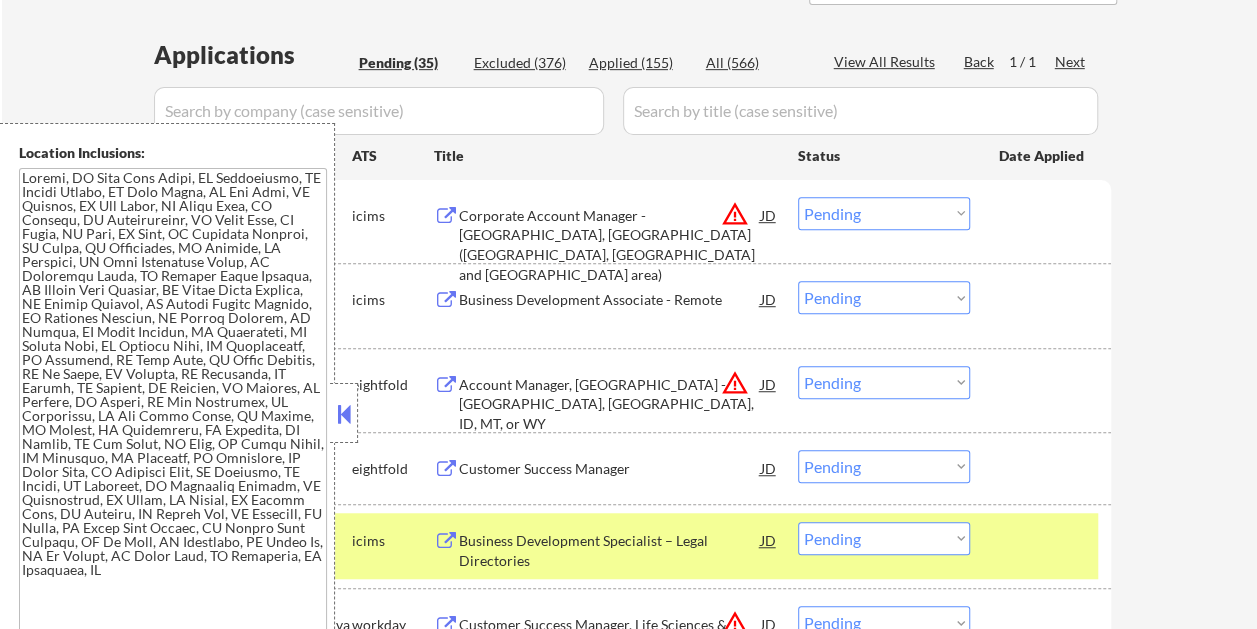 click on "Choose an option... Pending Applied Excluded (Questions) Excluded (Expired) Excluded (Location) Excluded (Bad Match) Excluded (Blocklist) Excluded (Salary) Excluded (Other)" at bounding box center [884, 538] 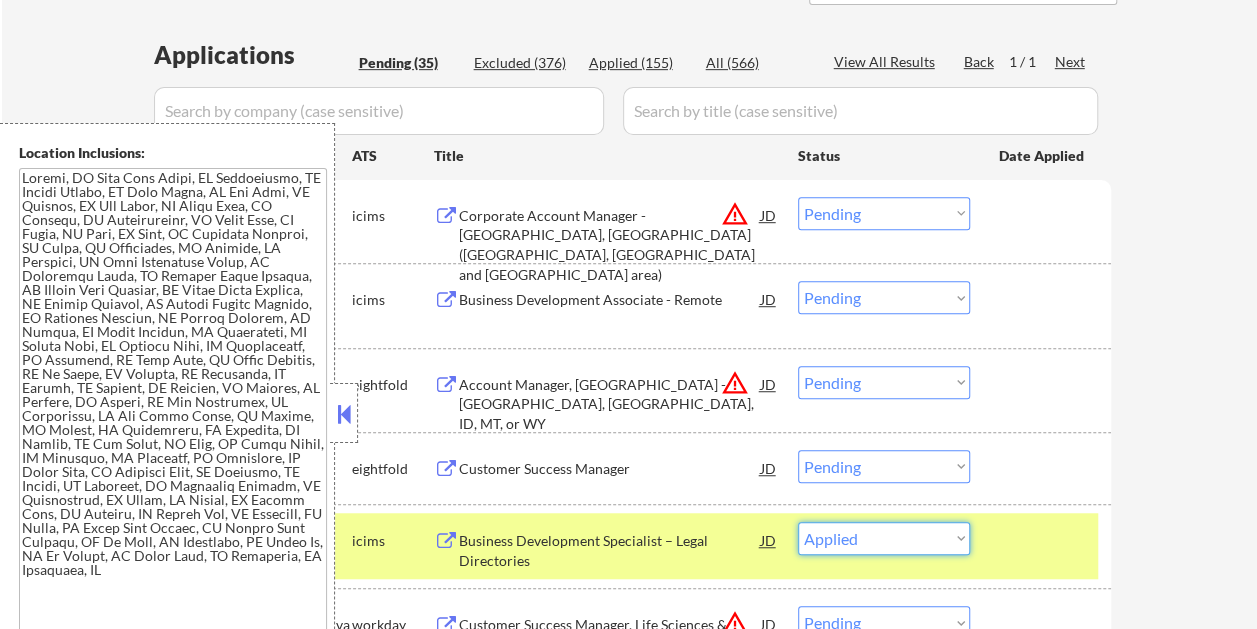 click on "Choose an option... Pending Applied Excluded (Questions) Excluded (Expired) Excluded (Location) Excluded (Bad Match) Excluded (Blocklist) Excluded (Salary) Excluded (Other)" at bounding box center (884, 538) 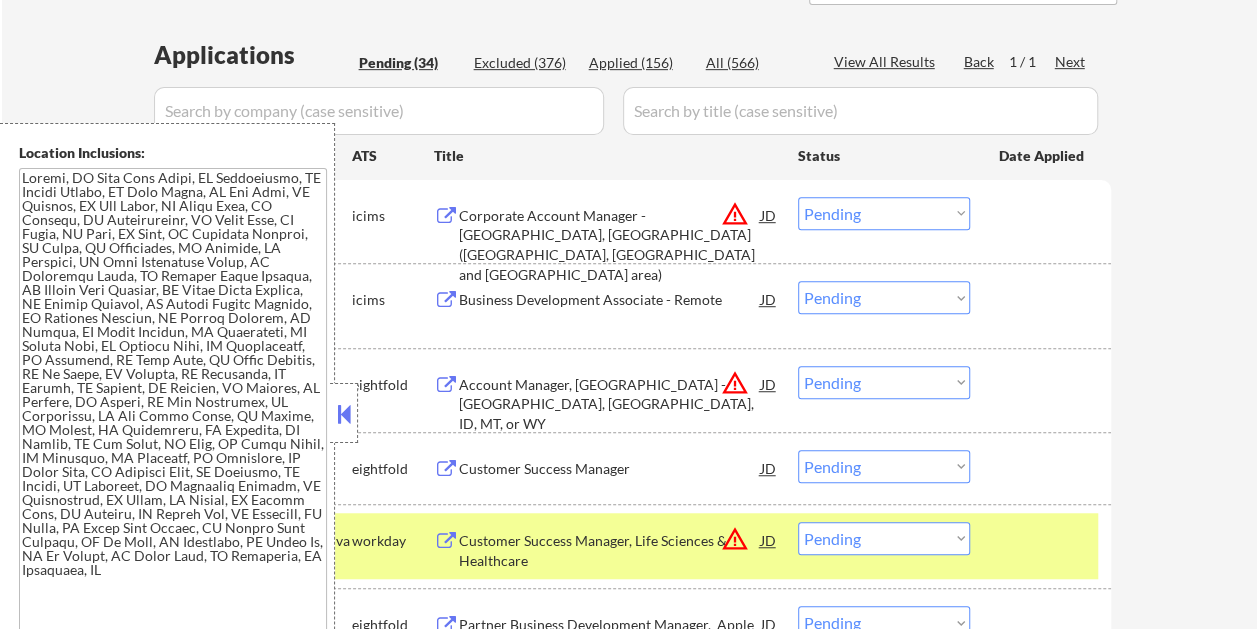 click at bounding box center (344, 414) 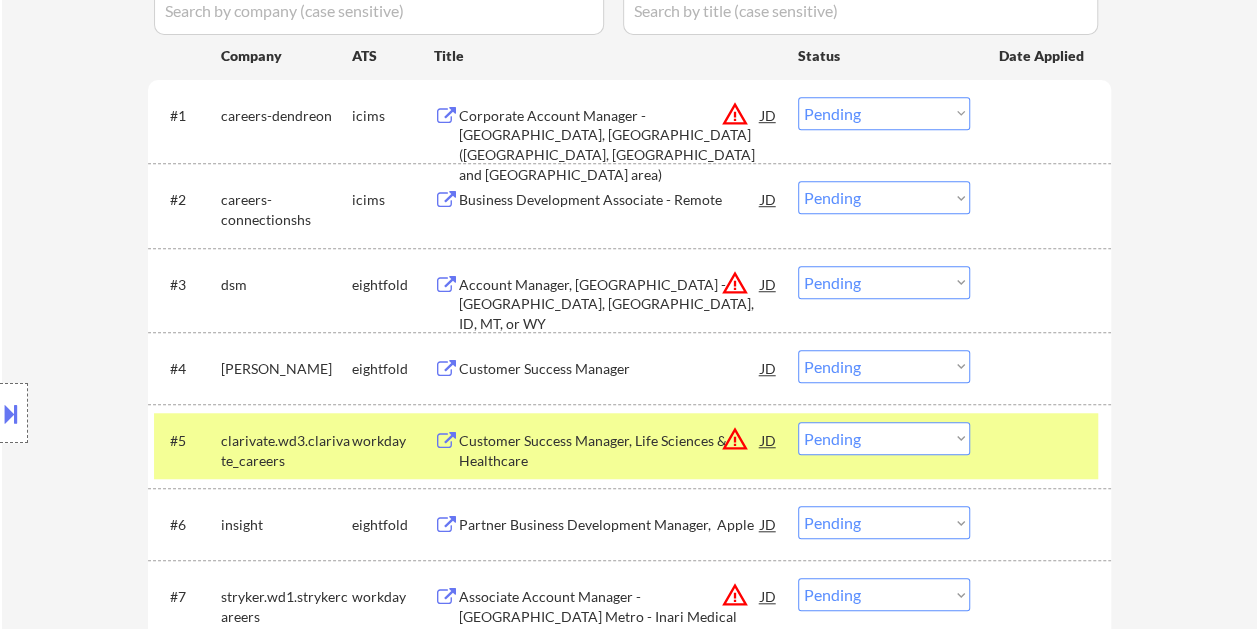 scroll, scrollTop: 700, scrollLeft: 0, axis: vertical 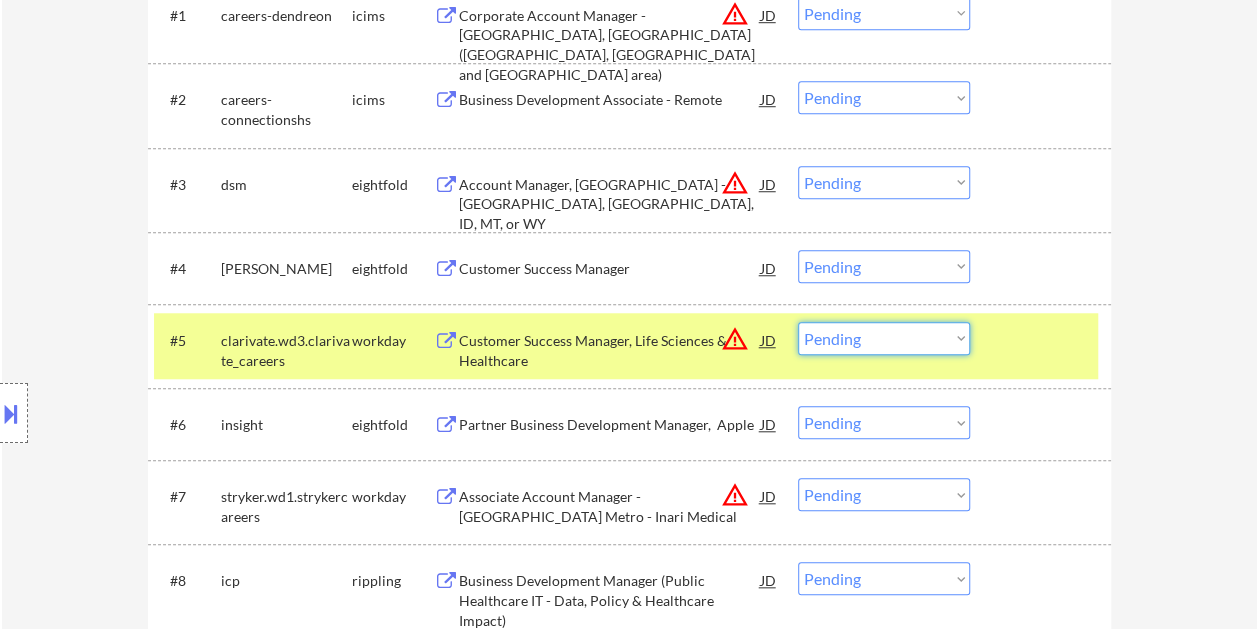 click on "Choose an option... Pending Applied Excluded (Questions) Excluded (Expired) Excluded (Location) Excluded (Bad Match) Excluded (Blocklist) Excluded (Salary) Excluded (Other)" at bounding box center [884, 338] 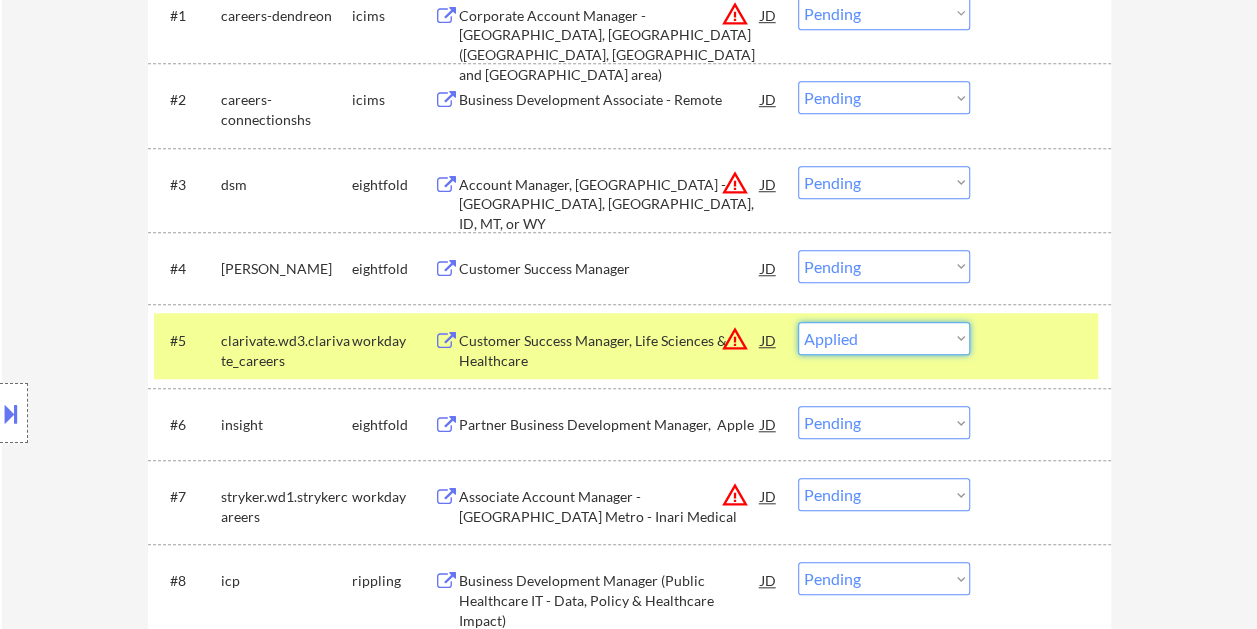 click on "Choose an option... Pending Applied Excluded (Questions) Excluded (Expired) Excluded (Location) Excluded (Bad Match) Excluded (Blocklist) Excluded (Salary) Excluded (Other)" at bounding box center (884, 338) 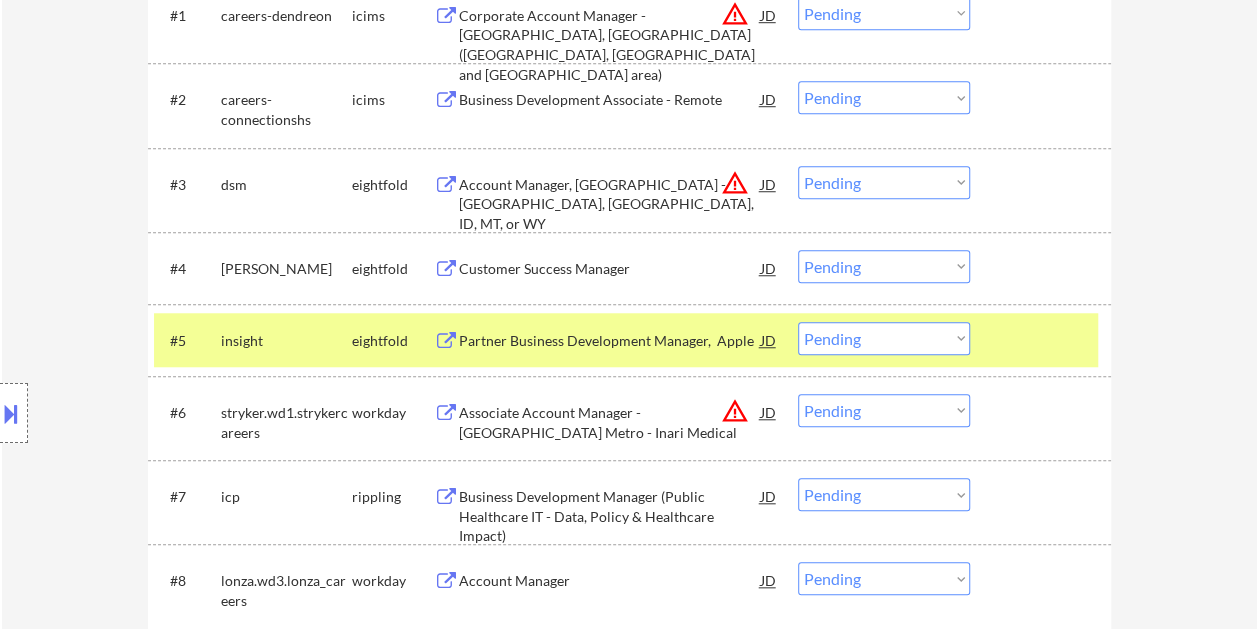 click at bounding box center [1043, 340] 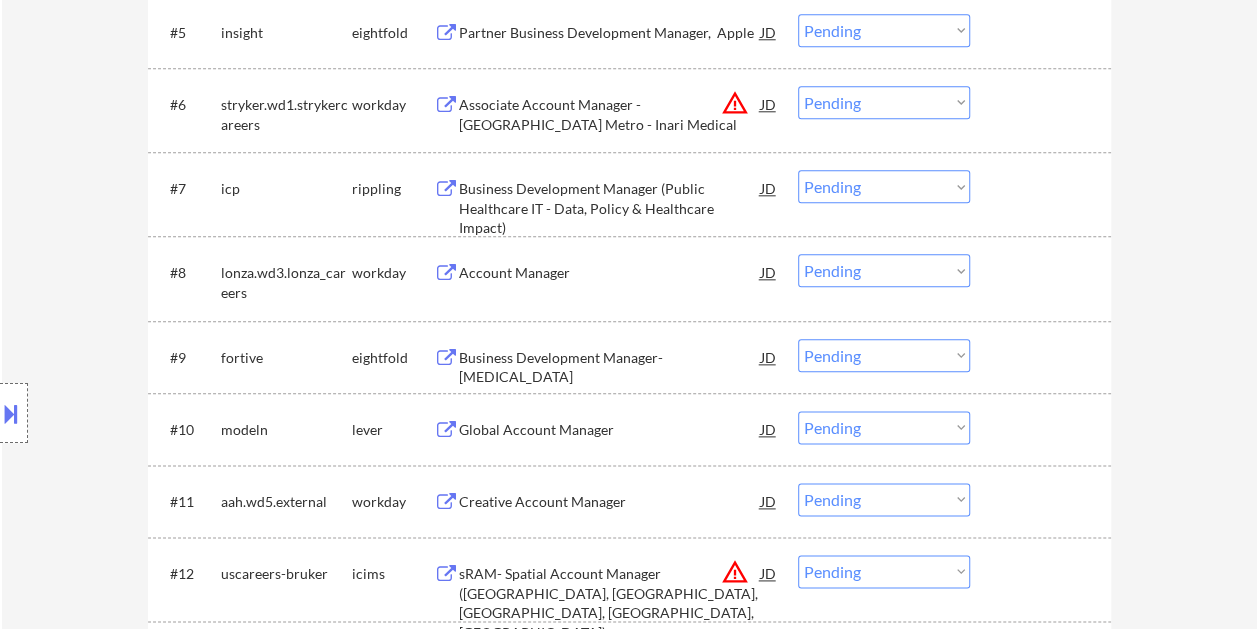 scroll, scrollTop: 1000, scrollLeft: 0, axis: vertical 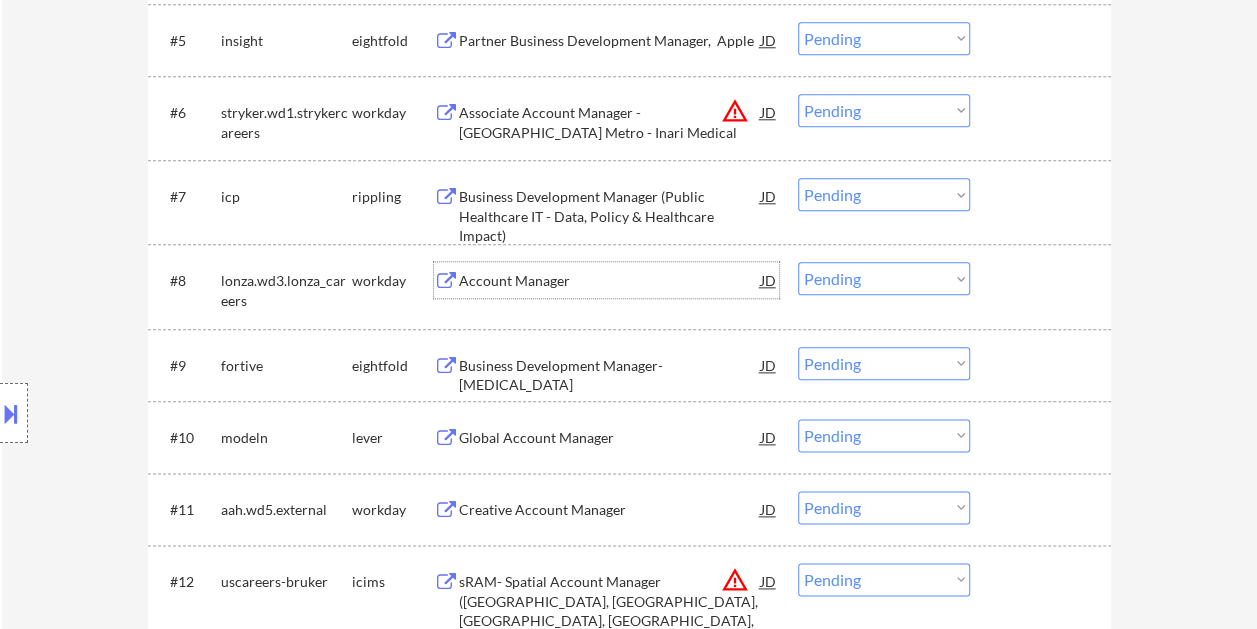 click on "Account Manager" at bounding box center [610, 281] 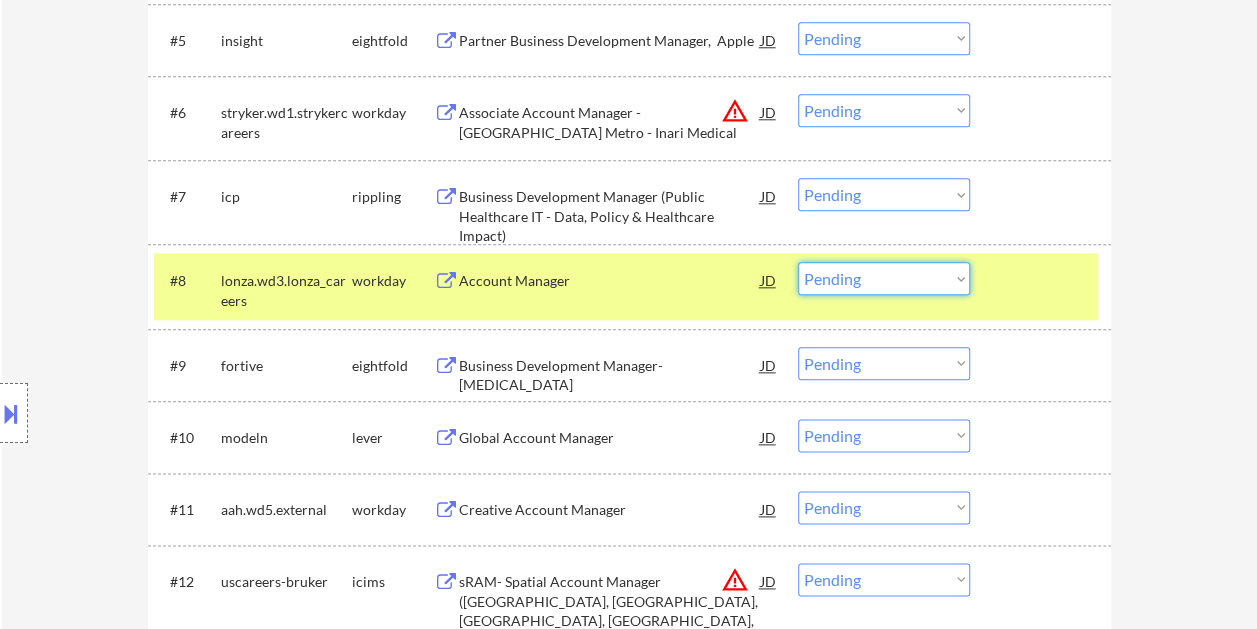 click on "Choose an option... Pending Applied Excluded (Questions) Excluded (Expired) Excluded (Location) Excluded (Bad Match) Excluded (Blocklist) Excluded (Salary) Excluded (Other)" at bounding box center [884, 278] 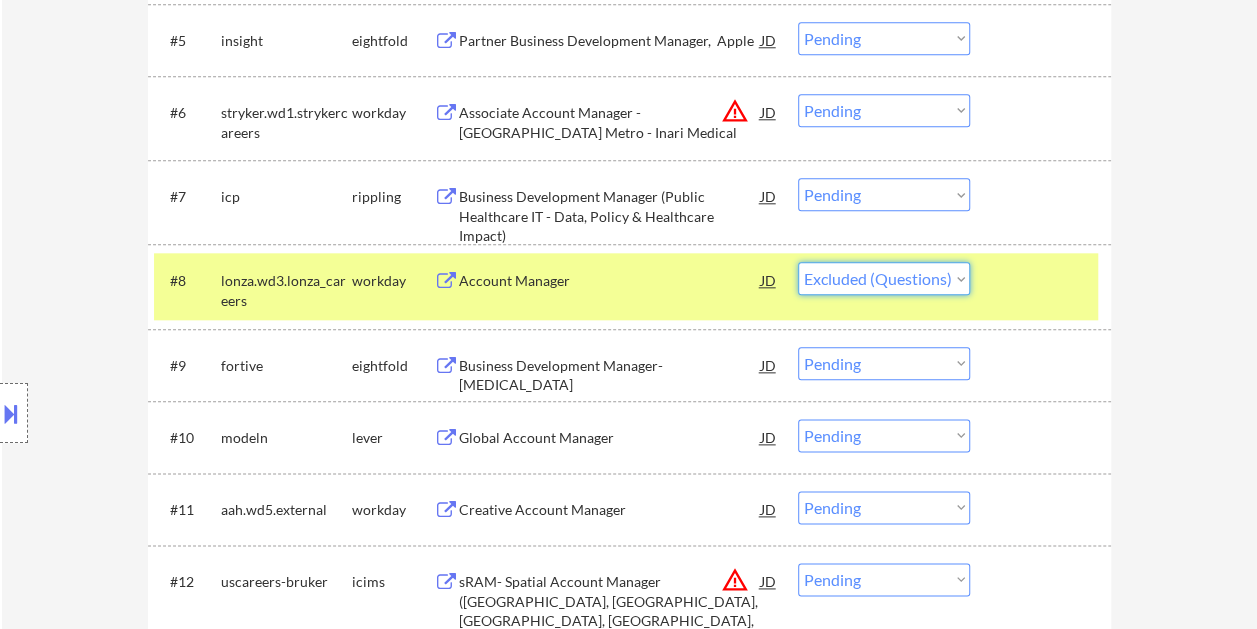 click on "Choose an option... Pending Applied Excluded (Questions) Excluded (Expired) Excluded (Location) Excluded (Bad Match) Excluded (Blocklist) Excluded (Salary) Excluded (Other)" at bounding box center [884, 278] 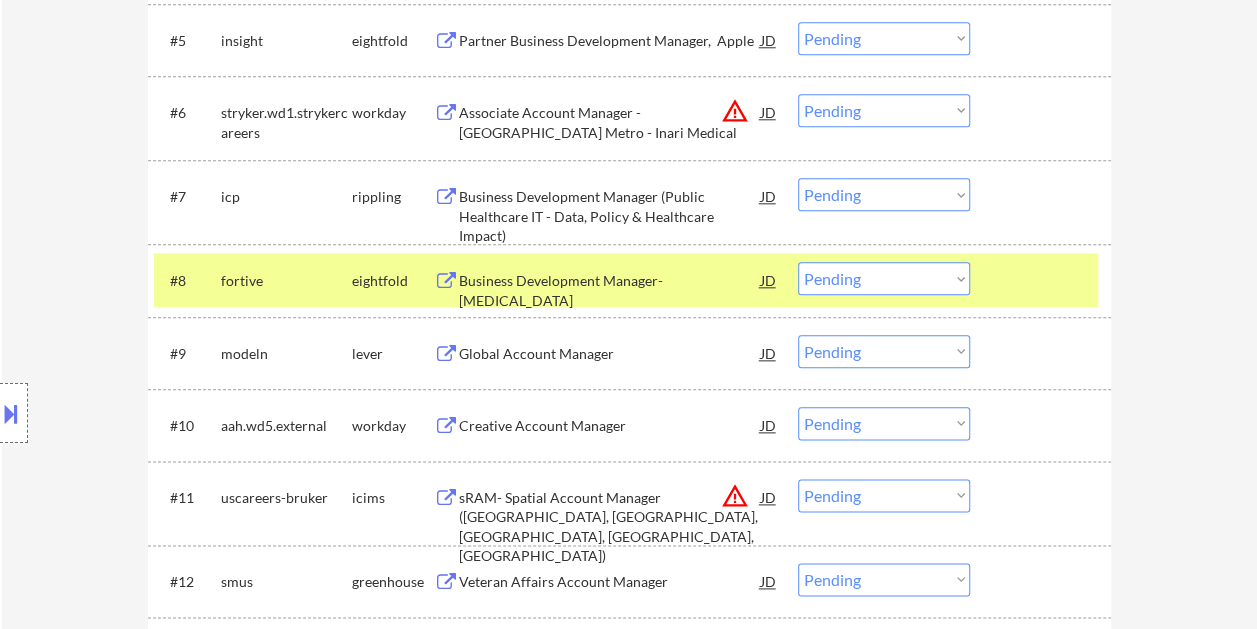 click at bounding box center (1043, 280) 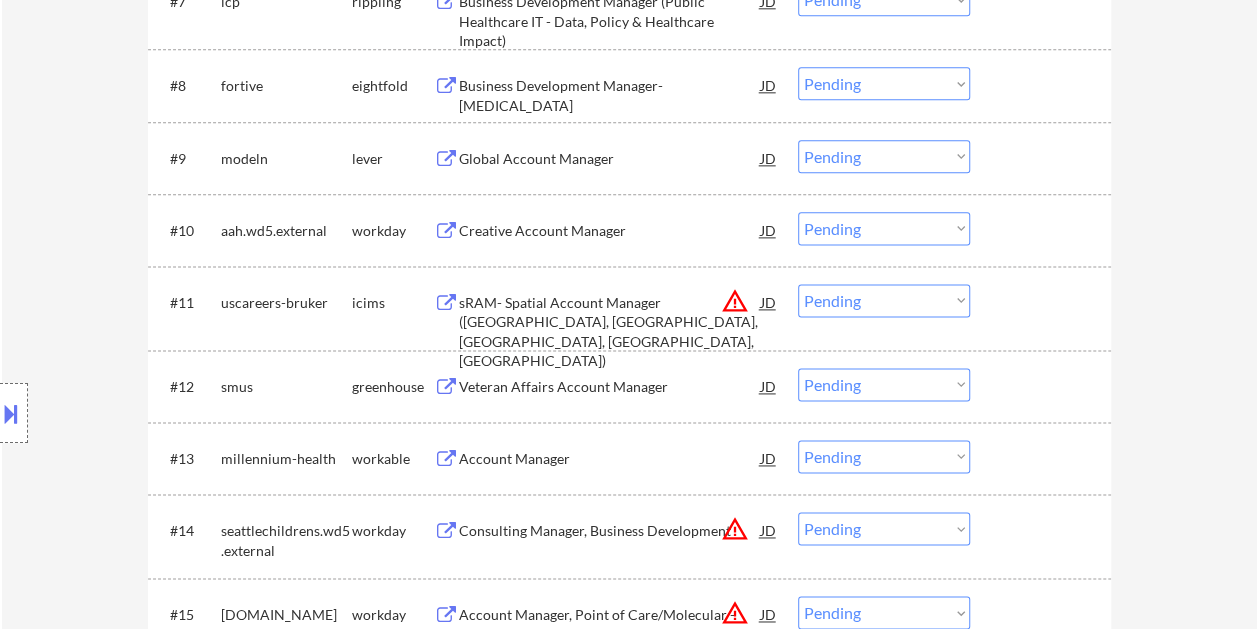 scroll, scrollTop: 1200, scrollLeft: 0, axis: vertical 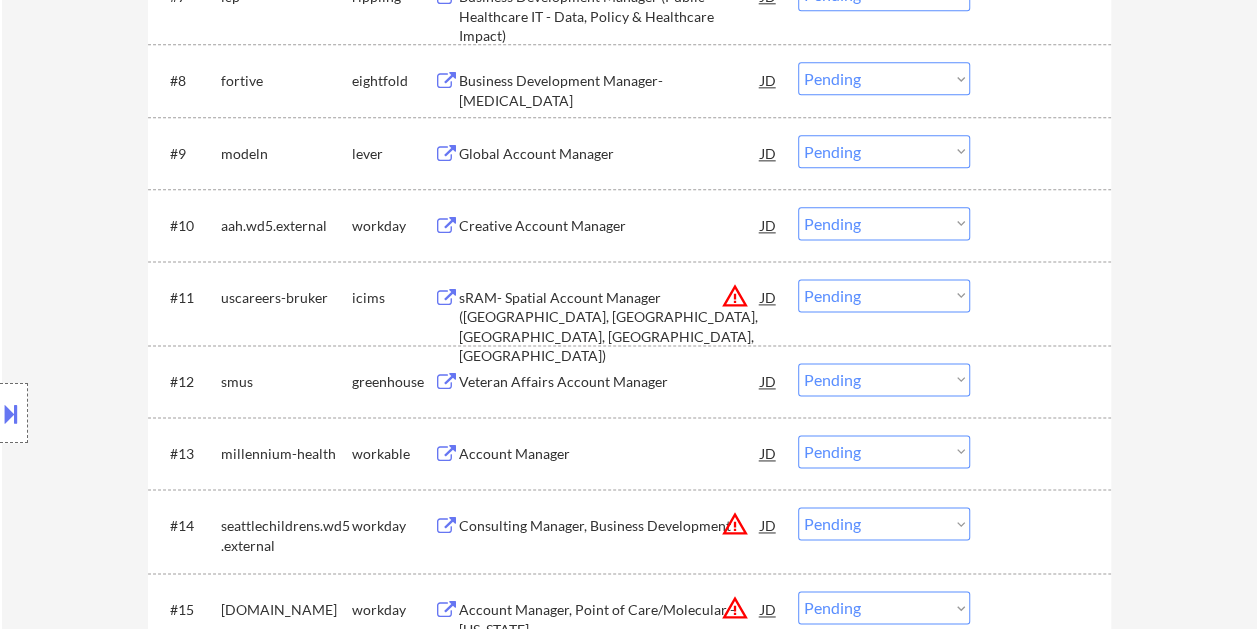 click on "Creative Account Manager" at bounding box center [610, 226] 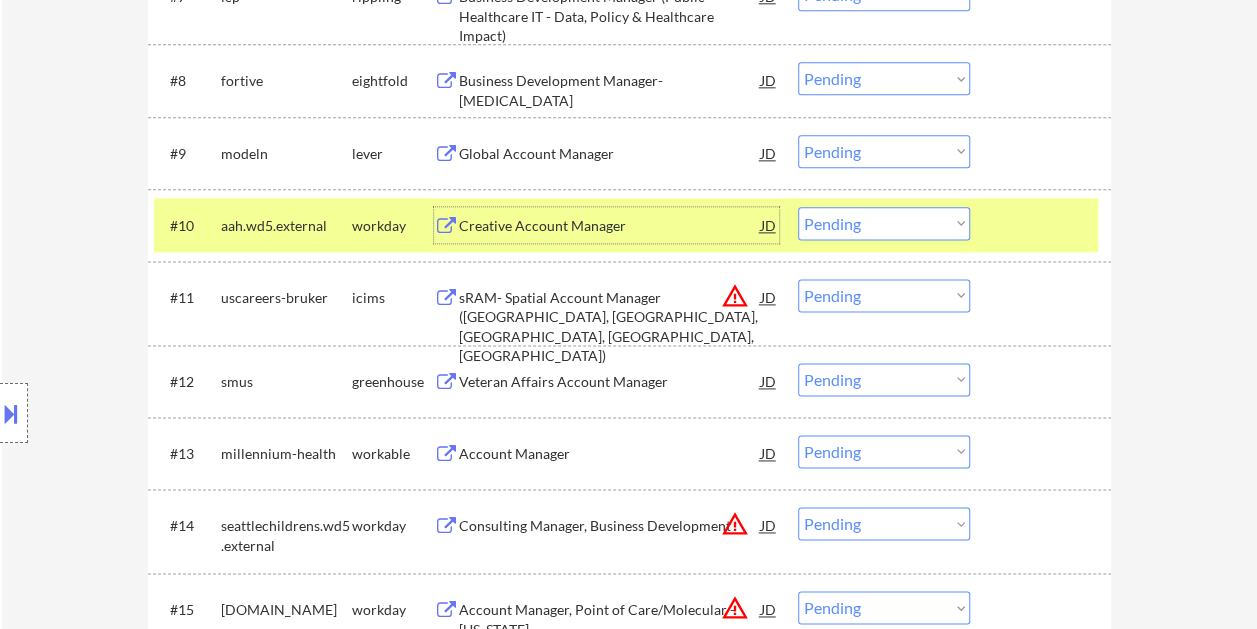 click on "Choose an option... Pending Applied Excluded (Questions) Excluded (Expired) Excluded (Location) Excluded (Bad Match) Excluded (Blocklist) Excluded (Salary) Excluded (Other)" at bounding box center [884, 223] 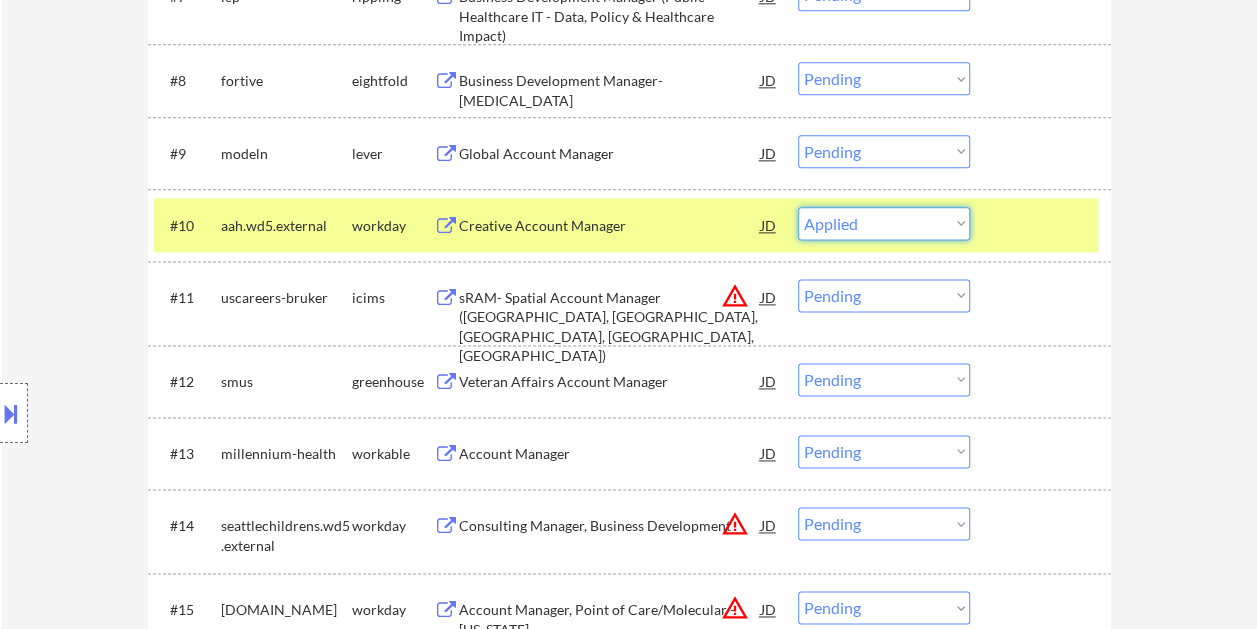 click on "Choose an option... Pending Applied Excluded (Questions) Excluded (Expired) Excluded (Location) Excluded (Bad Match) Excluded (Blocklist) Excluded (Salary) Excluded (Other)" at bounding box center [884, 223] 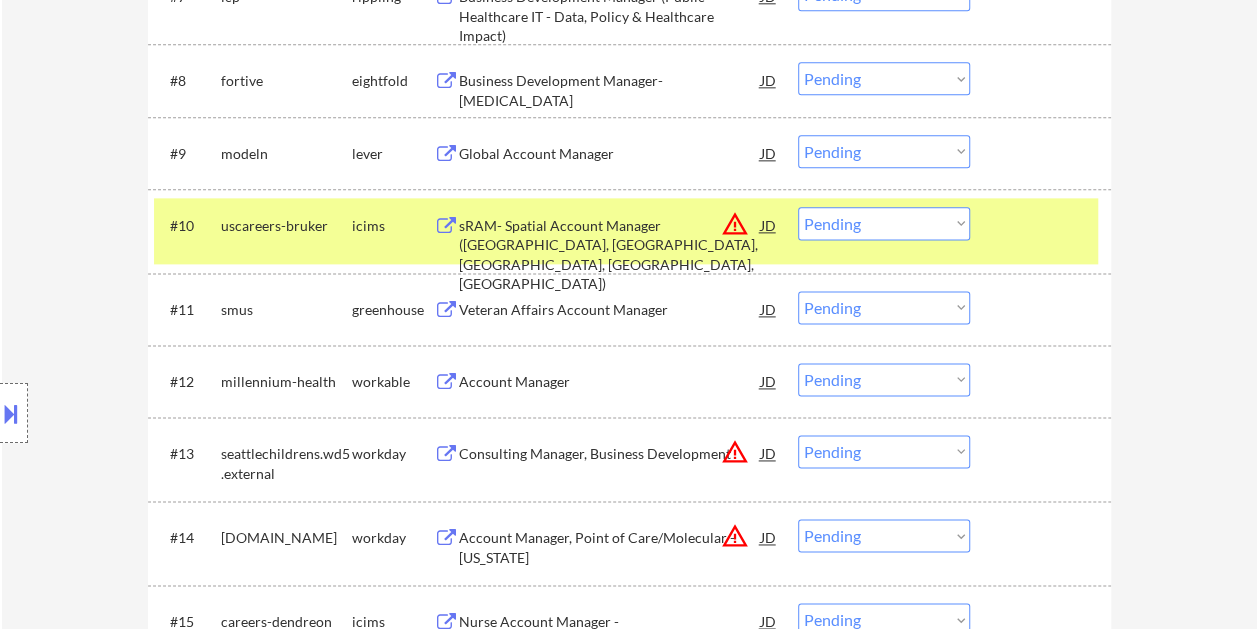 click at bounding box center (1043, 225) 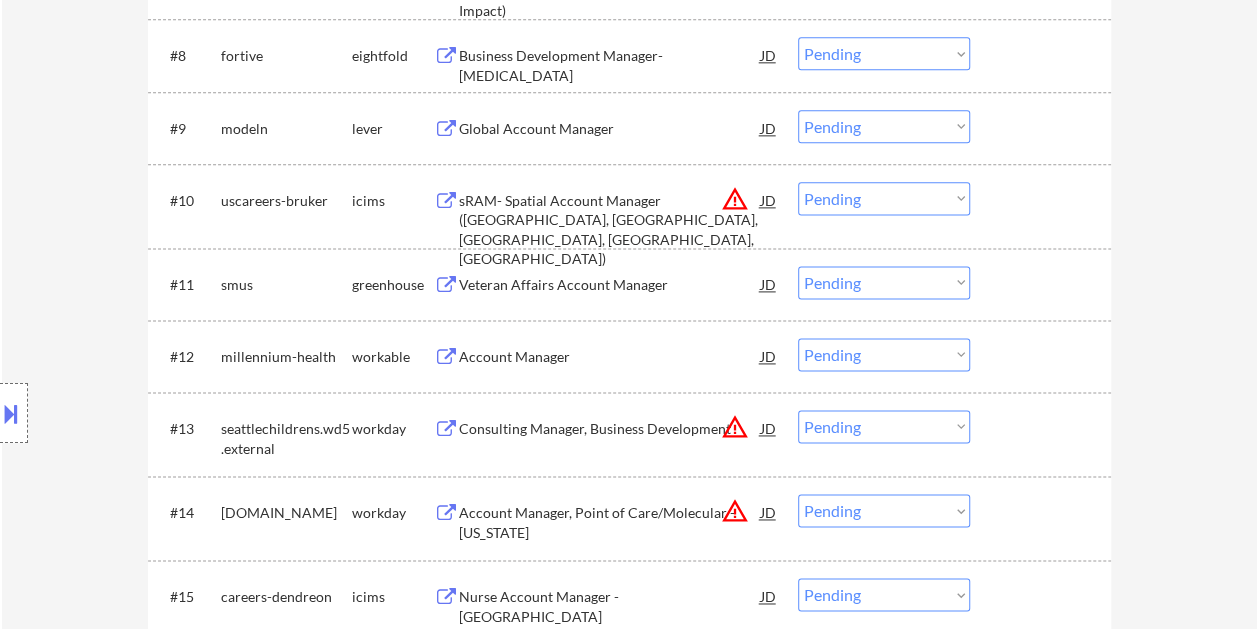 scroll, scrollTop: 1300, scrollLeft: 0, axis: vertical 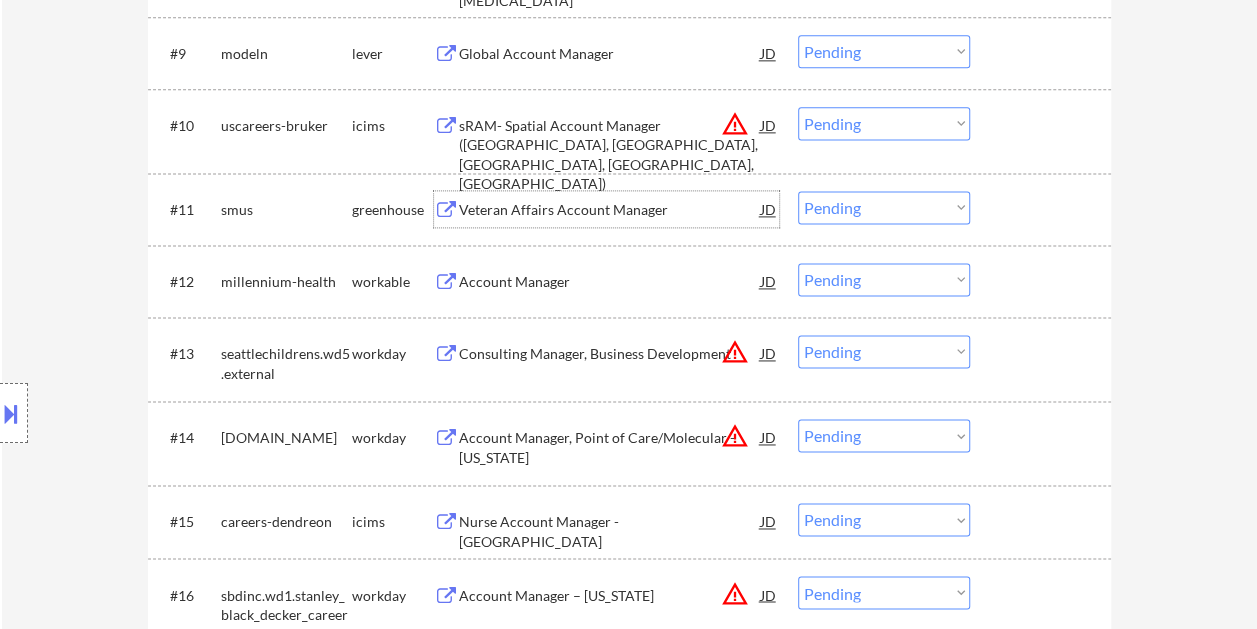 click on "Veteran Affairs Account Manager" at bounding box center (610, 210) 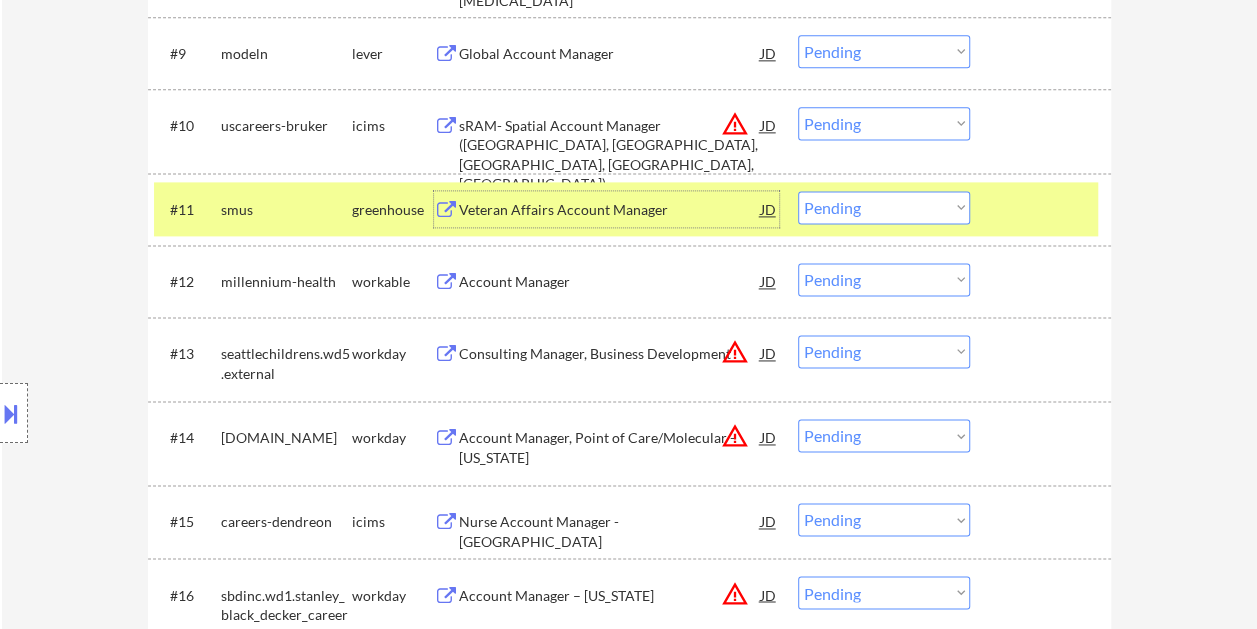 click on "Location Inclusions:" at bounding box center [179, 413] 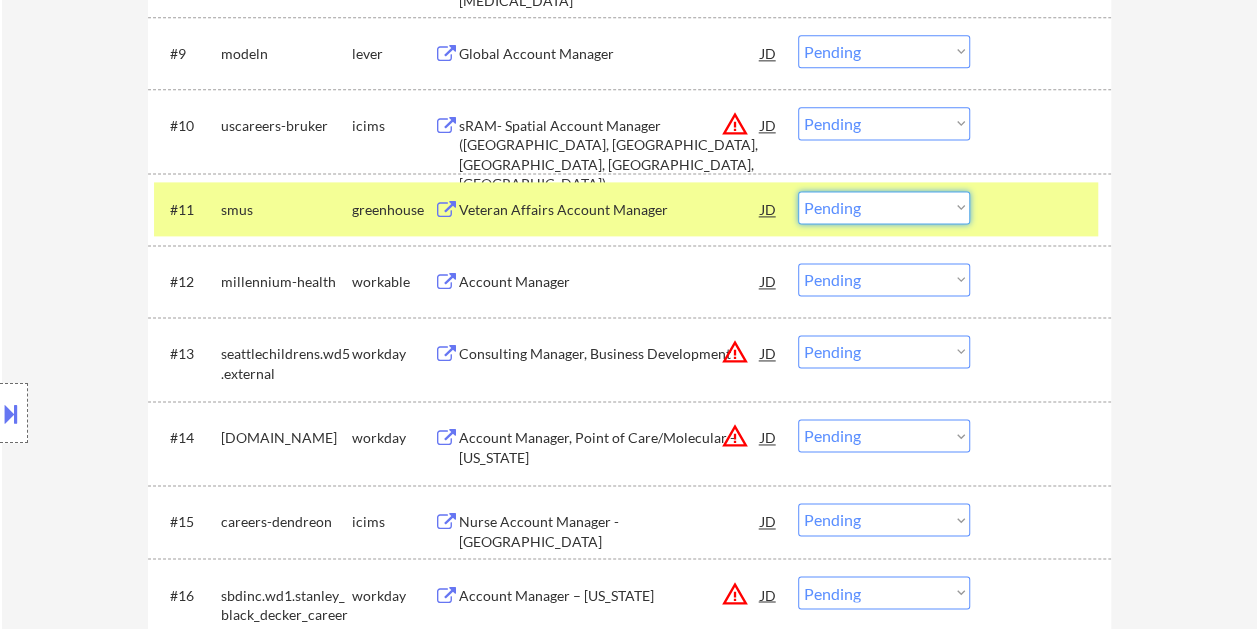 click on "Choose an option... Pending Applied Excluded (Questions) Excluded (Expired) Excluded (Location) Excluded (Bad Match) Excluded (Blocklist) Excluded (Salary) Excluded (Other)" at bounding box center [884, 207] 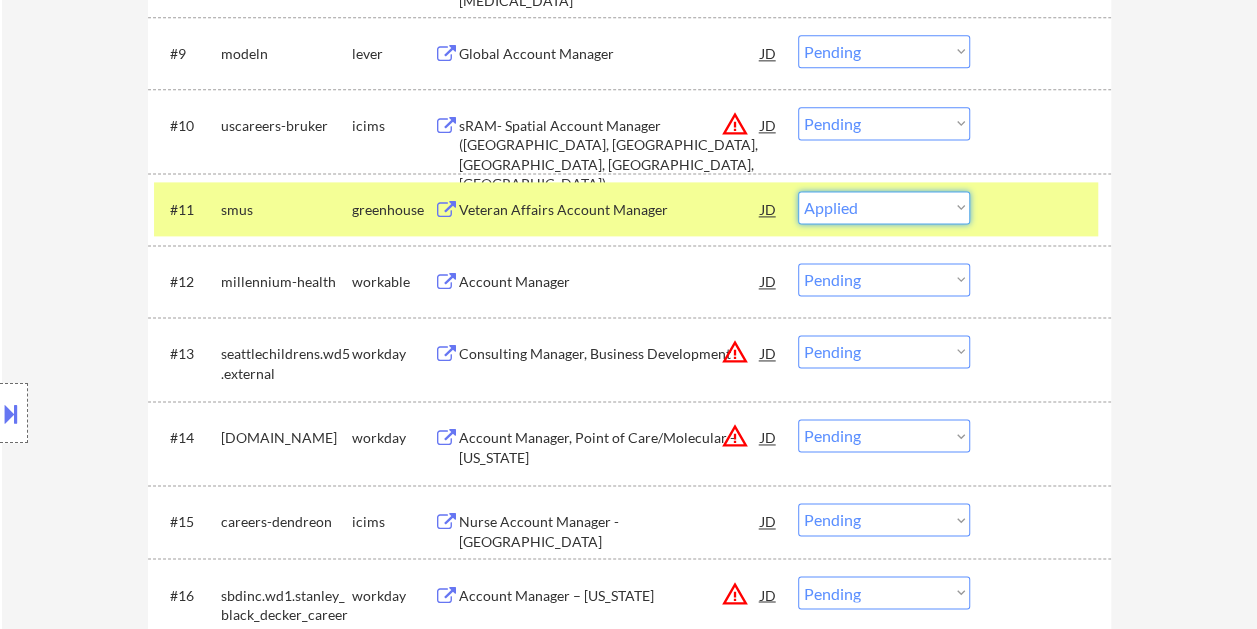 click on "Choose an option... Pending Applied Excluded (Questions) Excluded (Expired) Excluded (Location) Excluded (Bad Match) Excluded (Blocklist) Excluded (Salary) Excluded (Other)" at bounding box center [884, 207] 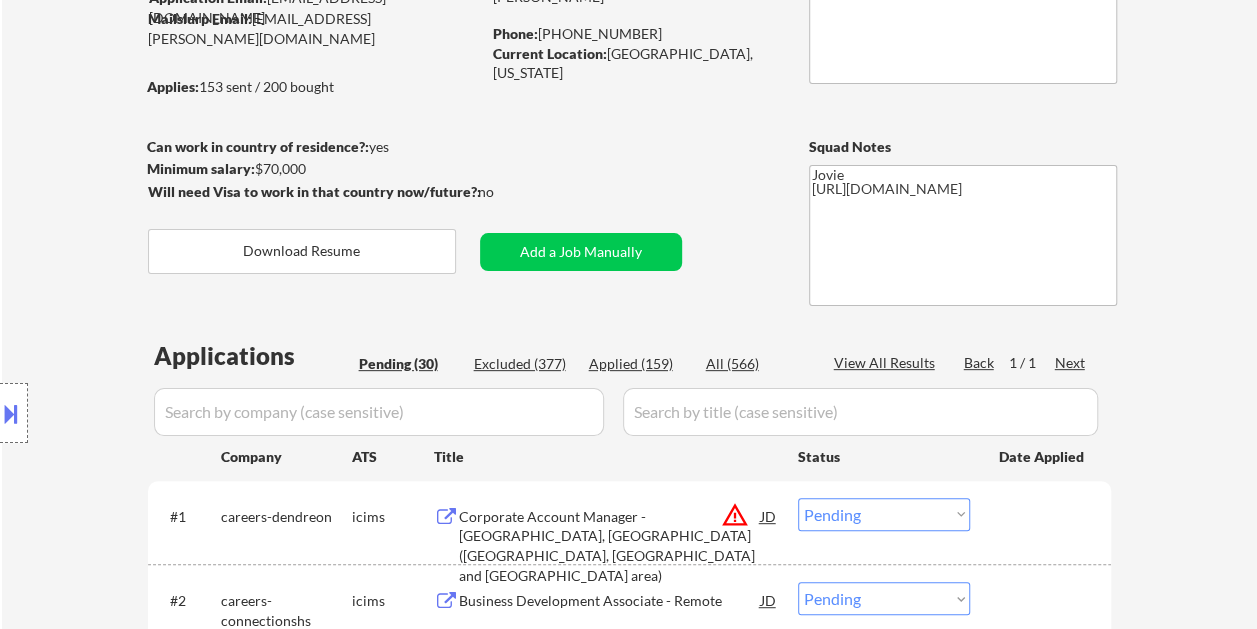 scroll, scrollTop: 200, scrollLeft: 0, axis: vertical 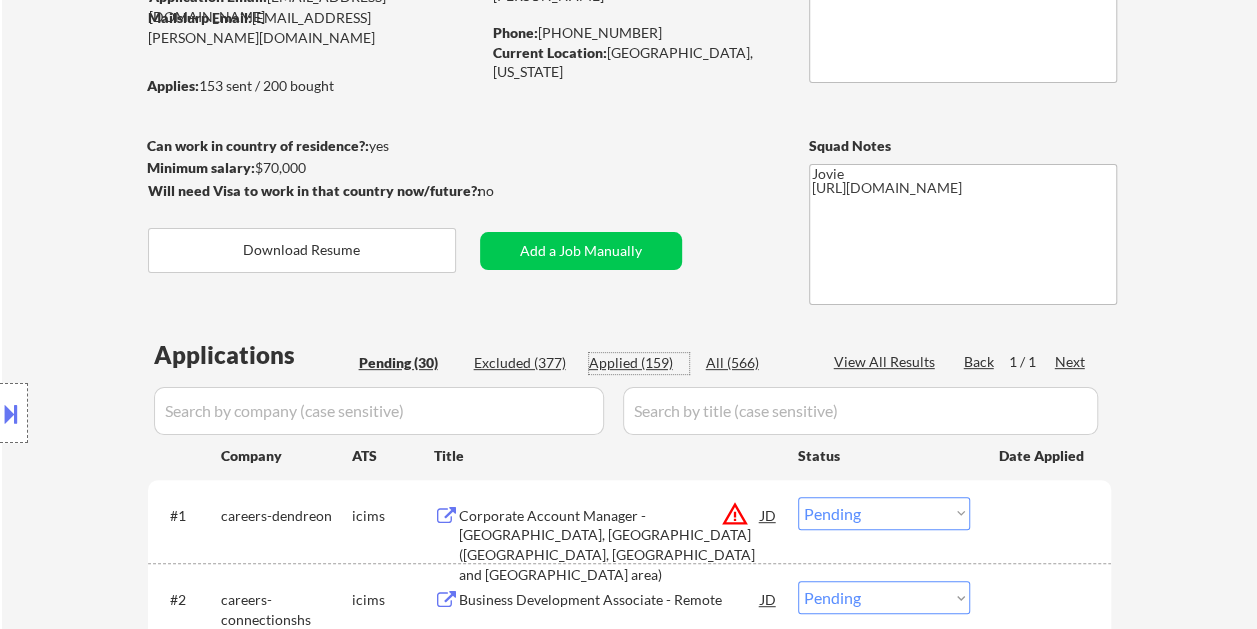 click on "Applied (159)" at bounding box center [639, 363] 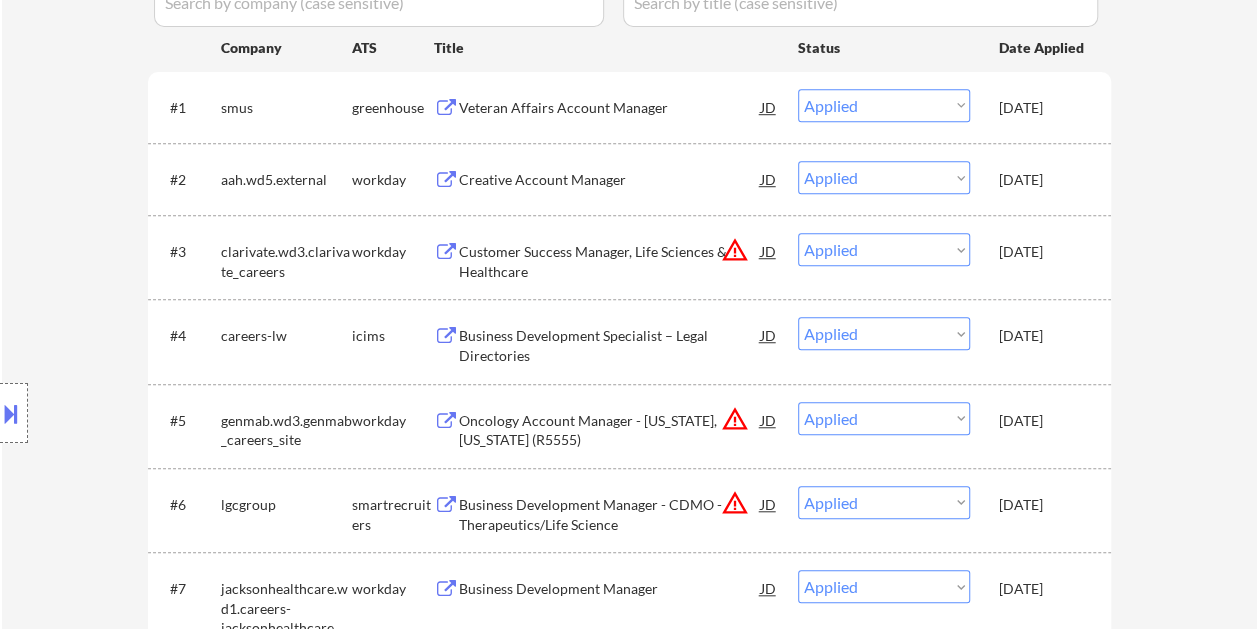 scroll, scrollTop: 600, scrollLeft: 0, axis: vertical 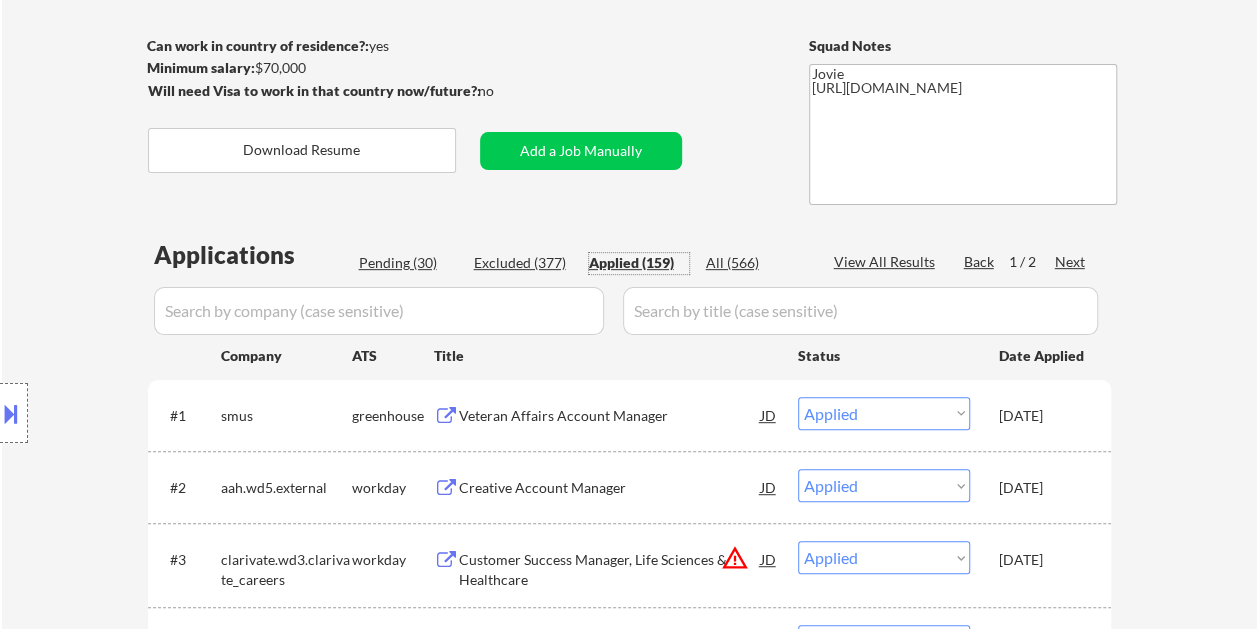 click on "Pending (30)" at bounding box center [409, 263] 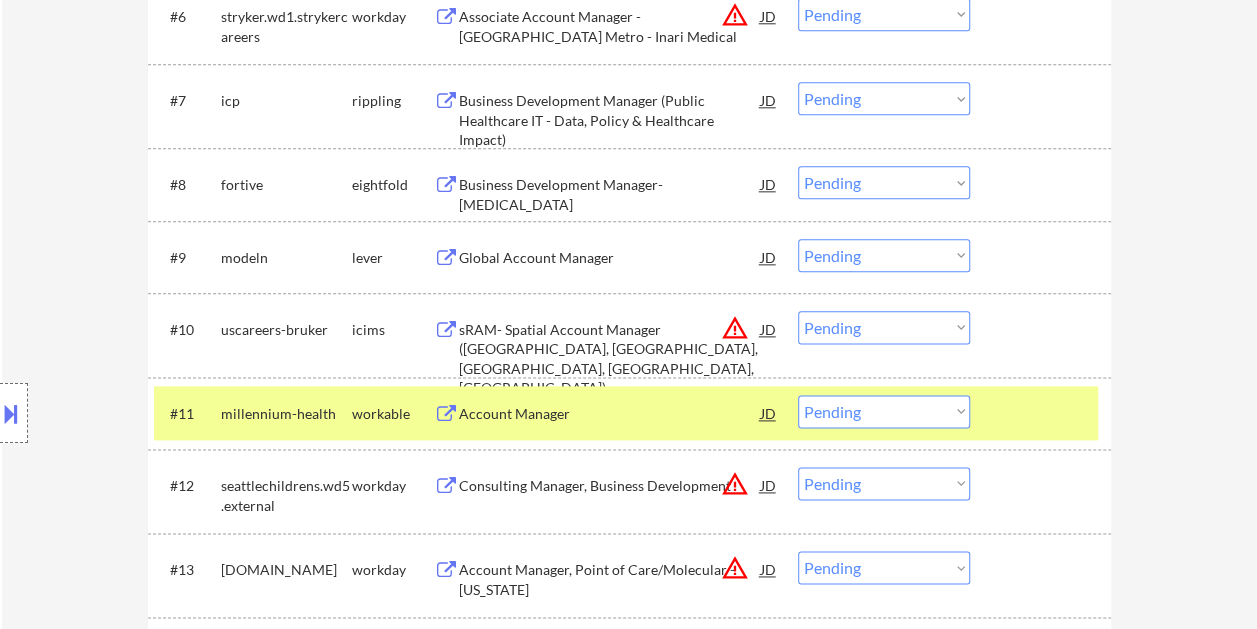 scroll, scrollTop: 1100, scrollLeft: 0, axis: vertical 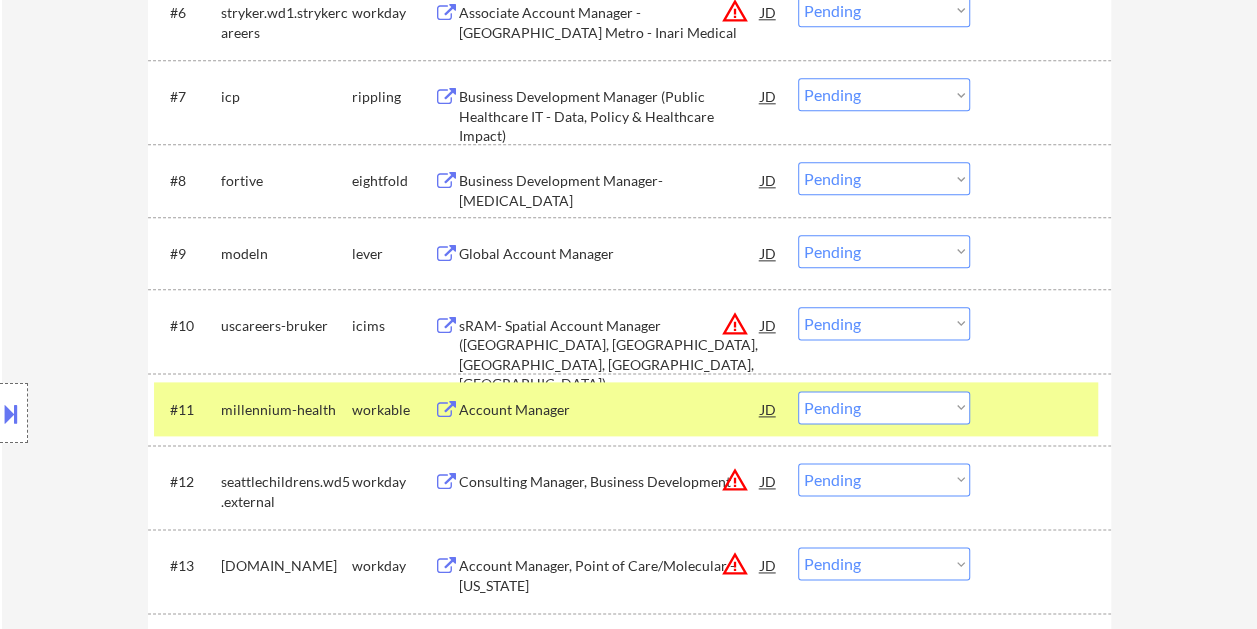 click on "Account Manager" at bounding box center (610, 410) 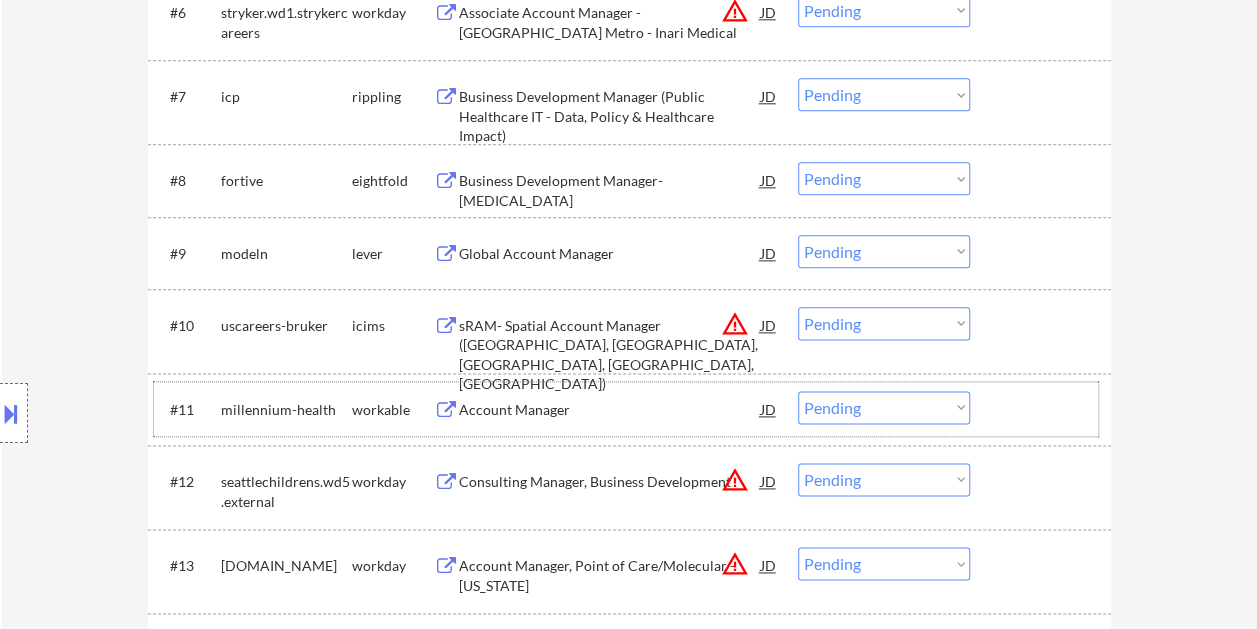 drag, startPoint x: 1024, startPoint y: 396, endPoint x: 942, endPoint y: 406, distance: 82.607506 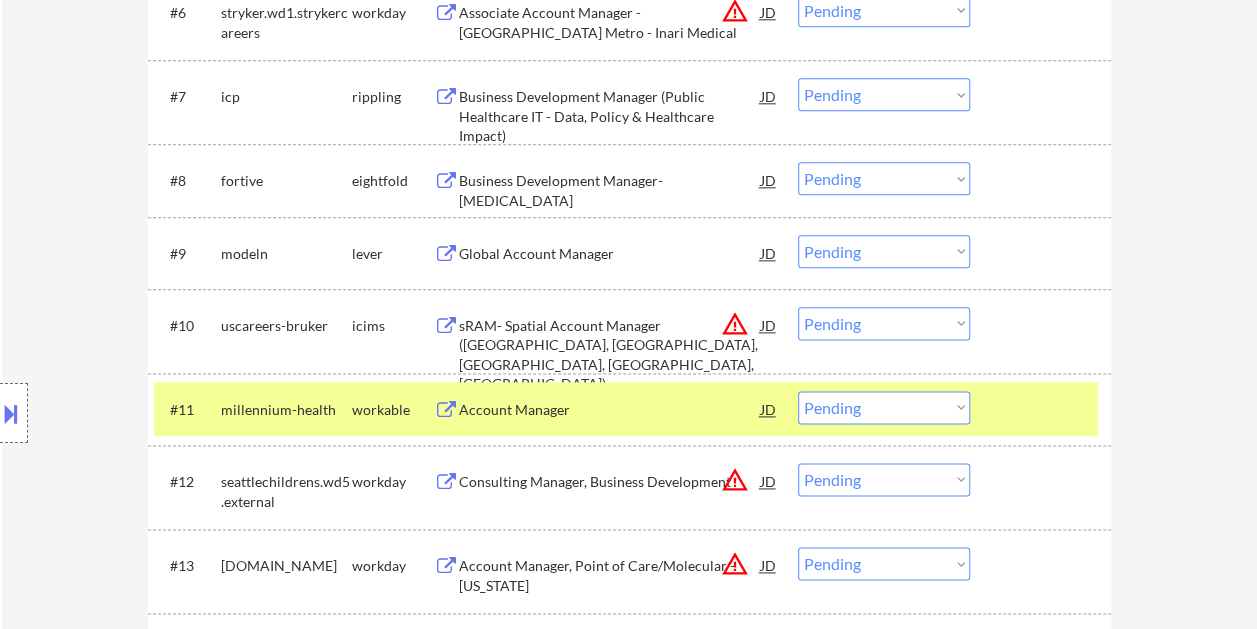 click on "Choose an option... Pending Applied Excluded (Questions) Excluded (Expired) Excluded (Location) Excluded (Bad Match) Excluded (Blocklist) Excluded (Salary) Excluded (Other)" at bounding box center (884, 407) 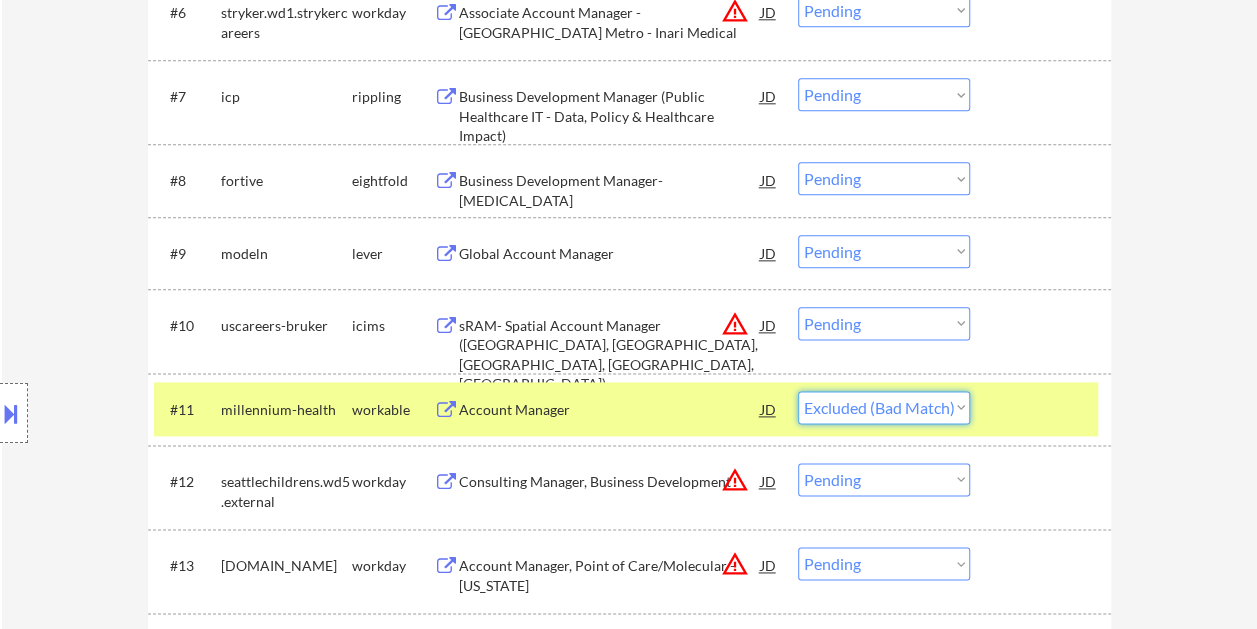 click on "Choose an option... Pending Applied Excluded (Questions) Excluded (Expired) Excluded (Location) Excluded (Bad Match) Excluded (Blocklist) Excluded (Salary) Excluded (Other)" at bounding box center [884, 407] 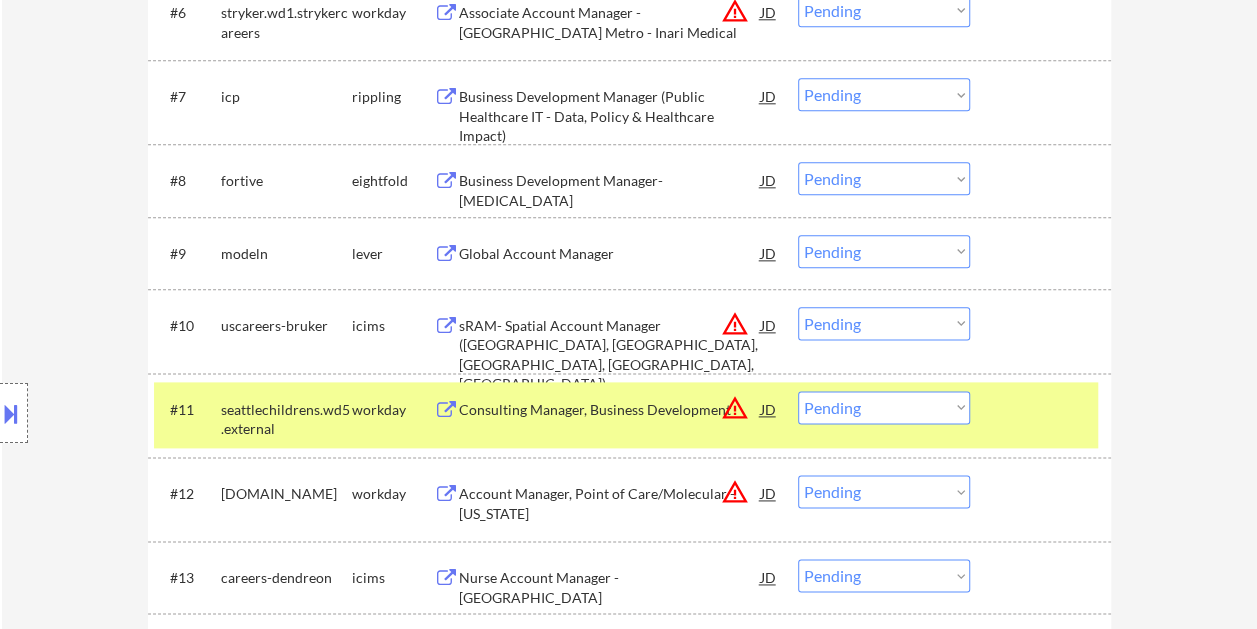 click at bounding box center (1043, 409) 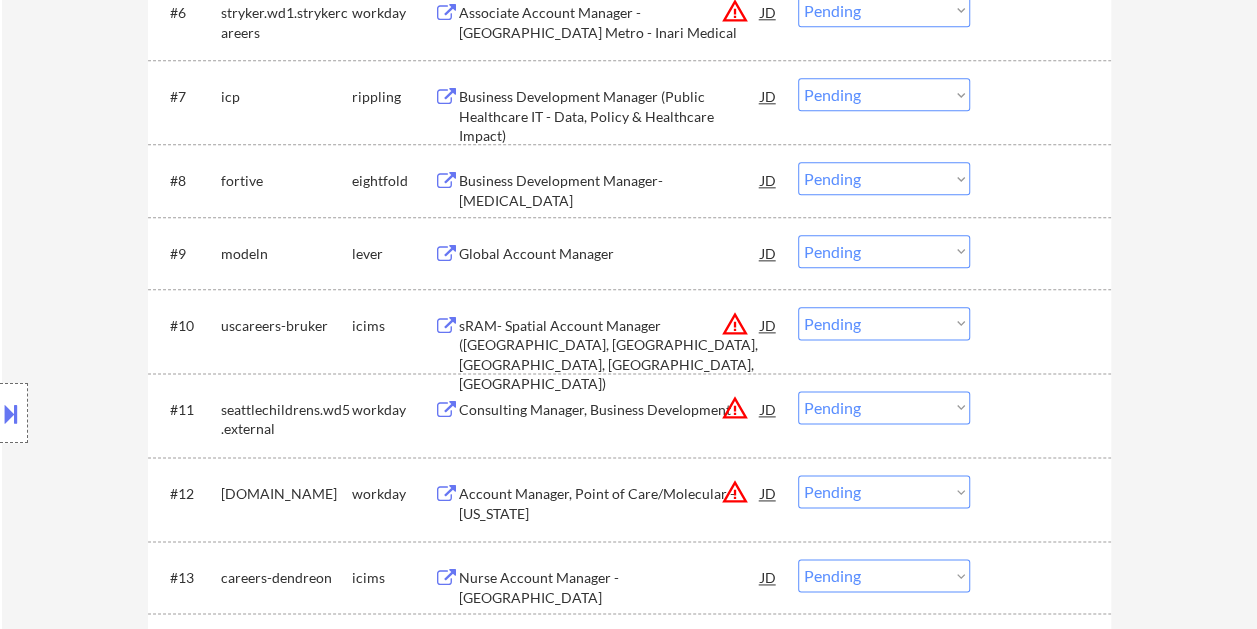 click on "Global Account Manager" at bounding box center (610, 254) 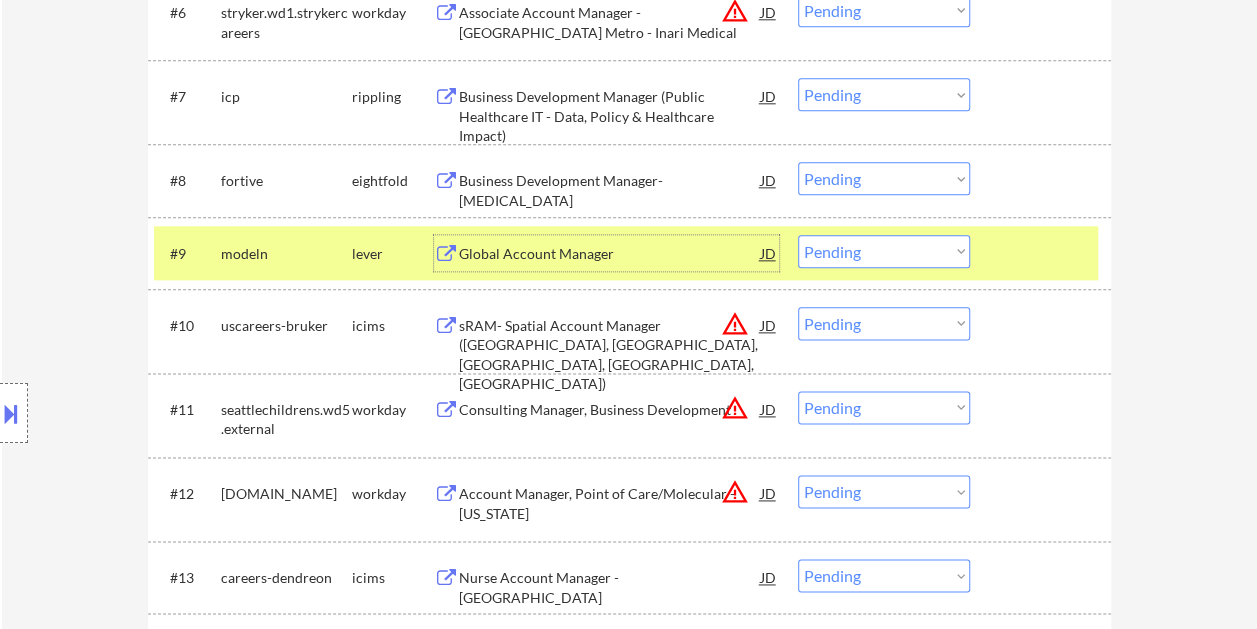 click on "Choose an option... Pending Applied Excluded (Questions) Excluded (Expired) Excluded (Location) Excluded (Bad Match) Excluded (Blocklist) Excluded (Salary) Excluded (Other)" at bounding box center (884, 251) 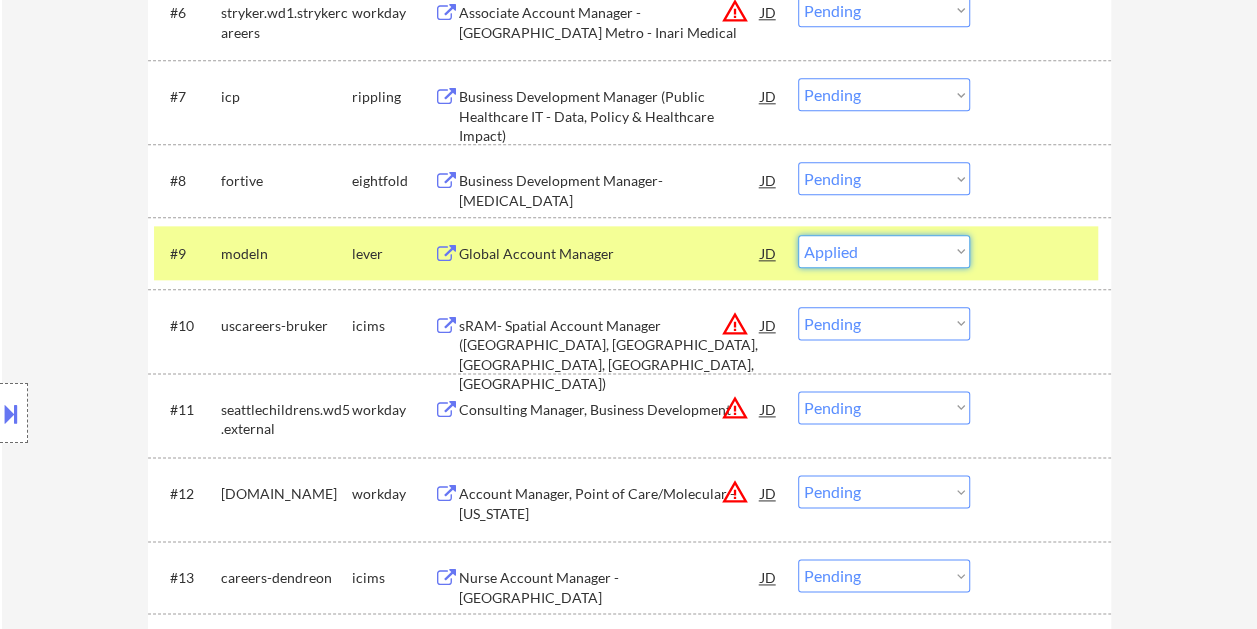 click on "Choose an option... Pending Applied Excluded (Questions) Excluded (Expired) Excluded (Location) Excluded (Bad Match) Excluded (Blocklist) Excluded (Salary) Excluded (Other)" at bounding box center [884, 251] 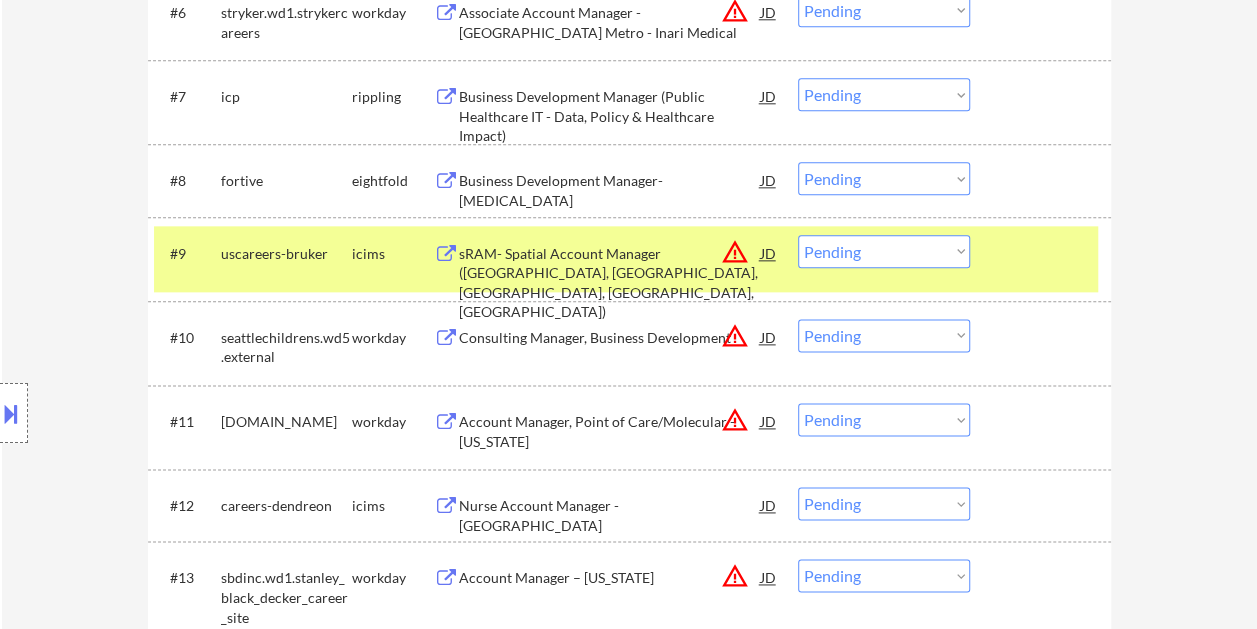 click on "#9 uscareers-bruker icims sRAM- Spatial Account Manager ([GEOGRAPHIC_DATA], [GEOGRAPHIC_DATA], [GEOGRAPHIC_DATA], [GEOGRAPHIC_DATA], [GEOGRAPHIC_DATA]) JD warning_amber Choose an option... Pending Applied Excluded (Questions) Excluded (Expired) Excluded (Location) Excluded (Bad Match) Excluded (Blocklist) Excluded (Salary) Excluded (Other)" at bounding box center (626, 259) 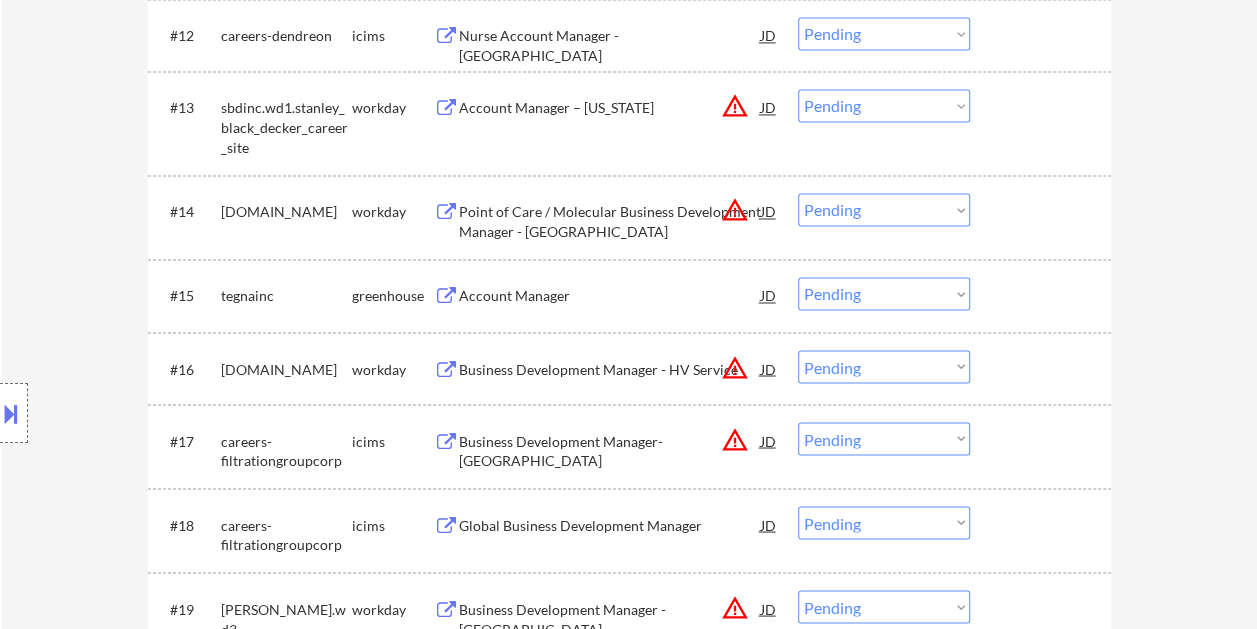 scroll, scrollTop: 1600, scrollLeft: 0, axis: vertical 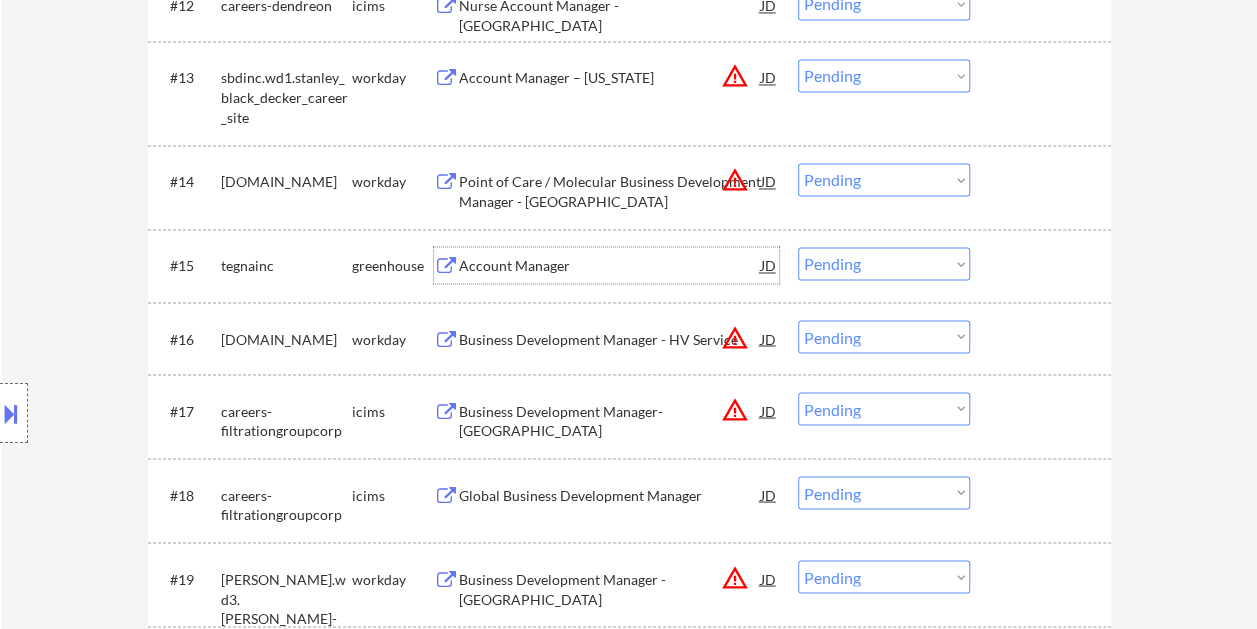 click on "Account Manager" at bounding box center (610, 266) 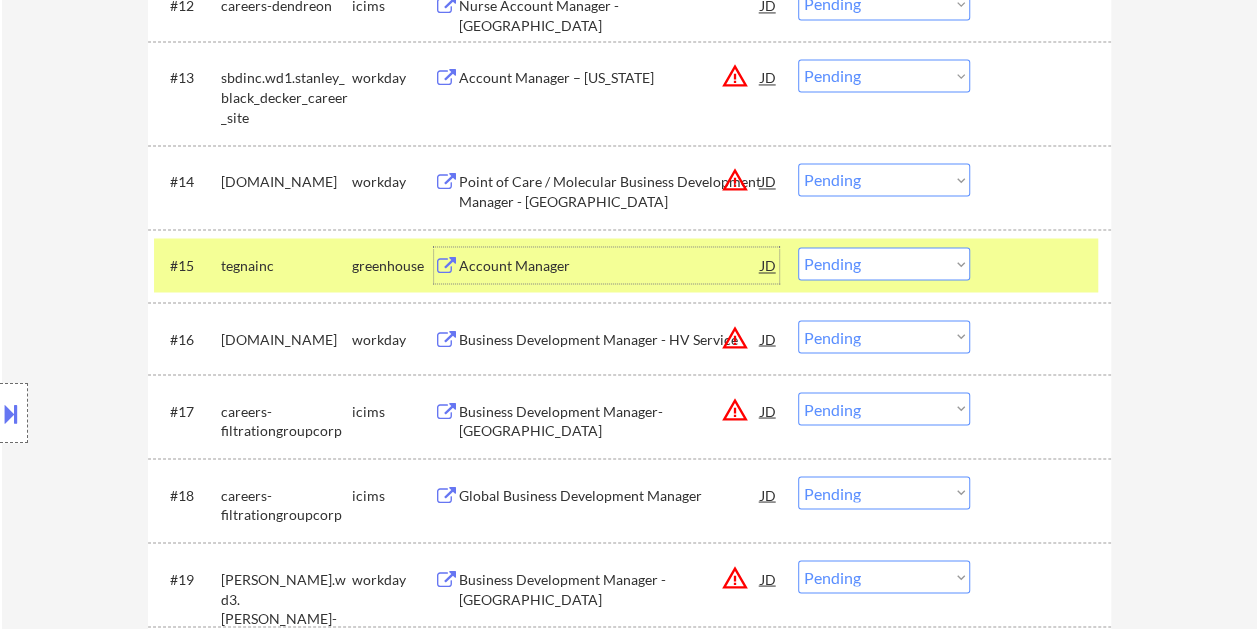 click on "Choose an option... Pending Applied Excluded (Questions) Excluded (Expired) Excluded (Location) Excluded (Bad Match) Excluded (Blocklist) Excluded (Salary) Excluded (Other)" at bounding box center (884, 263) 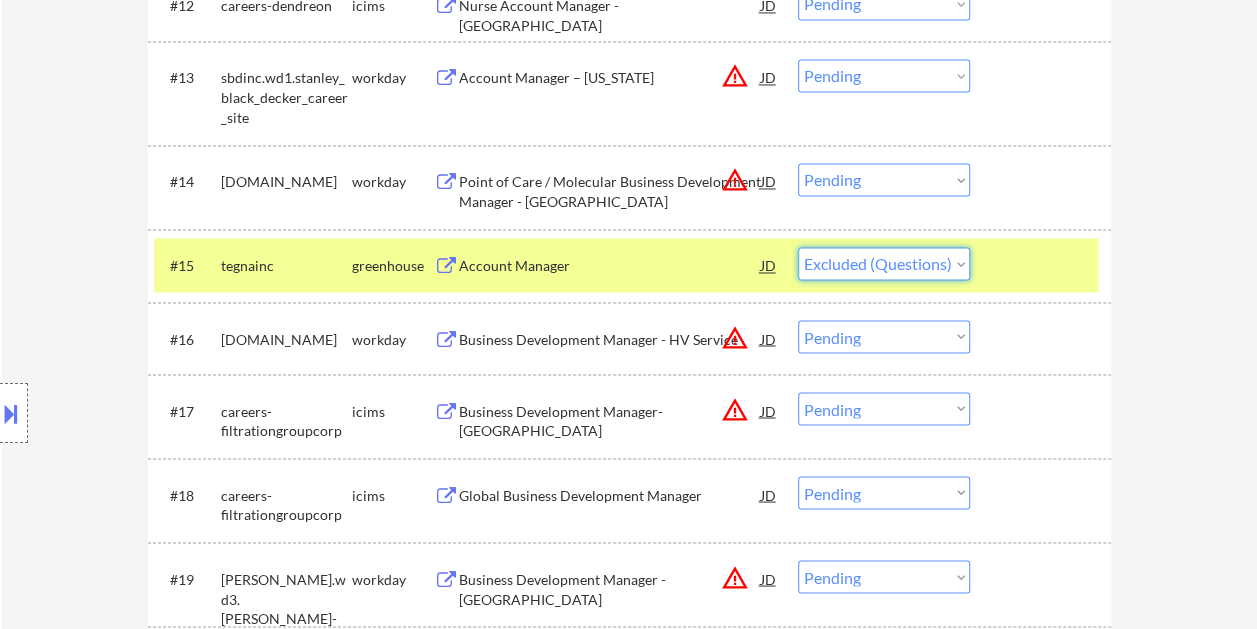 click on "Choose an option... Pending Applied Excluded (Questions) Excluded (Expired) Excluded (Location) Excluded (Bad Match) Excluded (Blocklist) Excluded (Salary) Excluded (Other)" at bounding box center (884, 263) 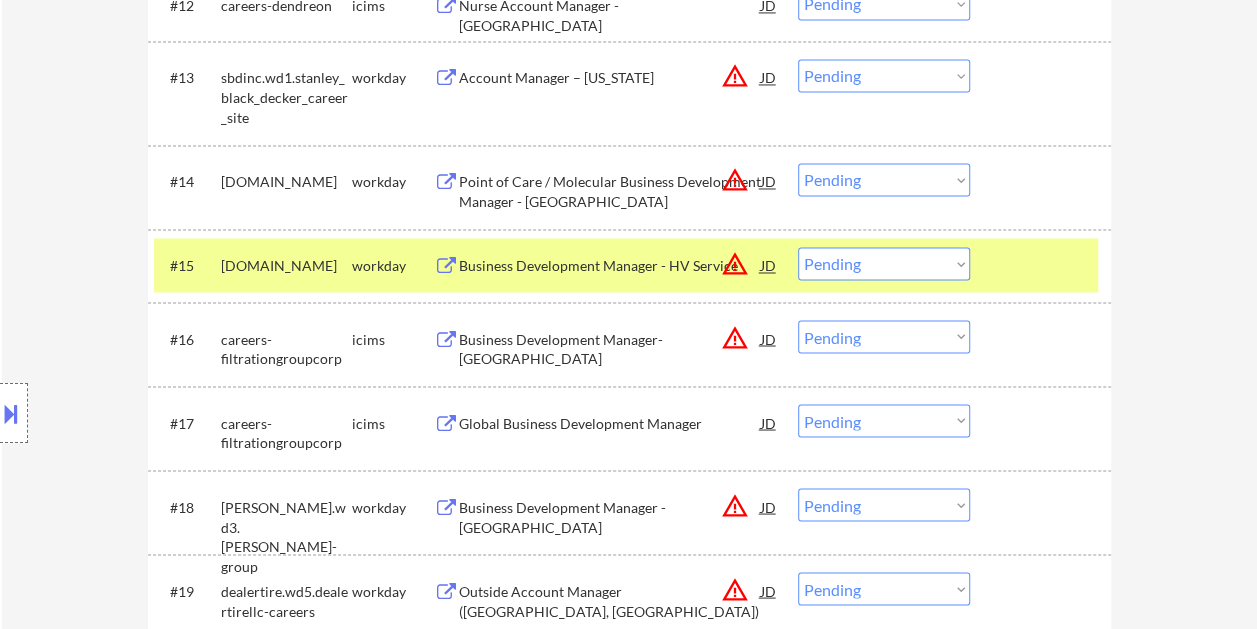click at bounding box center [1043, 265] 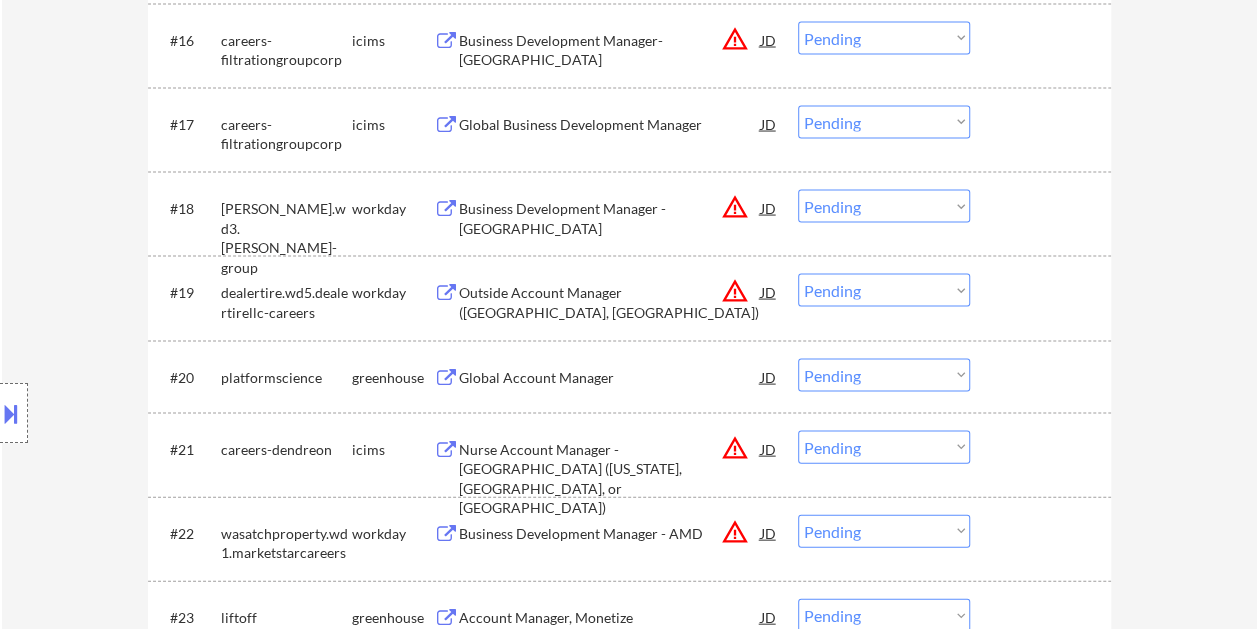 scroll, scrollTop: 1900, scrollLeft: 0, axis: vertical 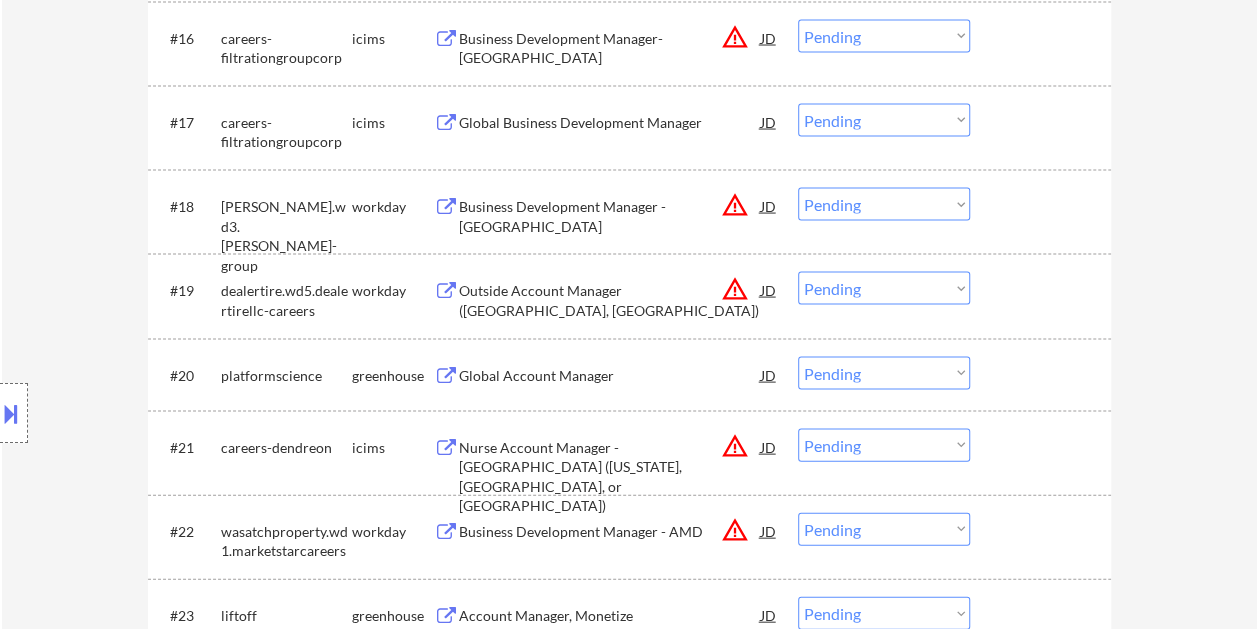 click on "#20 platformscience greenhouse Global Account Manager JD warning_amber Choose an option... Pending Applied Excluded (Questions) Excluded (Expired) Excluded (Location) Excluded (Bad Match) Excluded (Blocklist) Excluded (Salary) Excluded (Other)" at bounding box center [626, 375] 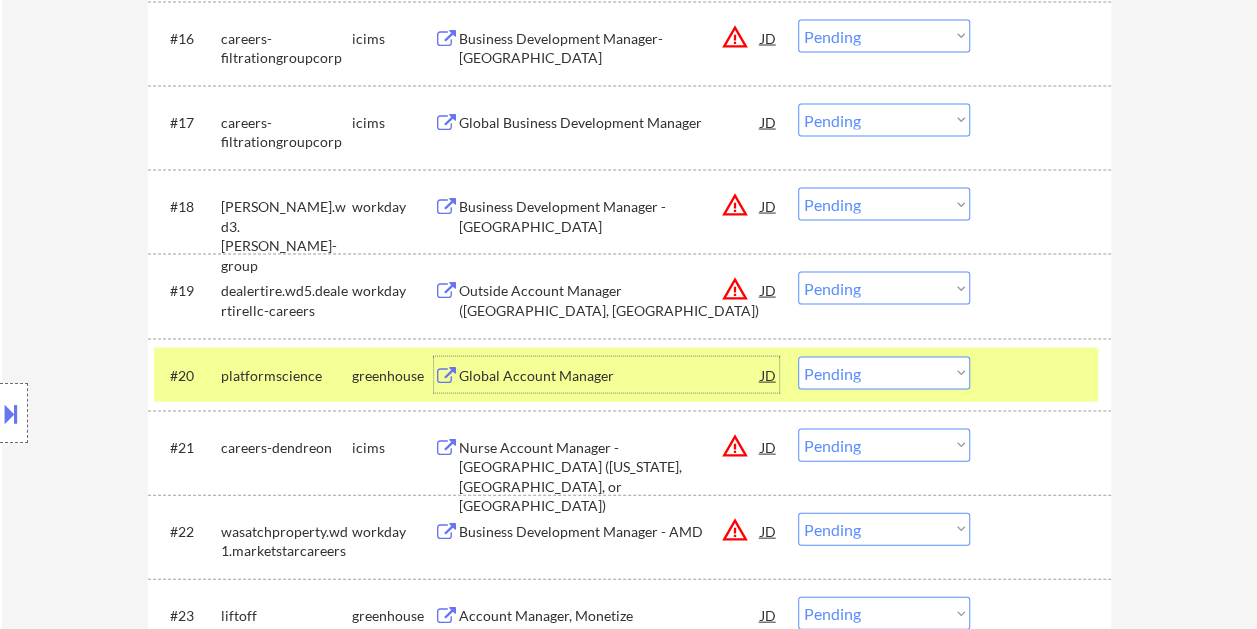 click on "Global Account Manager" at bounding box center [610, 375] 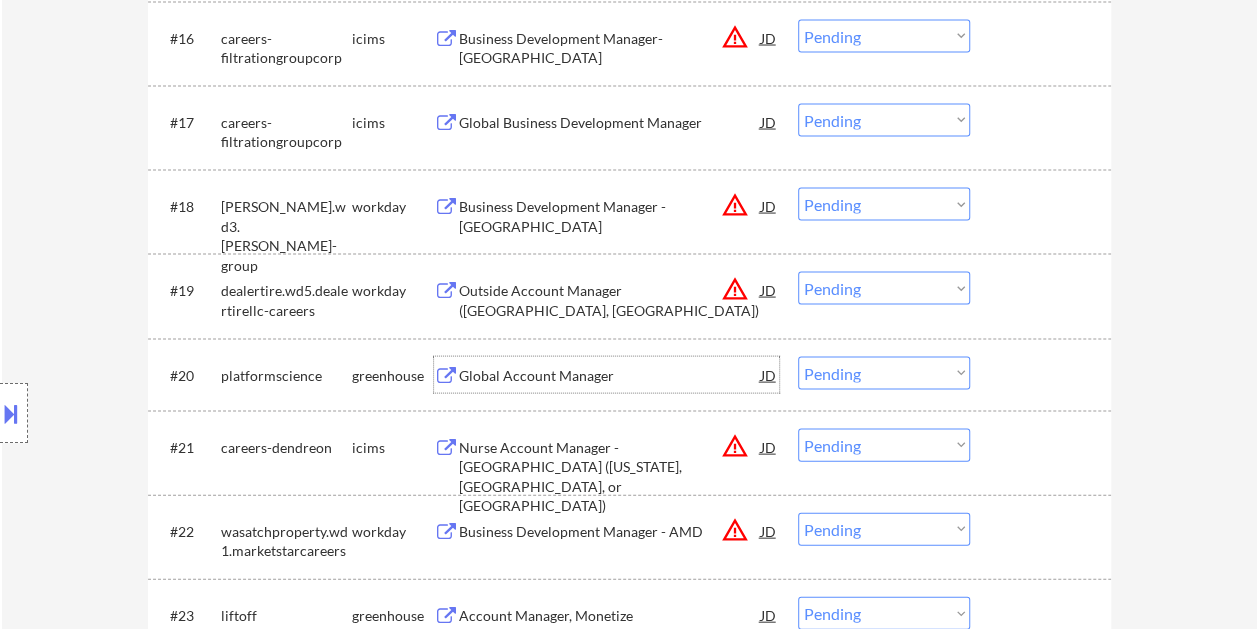 click at bounding box center (1043, 375) 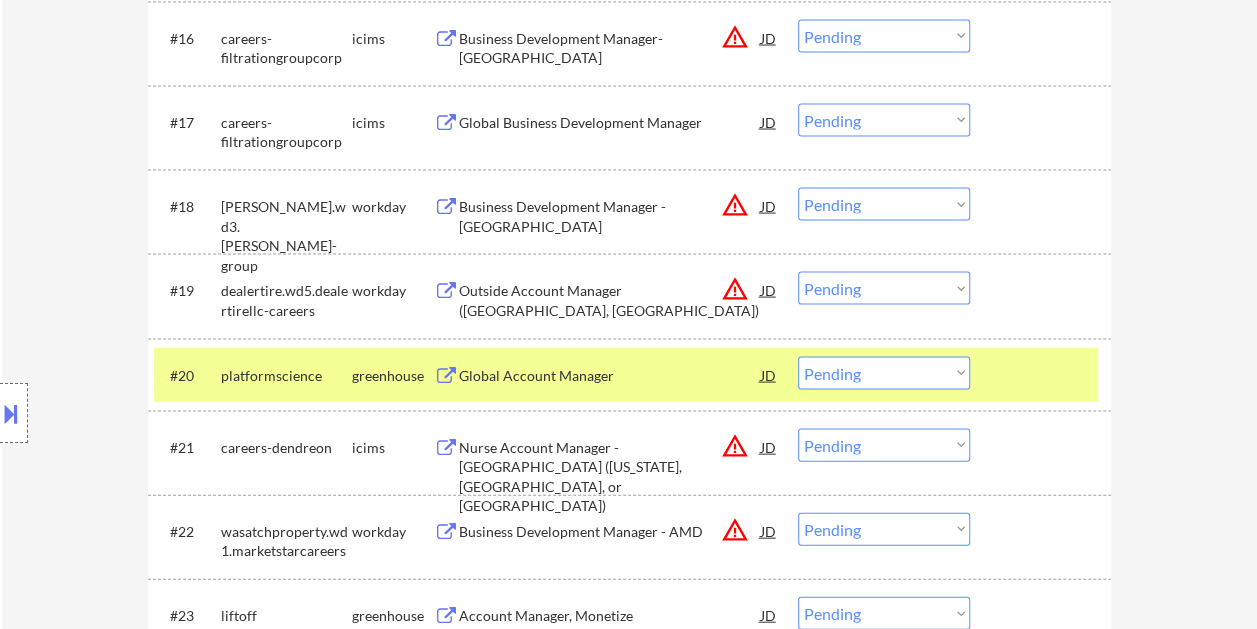 click on "Choose an option... Pending Applied Excluded (Questions) Excluded (Expired) Excluded (Location) Excluded (Bad Match) Excluded (Blocklist) Excluded (Salary) Excluded (Other)" at bounding box center (884, 373) 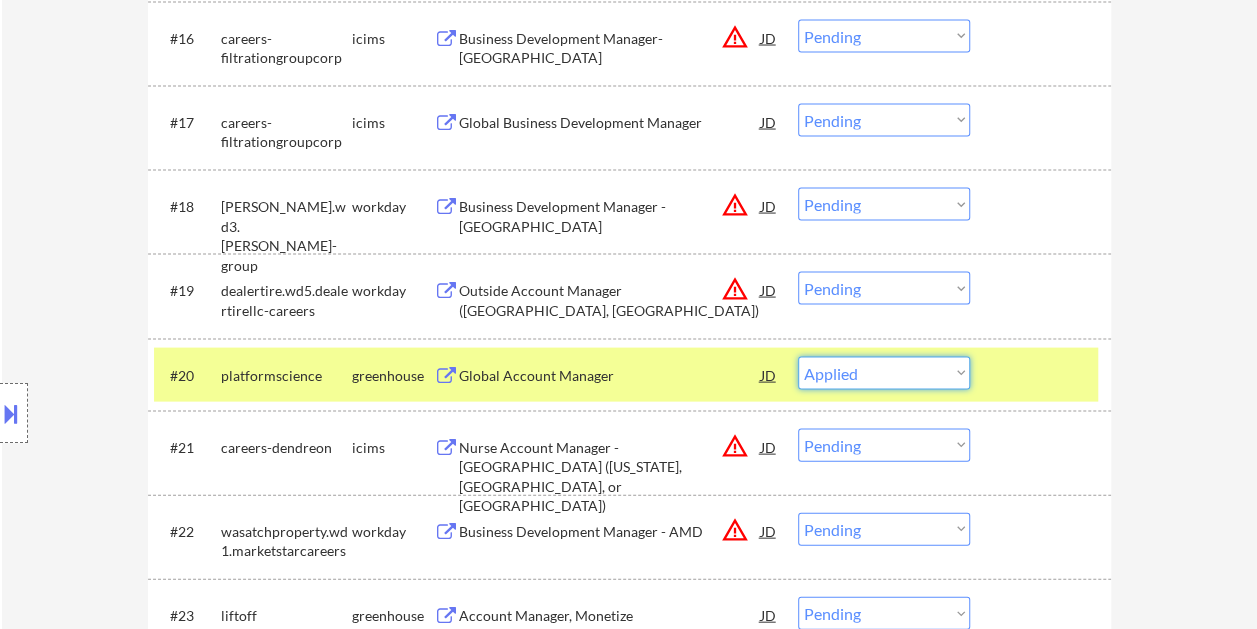 click on "Choose an option... Pending Applied Excluded (Questions) Excluded (Expired) Excluded (Location) Excluded (Bad Match) Excluded (Blocklist) Excluded (Salary) Excluded (Other)" at bounding box center (884, 373) 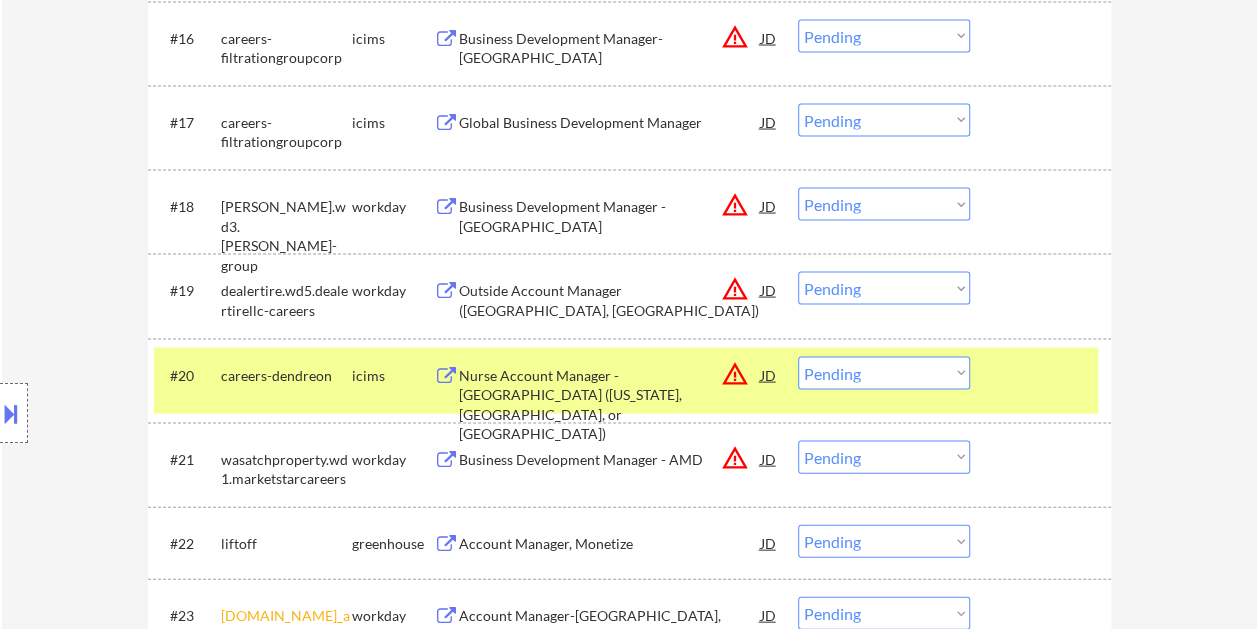 click on "#20 careers-dendreon icims Nurse Account Manager - [GEOGRAPHIC_DATA] ([US_STATE], [GEOGRAPHIC_DATA], or [GEOGRAPHIC_DATA]) JD warning_amber Choose an option... Pending Applied Excluded (Questions) Excluded (Expired) Excluded (Location) Excluded (Bad Match) Excluded (Blocklist) Excluded (Salary) Excluded (Other)" at bounding box center [626, 381] 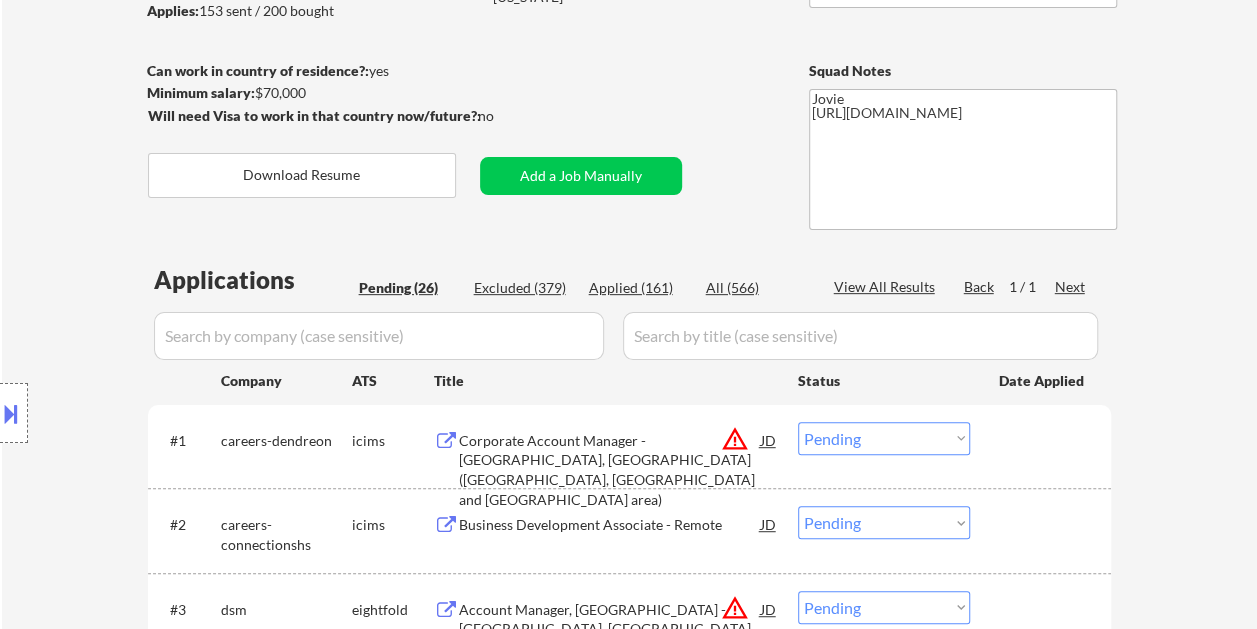 scroll, scrollTop: 300, scrollLeft: 0, axis: vertical 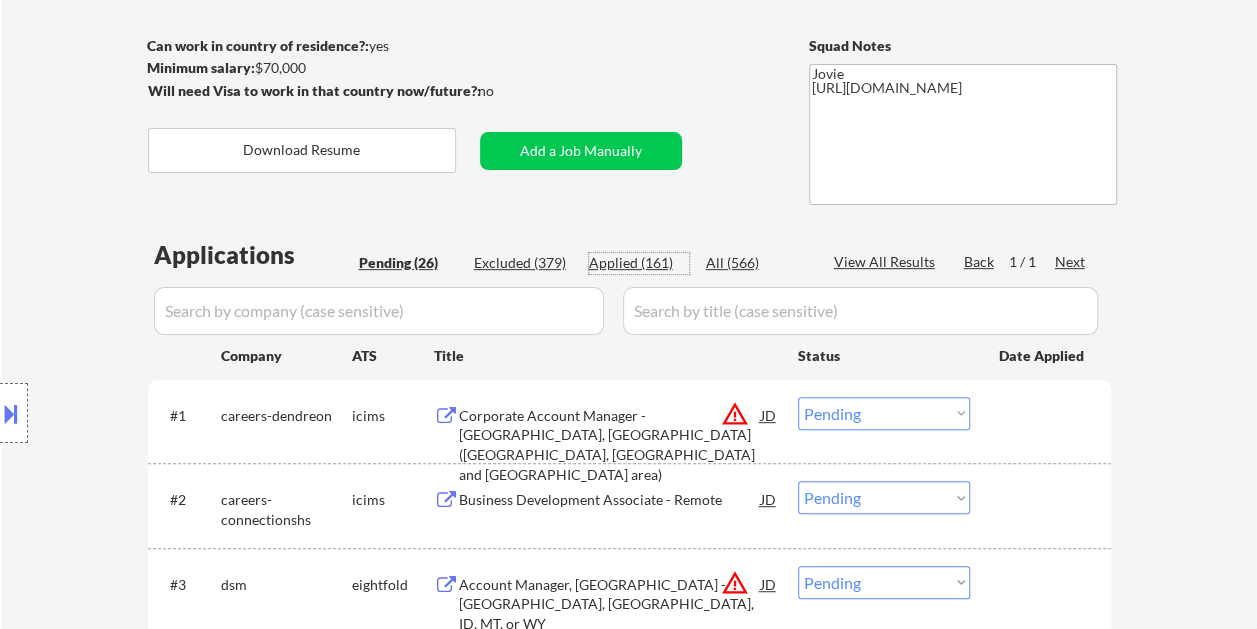 click on "Applied (161)" at bounding box center [639, 263] 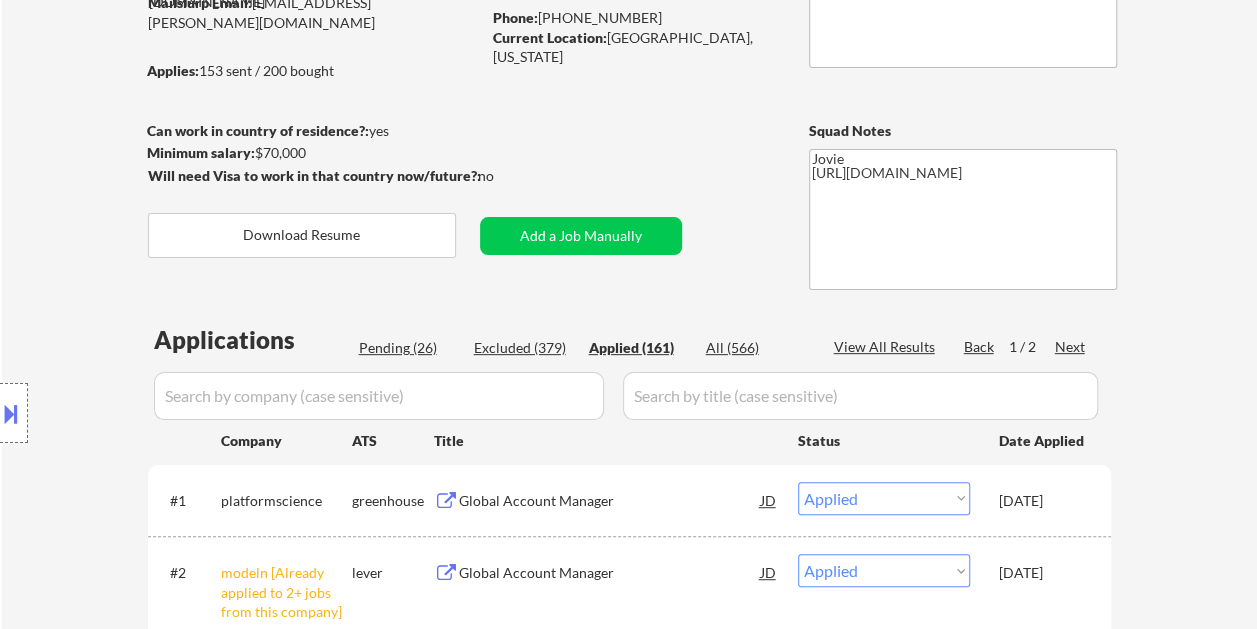 scroll, scrollTop: 0, scrollLeft: 0, axis: both 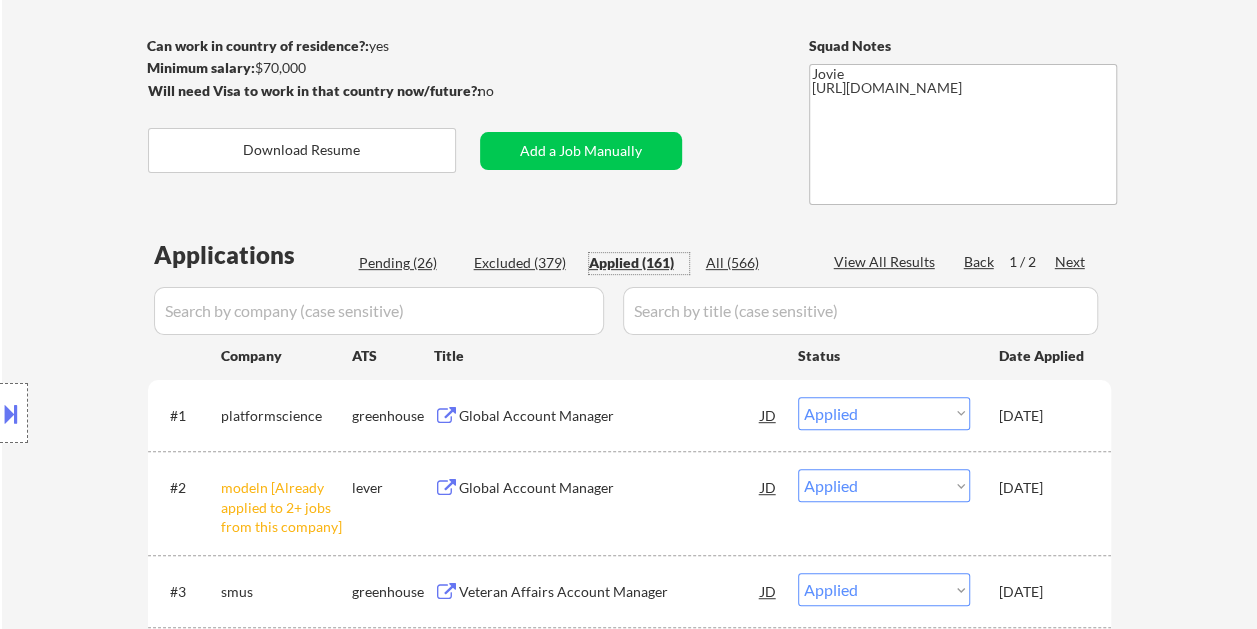 click on "Pending (26)" at bounding box center (409, 263) 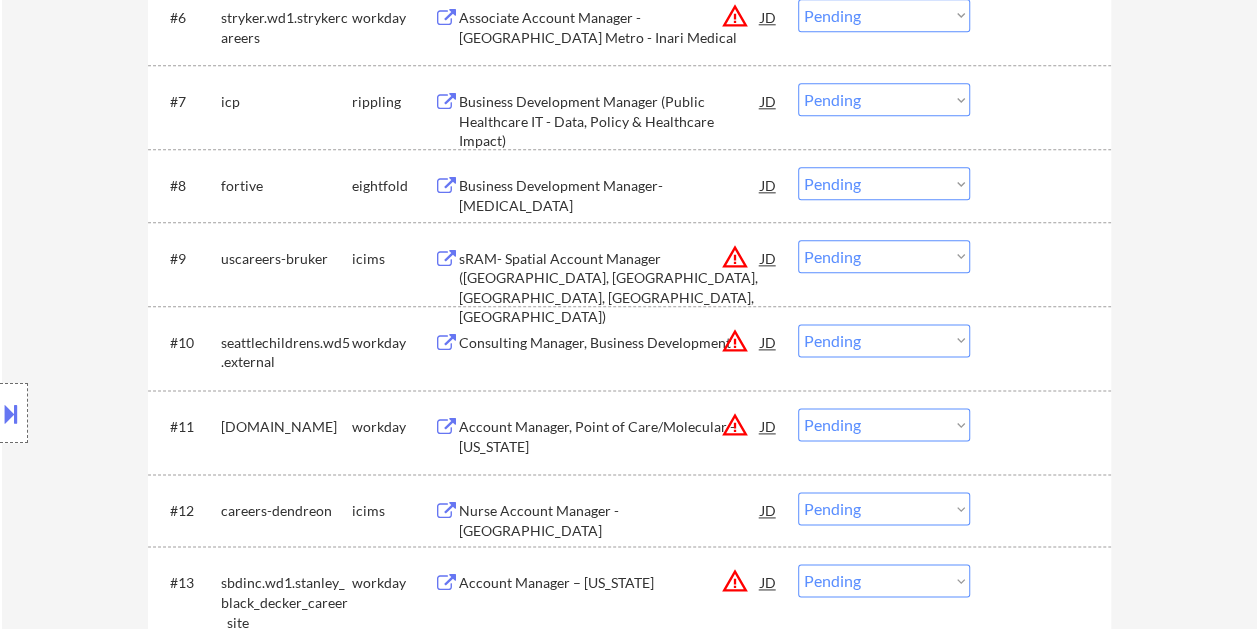 scroll, scrollTop: 900, scrollLeft: 0, axis: vertical 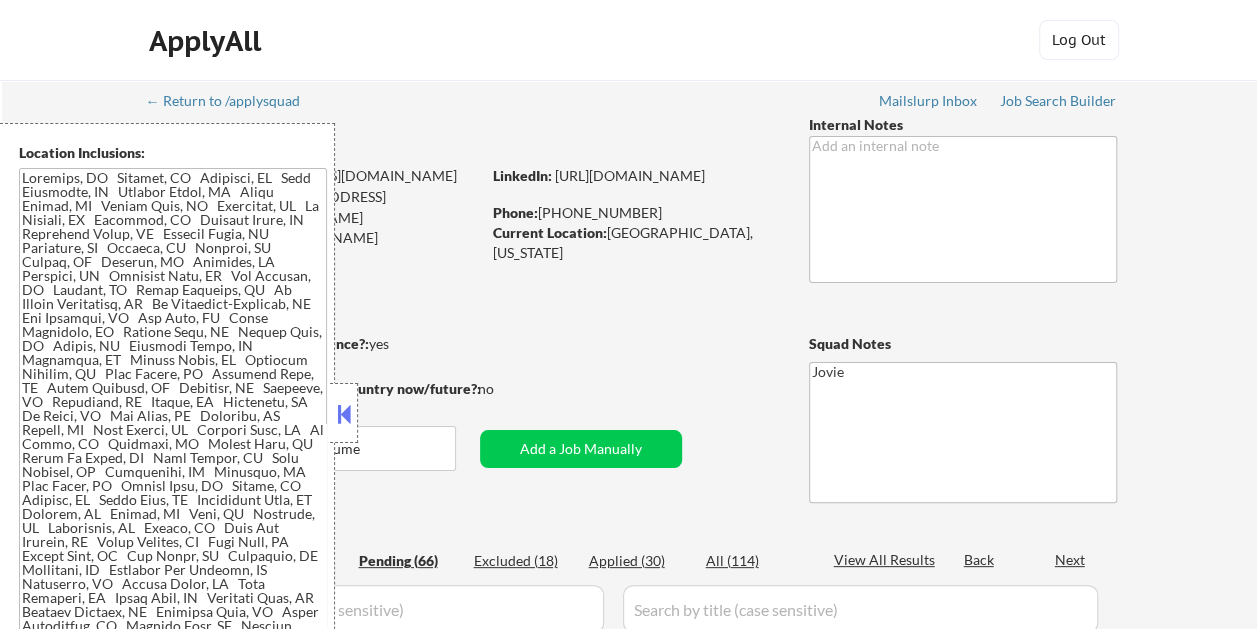 click at bounding box center (344, 414) 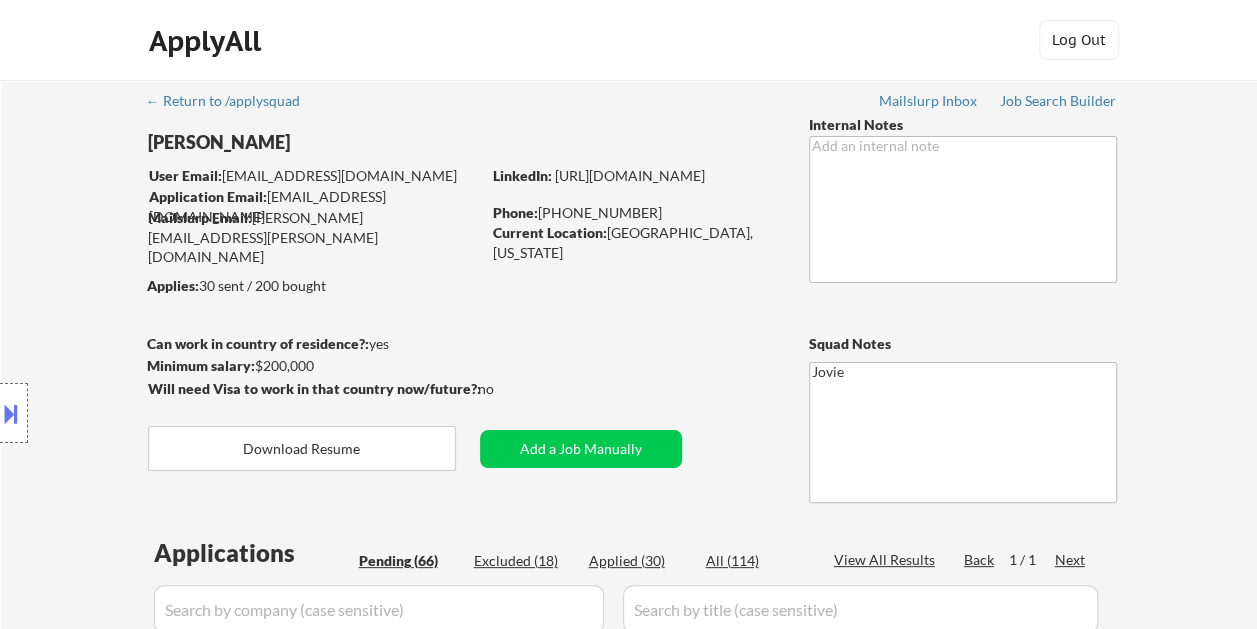 select on ""pending"" 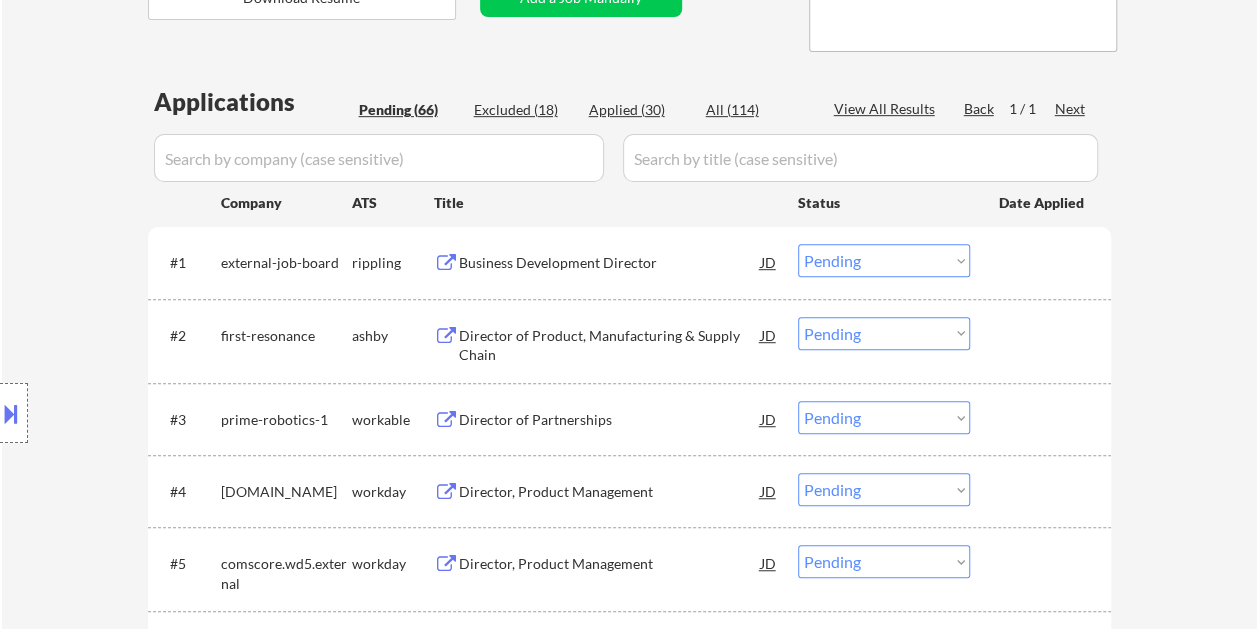 scroll, scrollTop: 500, scrollLeft: 0, axis: vertical 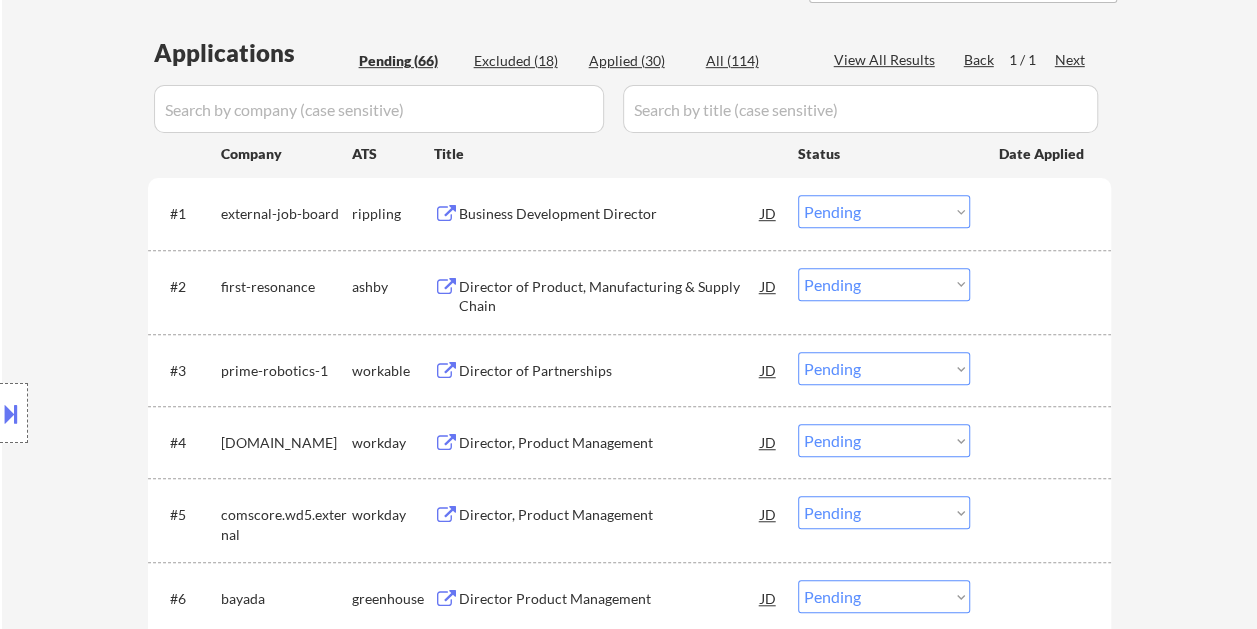 click on "Director of Product, Manufacturing & Supply Chain" at bounding box center (610, 296) 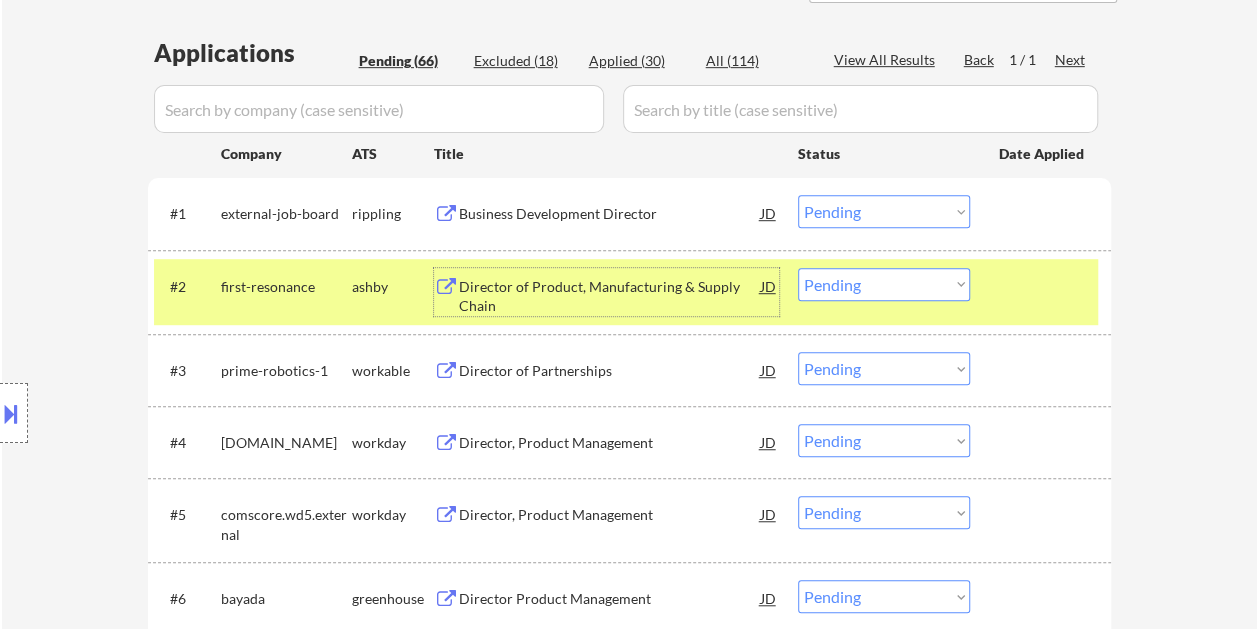 click on "Choose an option... Pending Applied Excluded (Questions) Excluded (Expired) Excluded (Location) Excluded (Bad Match) Excluded (Blocklist) Excluded (Salary) Excluded (Other)" at bounding box center (884, 284) 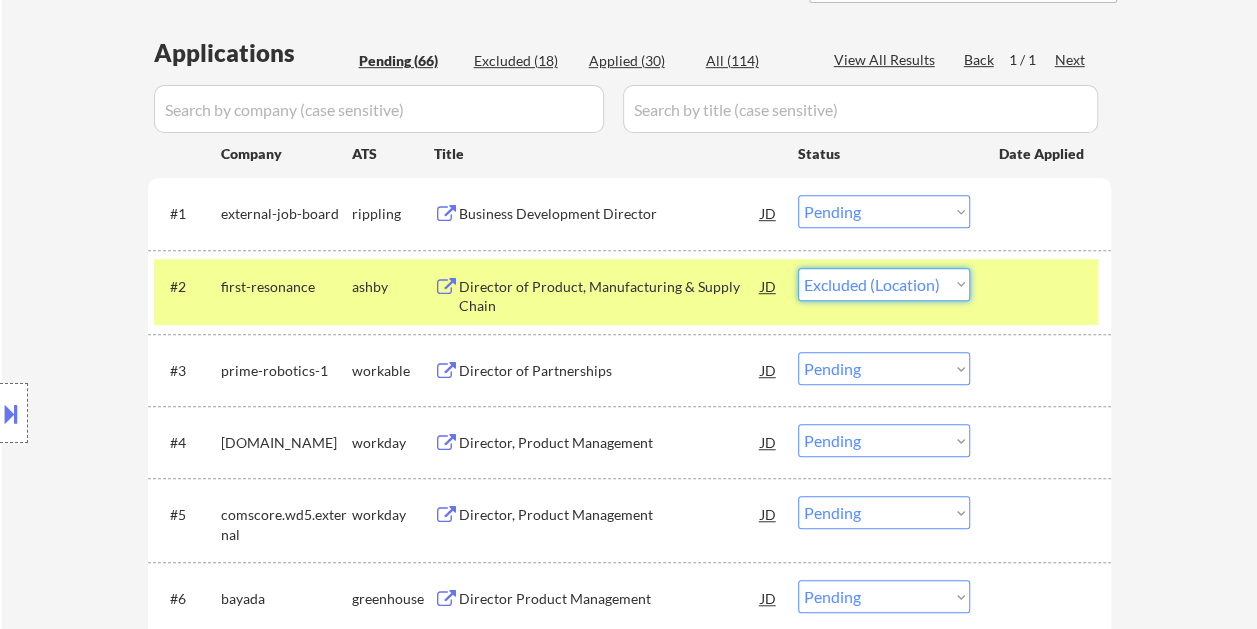 click on "Choose an option... Pending Applied Excluded (Questions) Excluded (Expired) Excluded (Location) Excluded (Bad Match) Excluded (Blocklist) Excluded (Salary) Excluded (Other)" at bounding box center (884, 284) 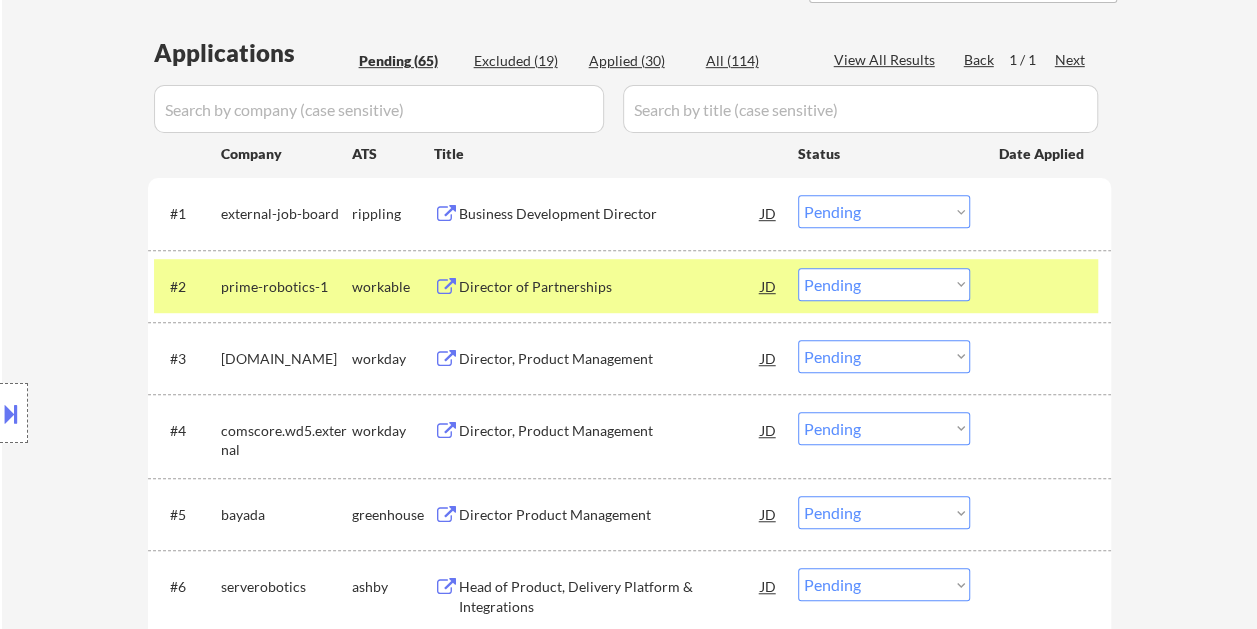 click at bounding box center (1043, 286) 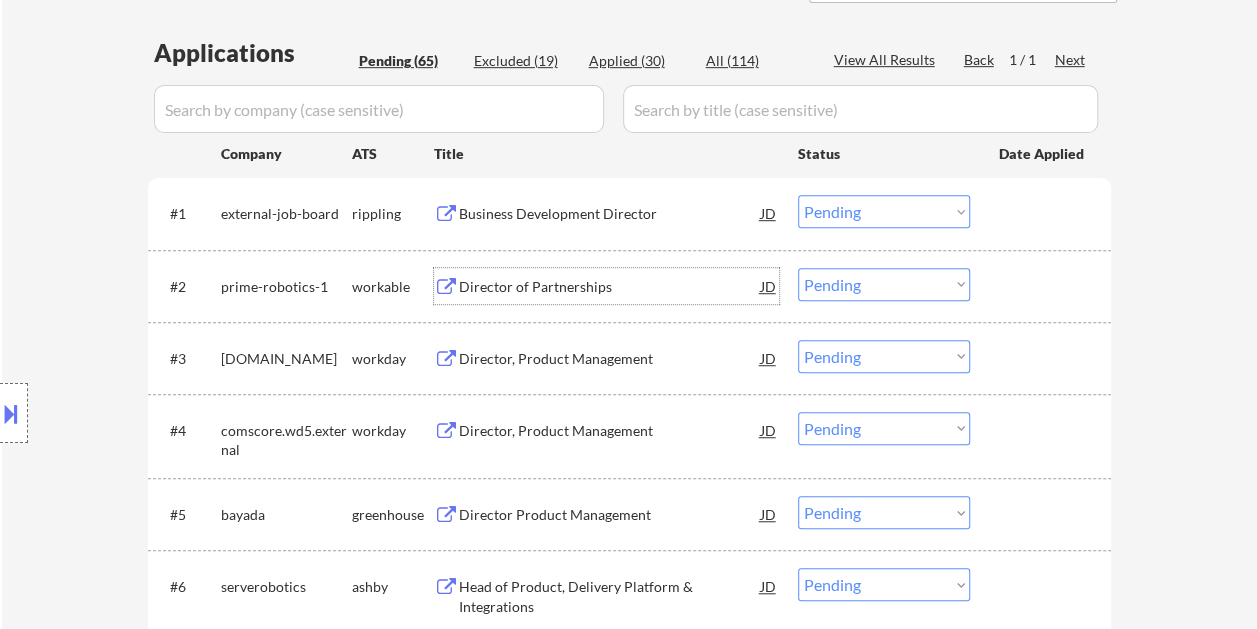 click on "Director of Partnerships" at bounding box center (610, 287) 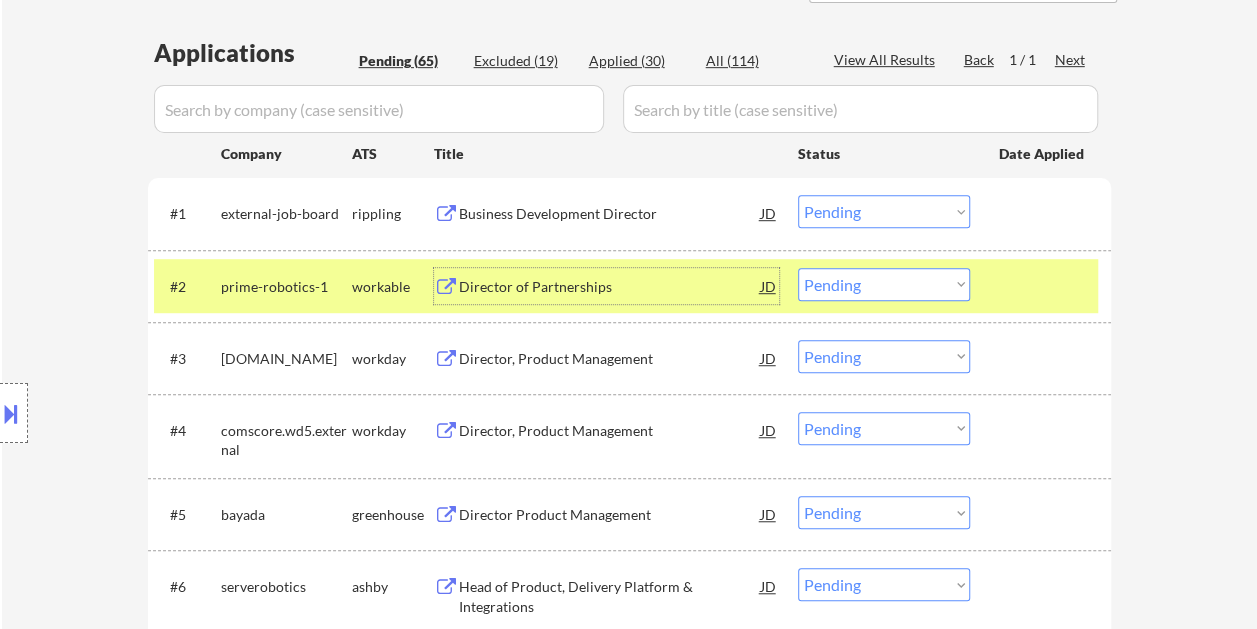 click on "Director of Partnerships" at bounding box center (610, 287) 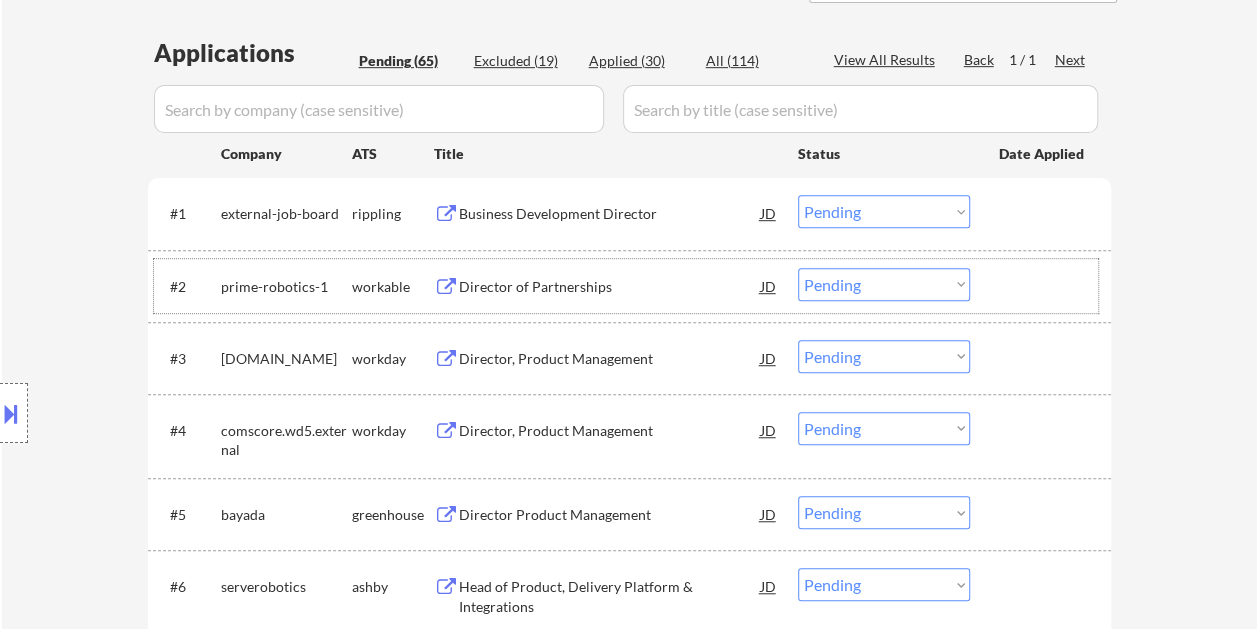 click at bounding box center (1043, 286) 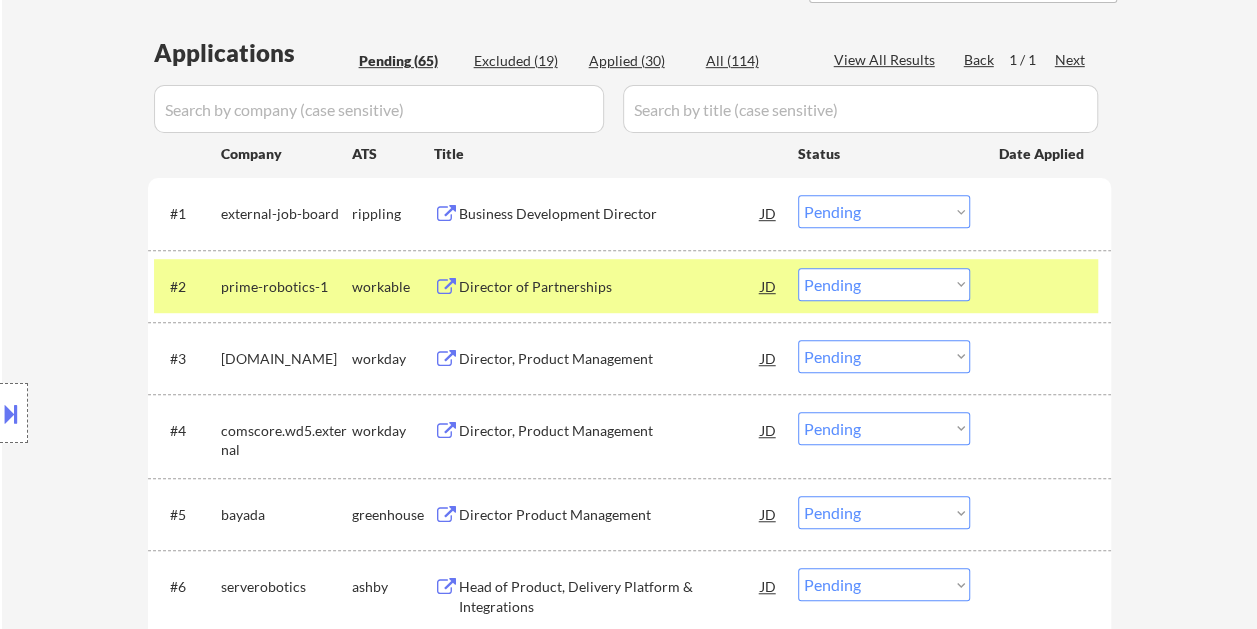 click on "JD" at bounding box center [769, 286] 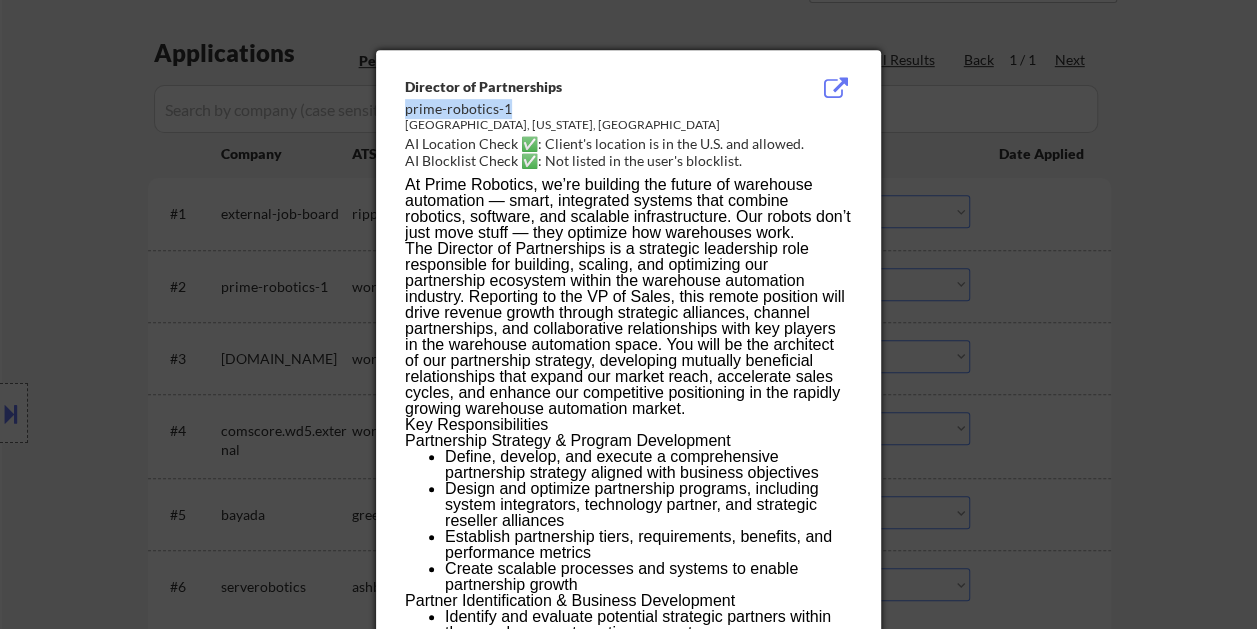 drag, startPoint x: 405, startPoint y: 104, endPoint x: 510, endPoint y: 105, distance: 105.00476 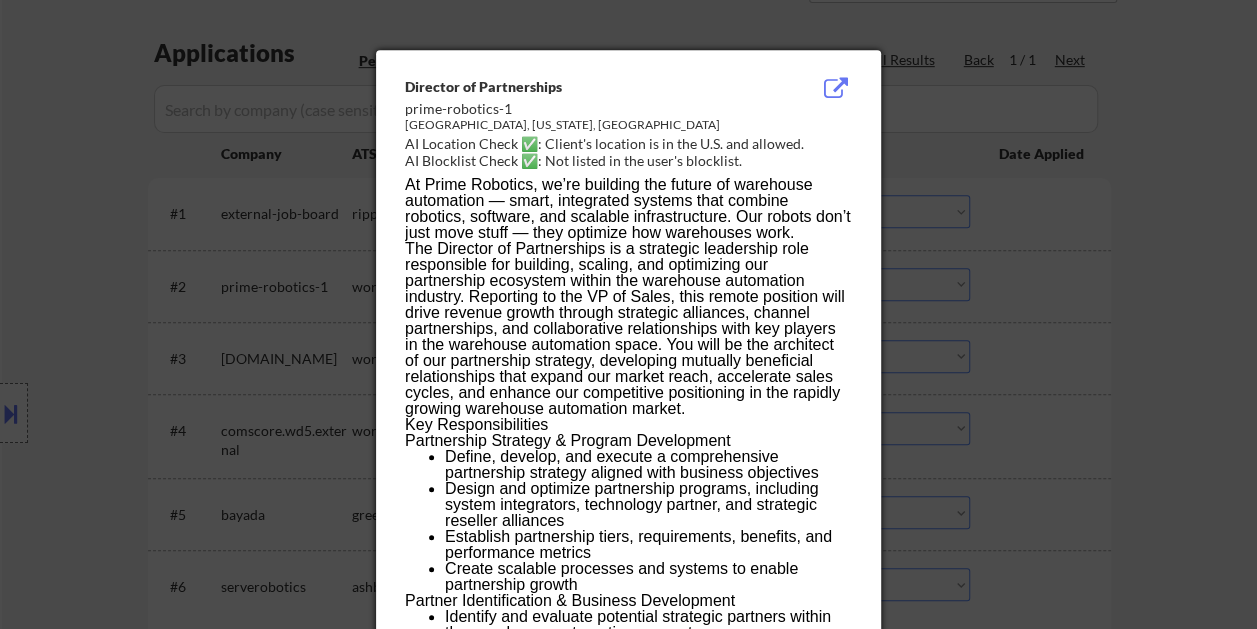 click at bounding box center [628, 314] 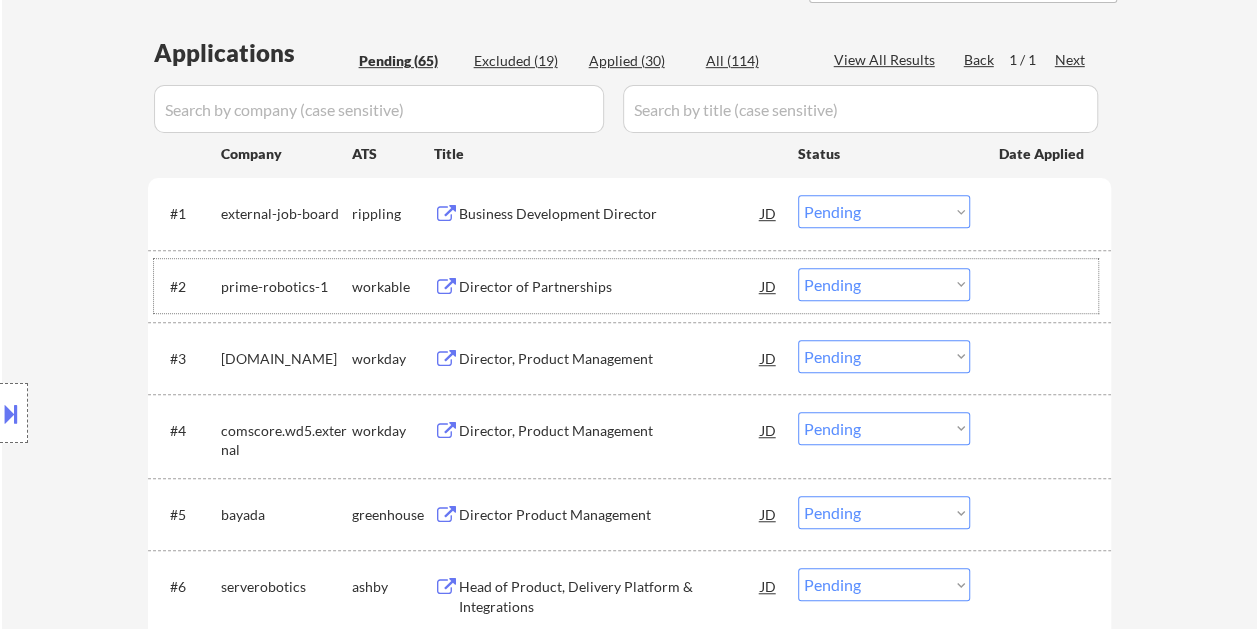 click on "#2 prime-robotics-1 workable Director of Partnerships JD Choose an option... Pending Applied Excluded (Questions) Excluded (Expired) Excluded (Location) Excluded (Bad Match) Excluded (Blocklist) Excluded (Salary) Excluded (Other)" at bounding box center (626, 286) 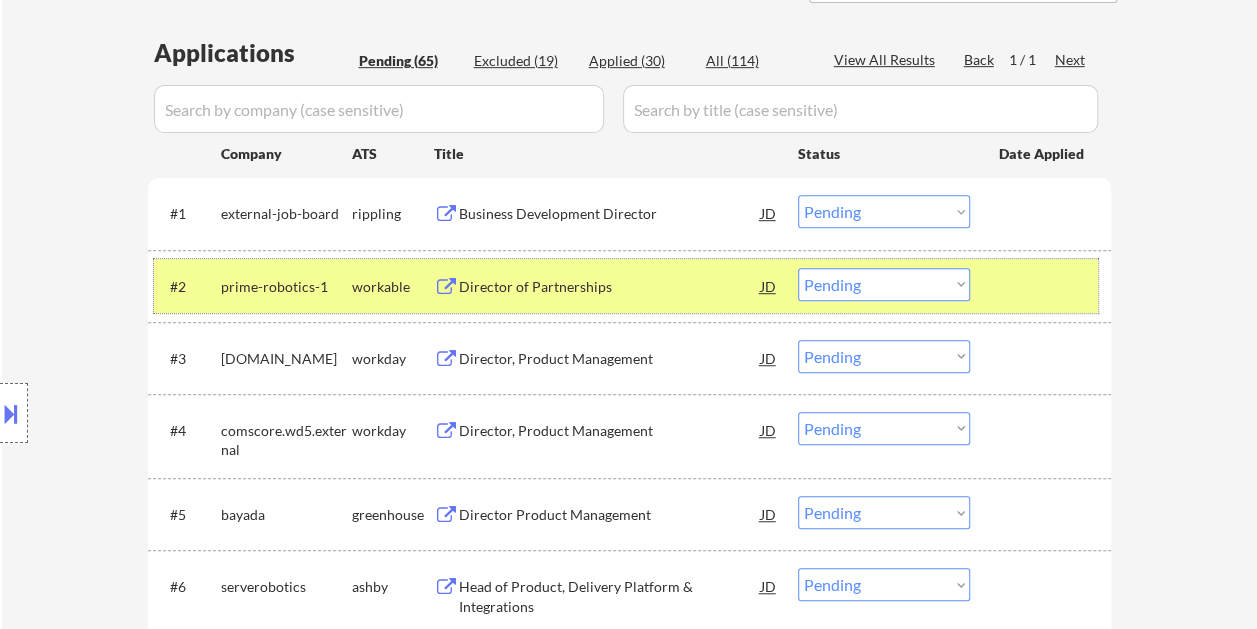 click on "Choose an option... Pending Applied Excluded (Questions) Excluded (Expired) Excluded (Location) Excluded (Bad Match) Excluded (Blocklist) Excluded (Salary) Excluded (Other)" at bounding box center [884, 284] 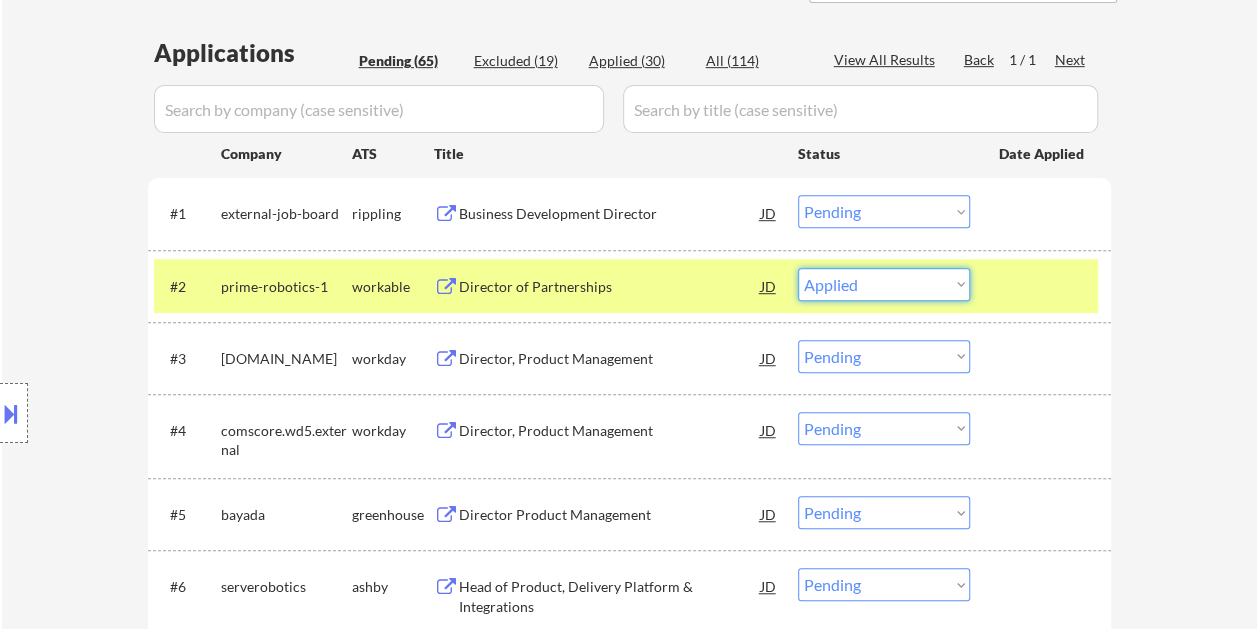 click on "Choose an option... Pending Applied Excluded (Questions) Excluded (Expired) Excluded (Location) Excluded (Bad Match) Excluded (Blocklist) Excluded (Salary) Excluded (Other)" at bounding box center [884, 284] 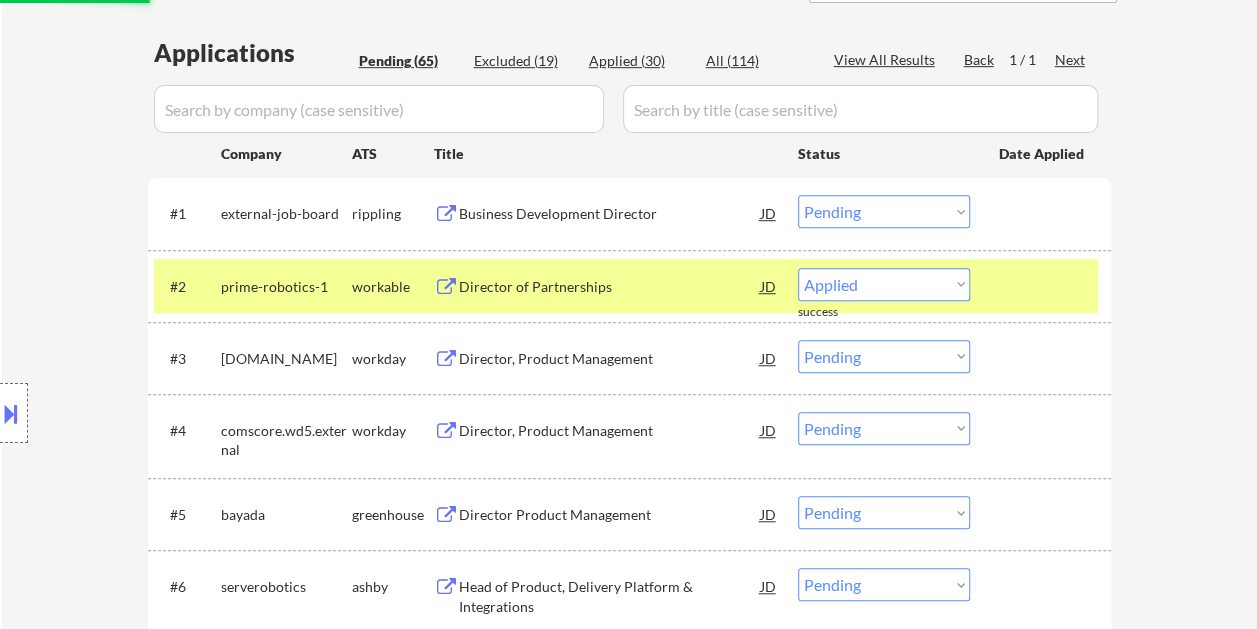 select on ""pending"" 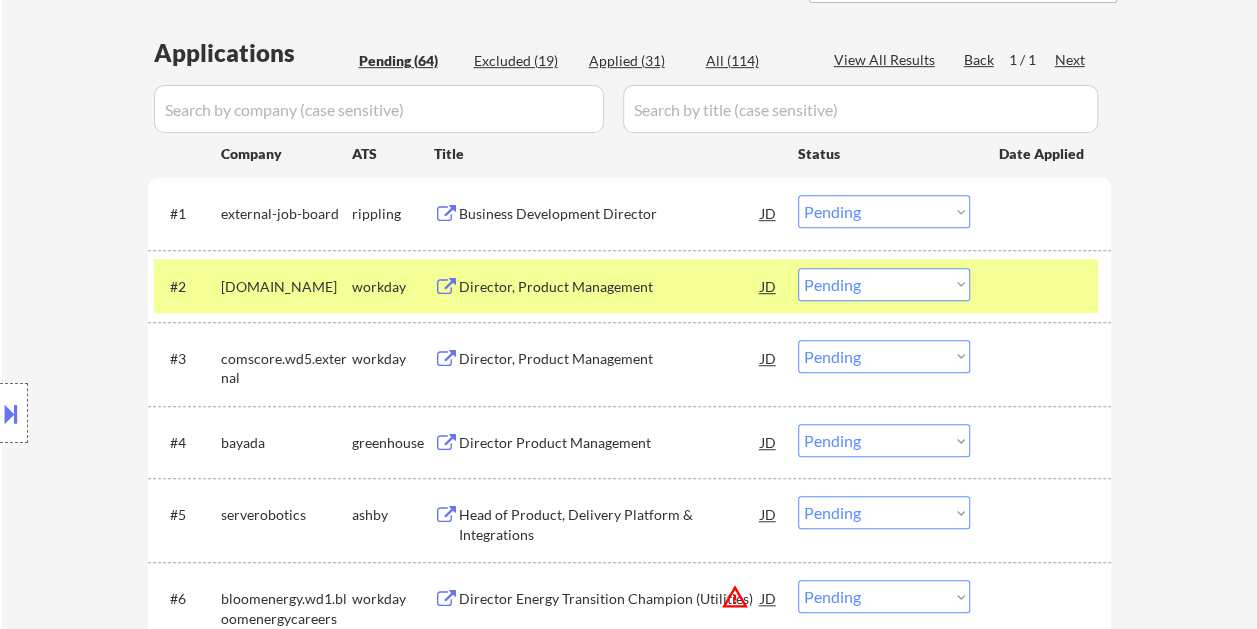 click at bounding box center [1043, 286] 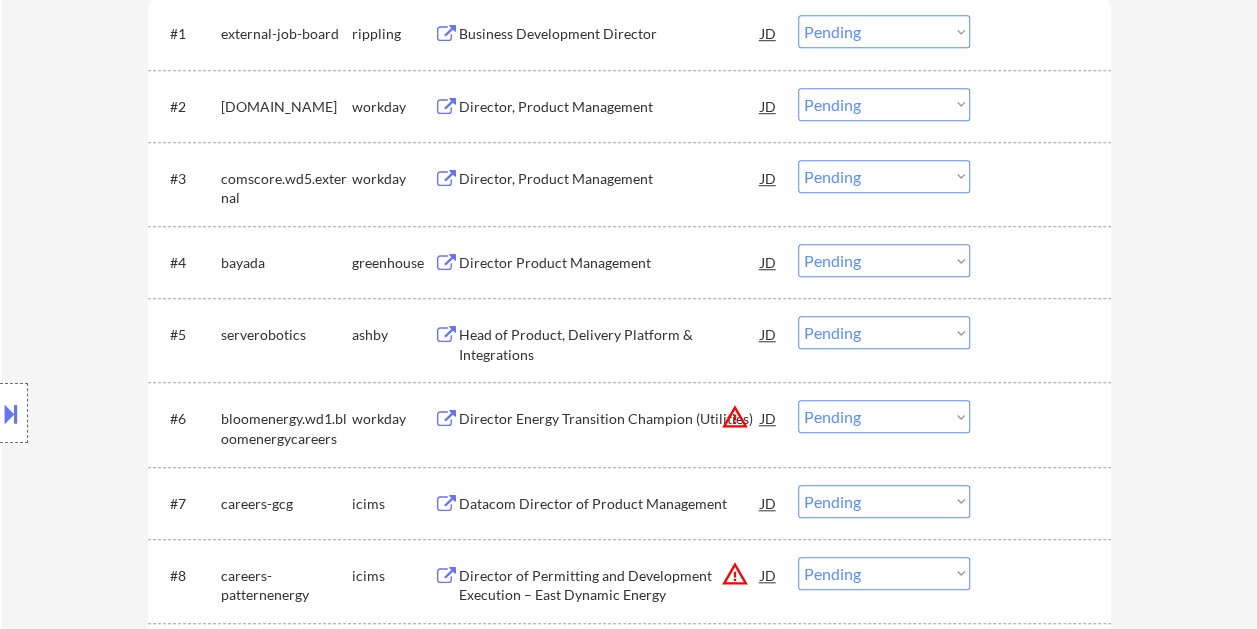 scroll, scrollTop: 700, scrollLeft: 0, axis: vertical 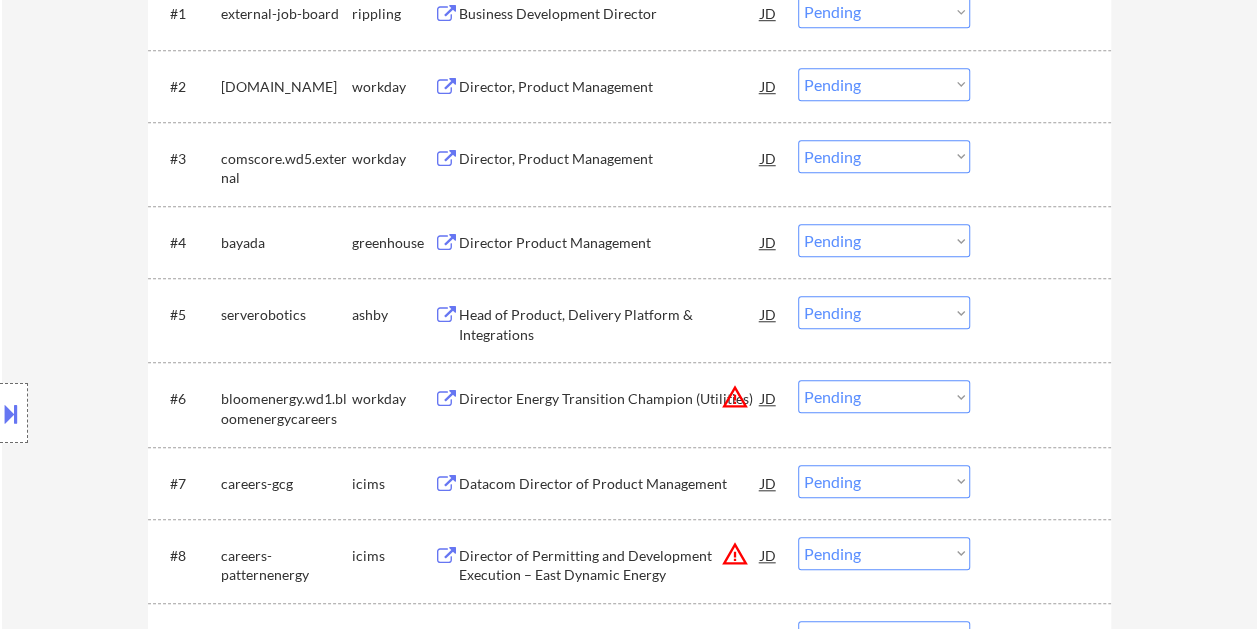 click on "Head of Product, Delivery Platform & Integrations" at bounding box center [610, 324] 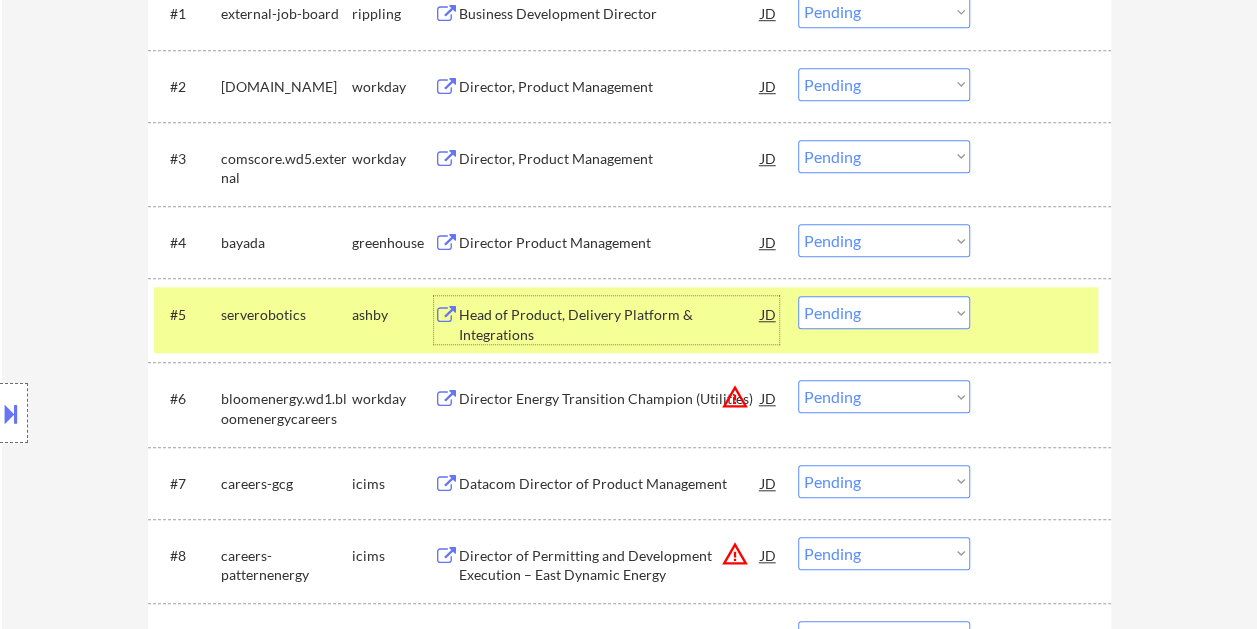 click on "Choose an option... Pending Applied Excluded (Questions) Excluded (Expired) Excluded (Location) Excluded (Bad Match) Excluded (Blocklist) Excluded (Salary) Excluded (Other)" at bounding box center [884, 312] 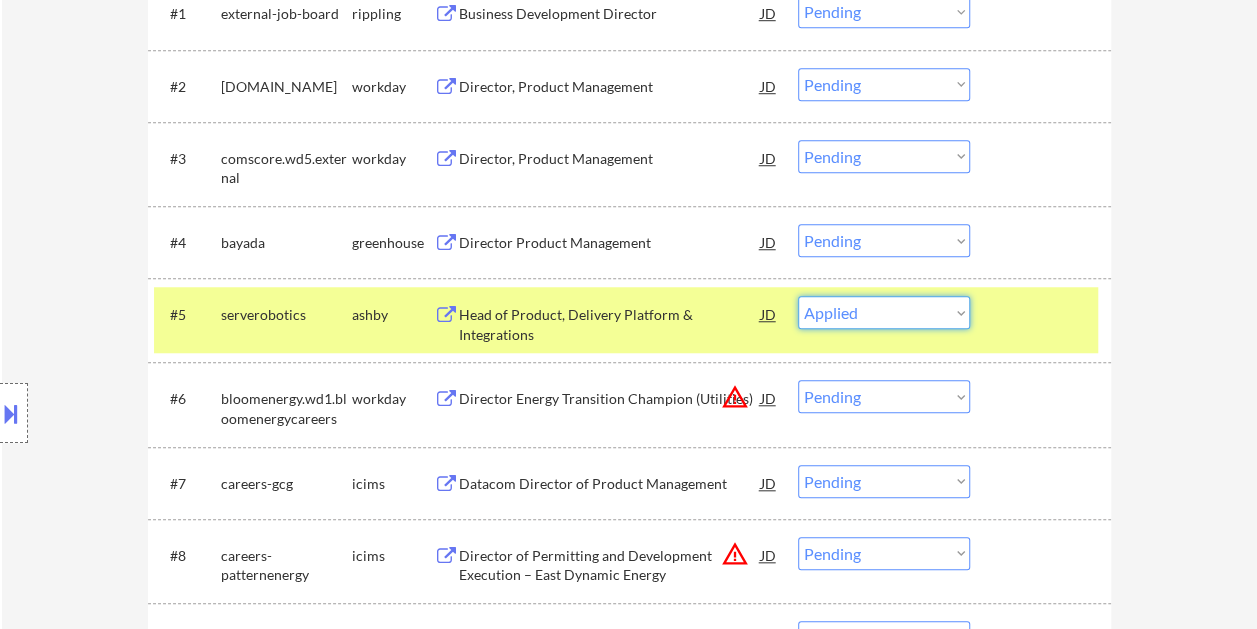 click on "Choose an option... Pending Applied Excluded (Questions) Excluded (Expired) Excluded (Location) Excluded (Bad Match) Excluded (Blocklist) Excluded (Salary) Excluded (Other)" at bounding box center (884, 312) 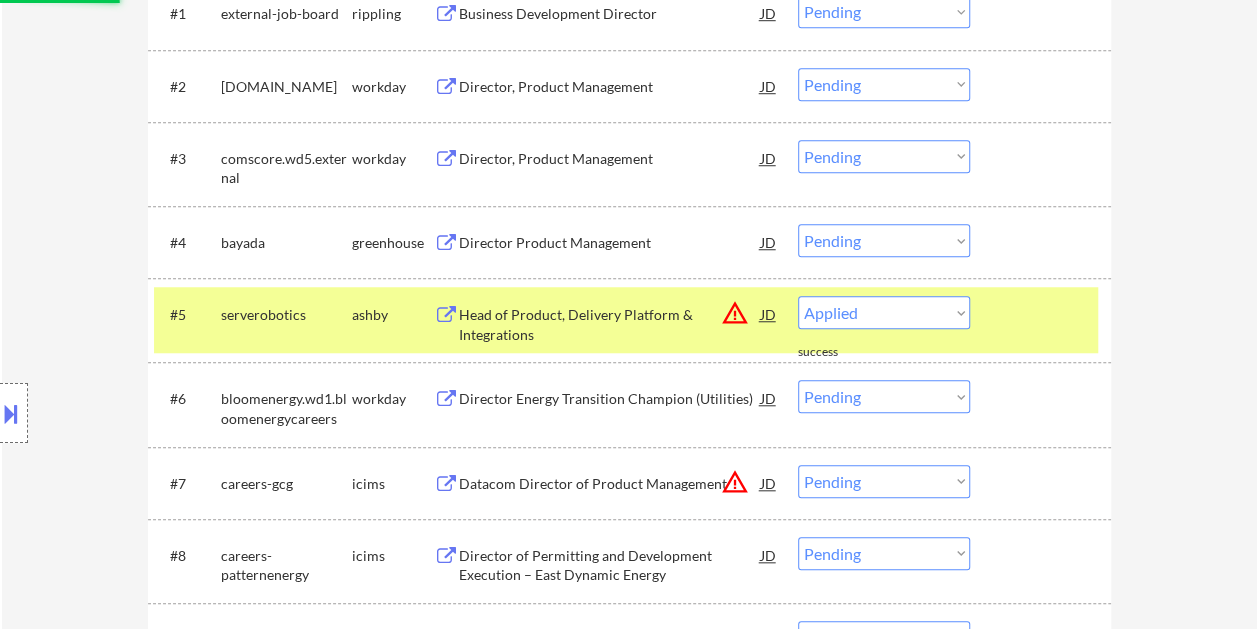 select on ""pending"" 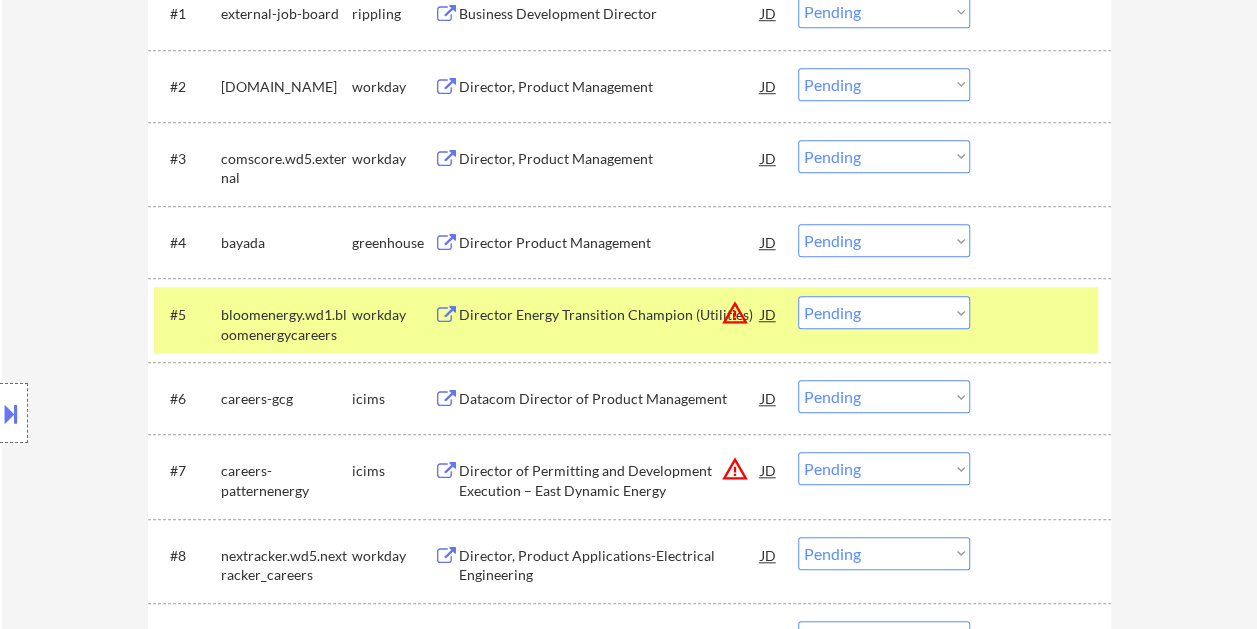 click at bounding box center [1043, 314] 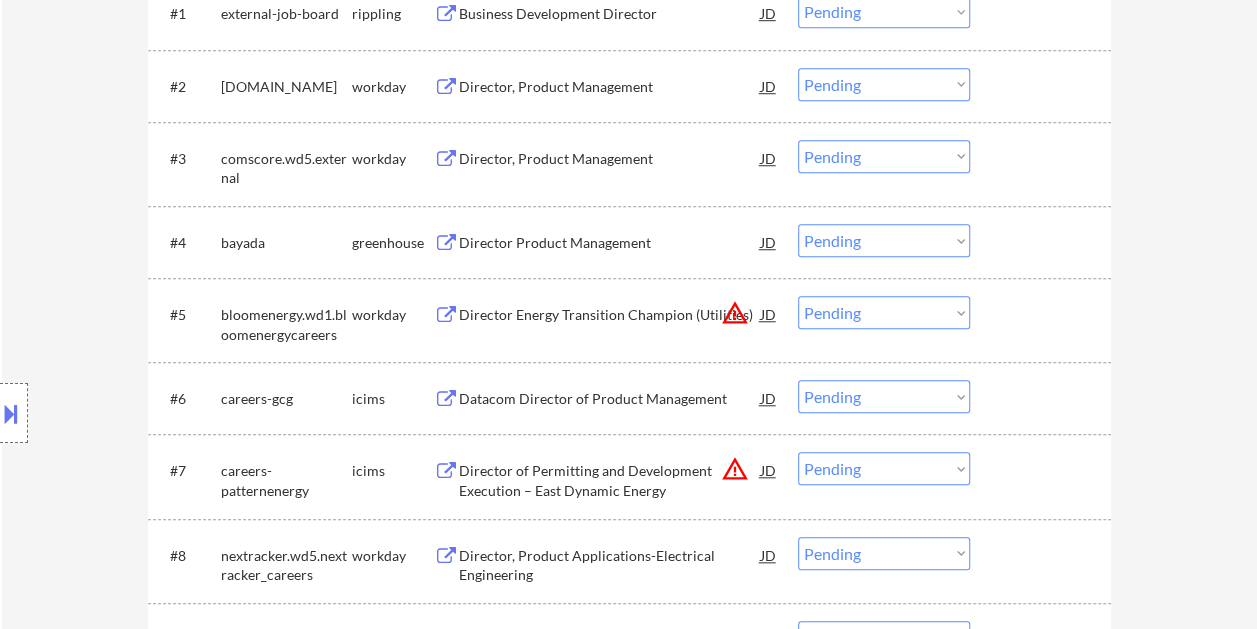 click on "Director Product Management" at bounding box center (610, 243) 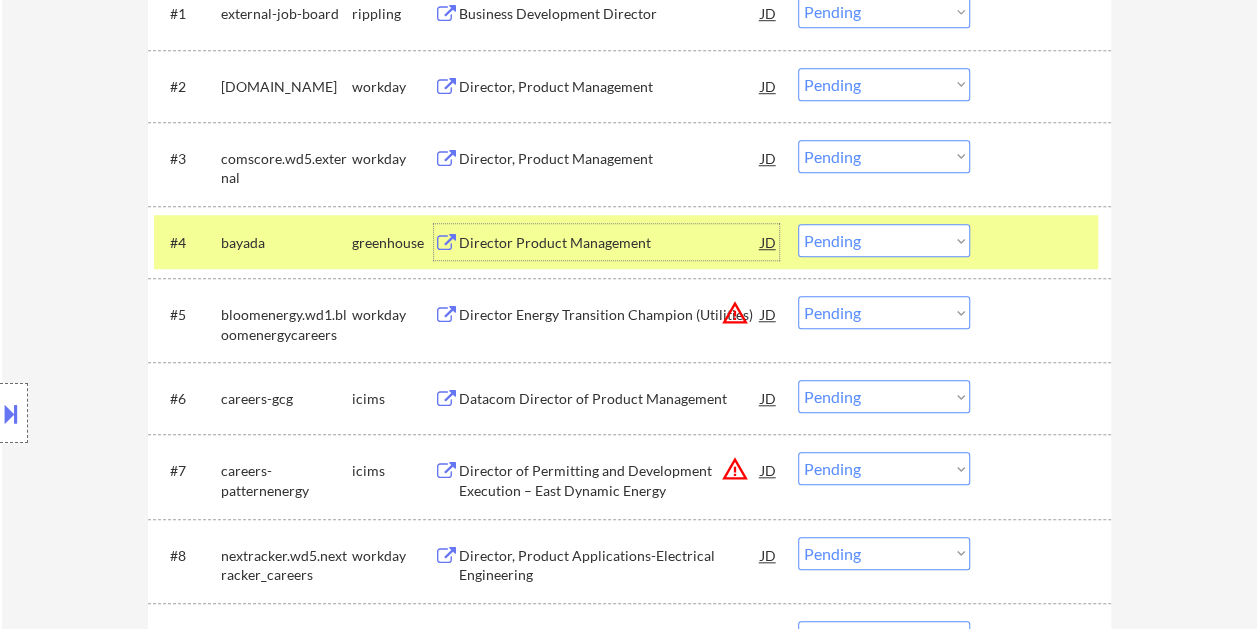 click at bounding box center (1043, 242) 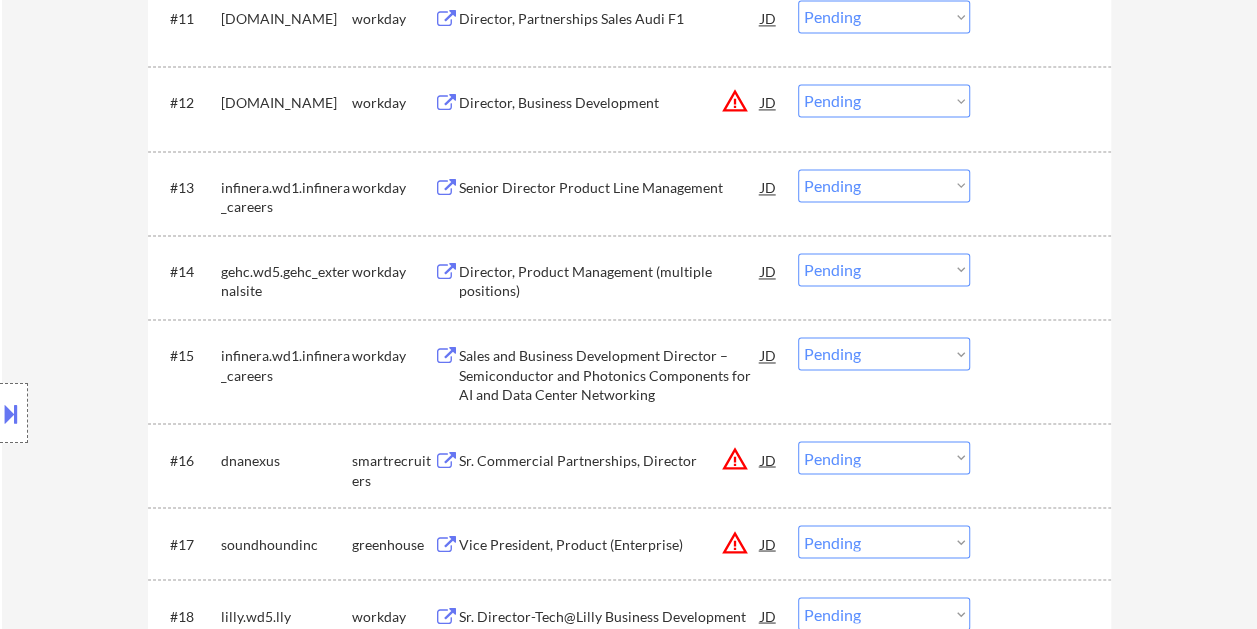 scroll, scrollTop: 1500, scrollLeft: 0, axis: vertical 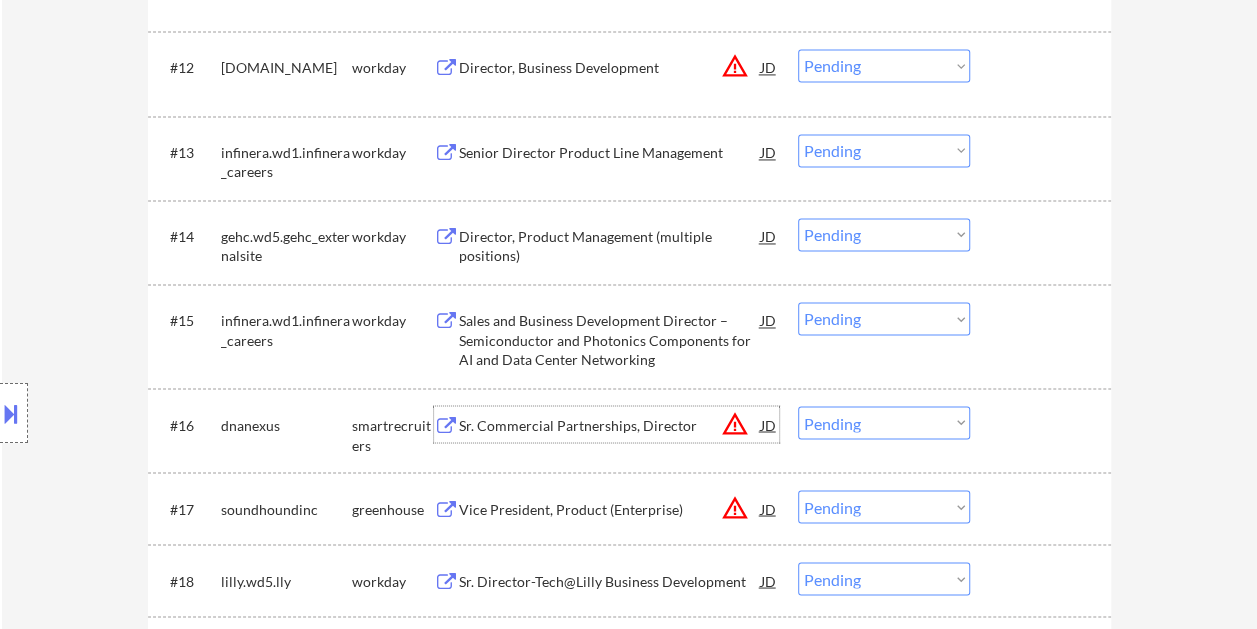 click on "Sr. Commercial Partnerships, Director" at bounding box center (610, 424) 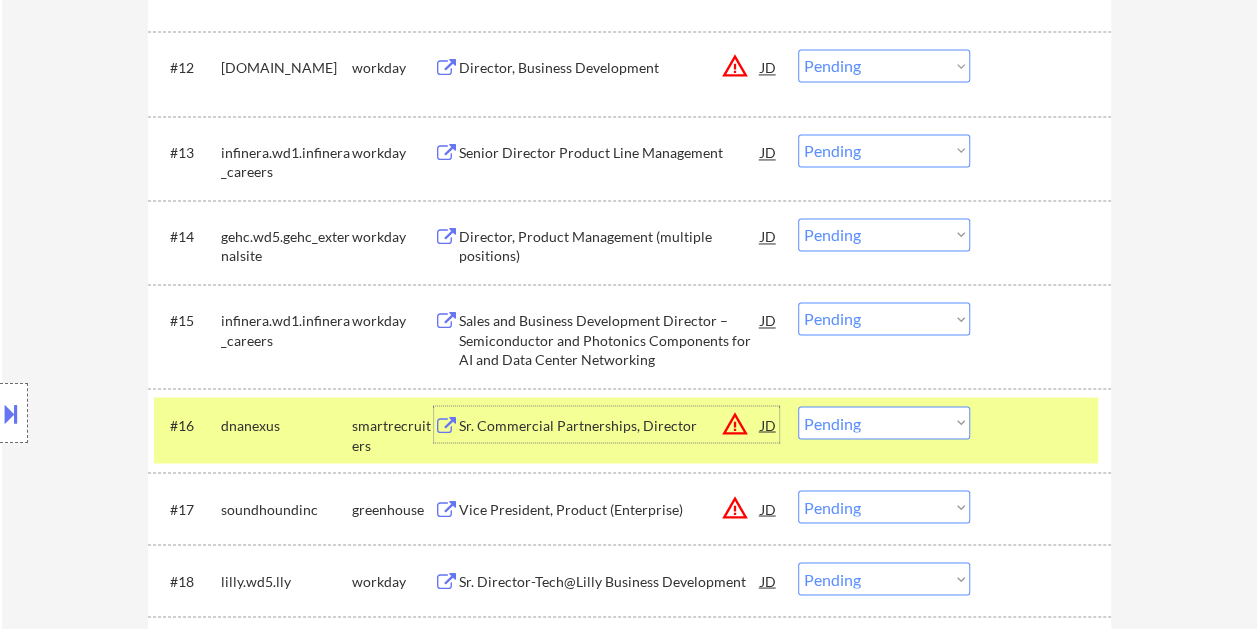 click on "Choose an option... Pending Applied Excluded (Questions) Excluded (Expired) Excluded (Location) Excluded (Bad Match) Excluded (Blocklist) Excluded (Salary) Excluded (Other)" at bounding box center (884, 422) 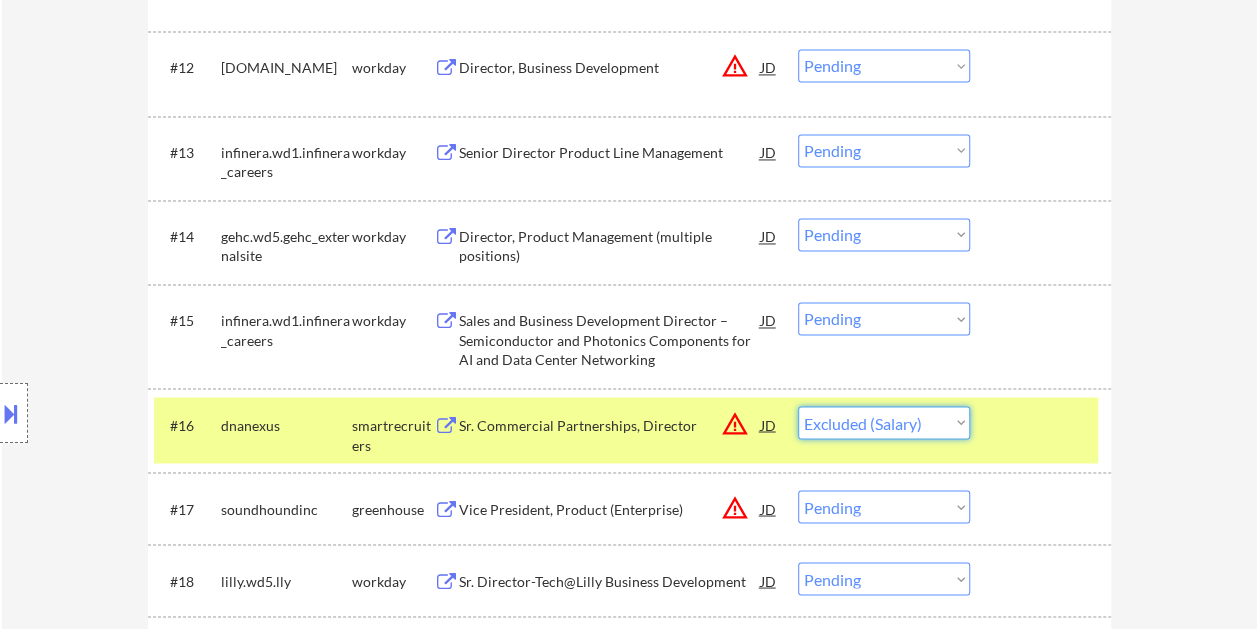 click on "Choose an option... Pending Applied Excluded (Questions) Excluded (Expired) Excluded (Location) Excluded (Bad Match) Excluded (Blocklist) Excluded (Salary) Excluded (Other)" at bounding box center (884, 422) 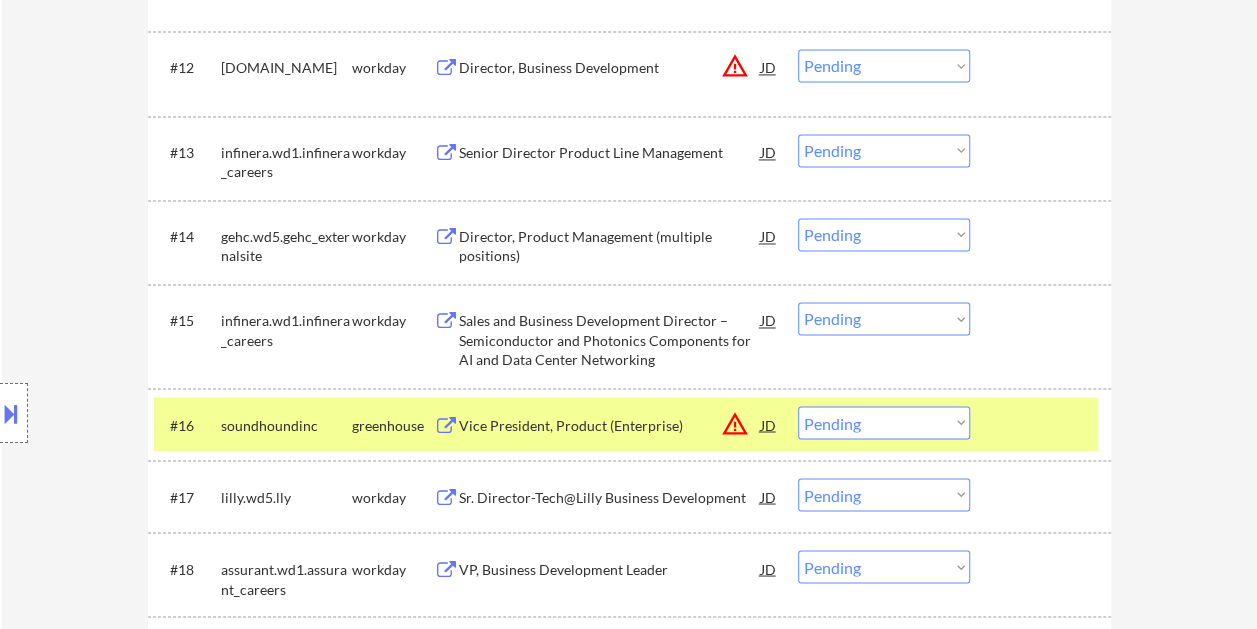click on "Choose an option... Pending Applied Excluded (Questions) Excluded (Expired) Excluded (Location) Excluded (Bad Match) Excluded (Blocklist) Excluded (Salary) Excluded (Other)" at bounding box center [884, 422] 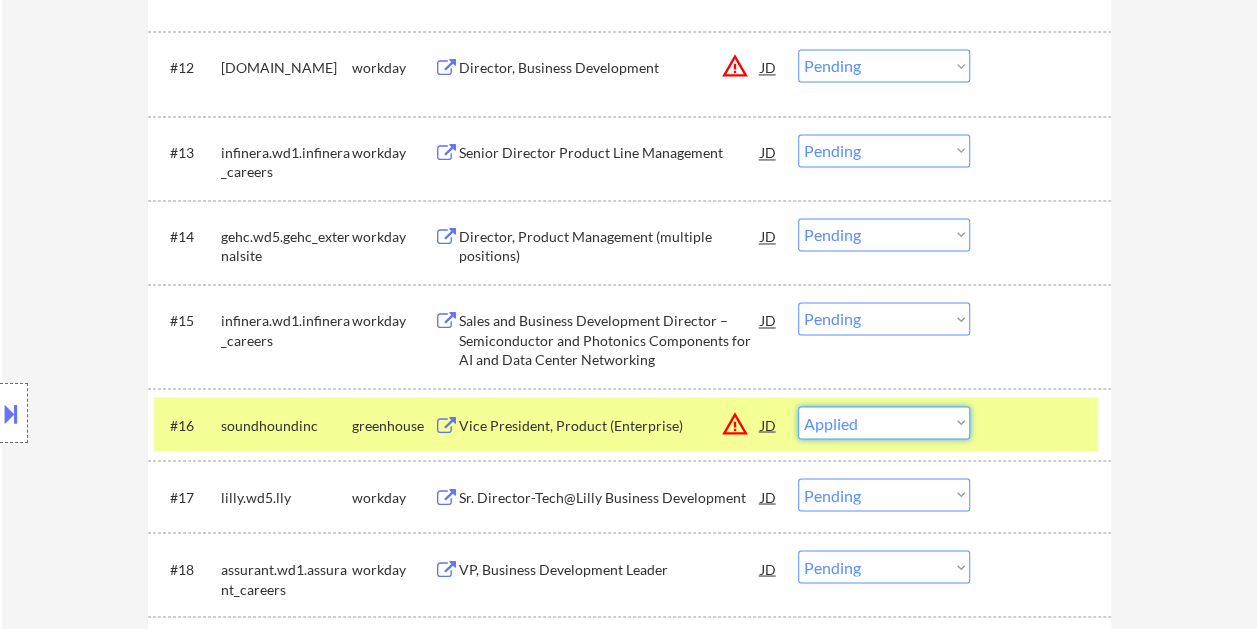 click on "Choose an option... Pending Applied Excluded (Questions) Excluded (Expired) Excluded (Location) Excluded (Bad Match) Excluded (Blocklist) Excluded (Salary) Excluded (Other)" at bounding box center (884, 422) 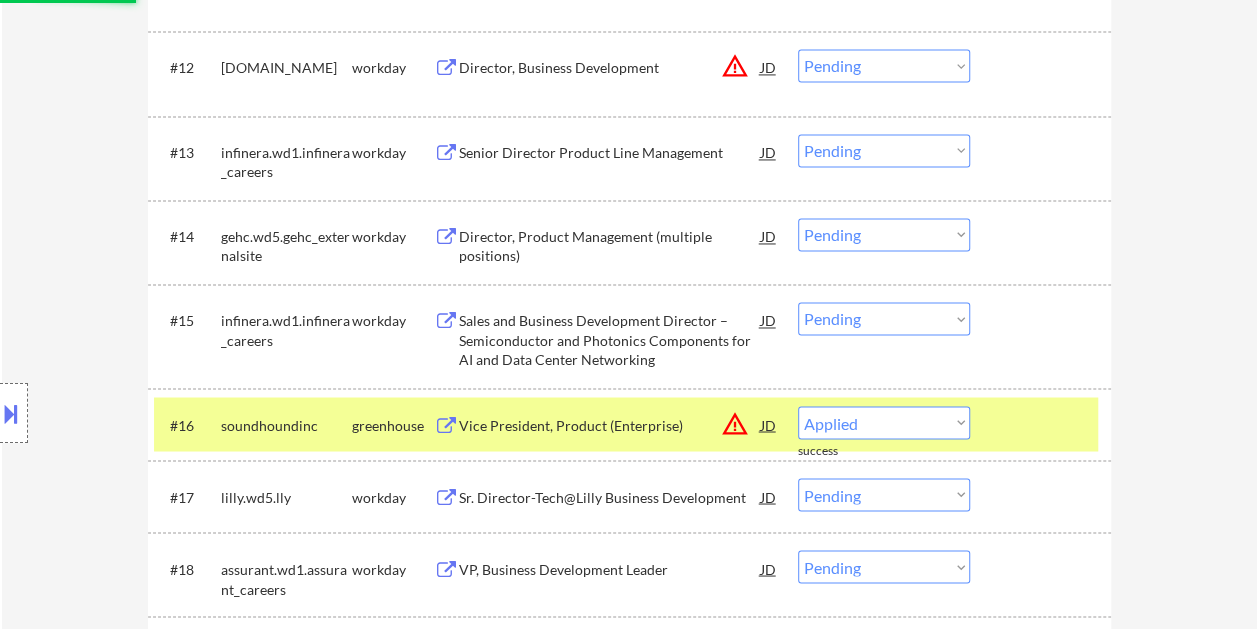 select on ""pending"" 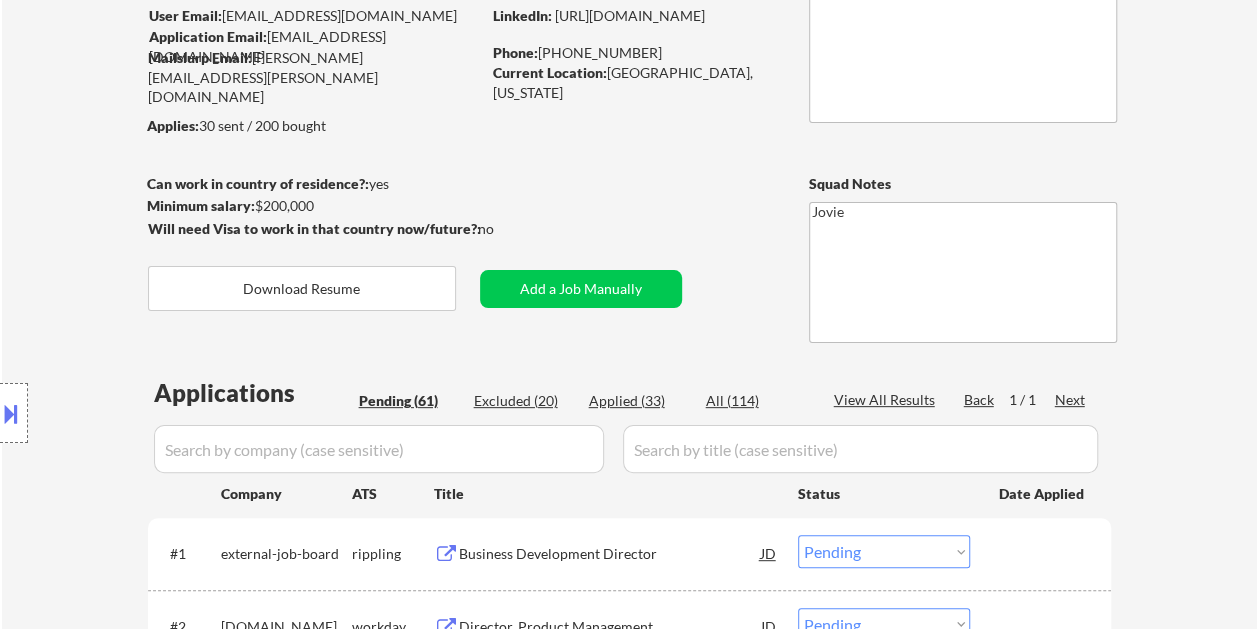 scroll, scrollTop: 200, scrollLeft: 0, axis: vertical 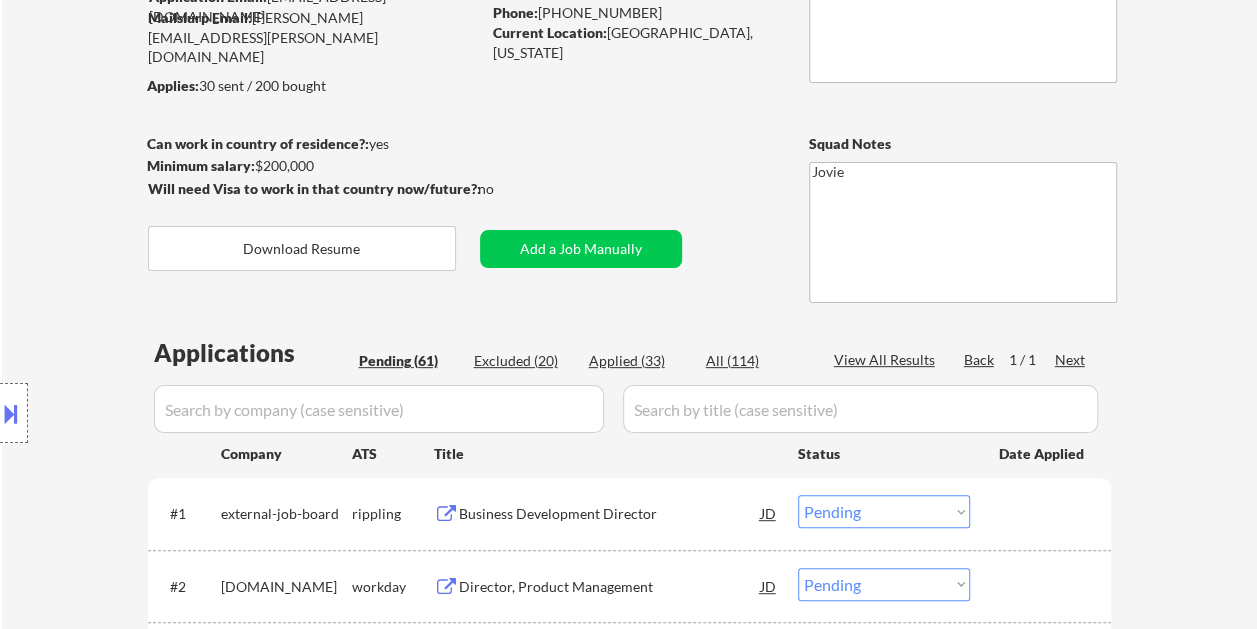 click on "Excluded (20)" at bounding box center (524, 361) 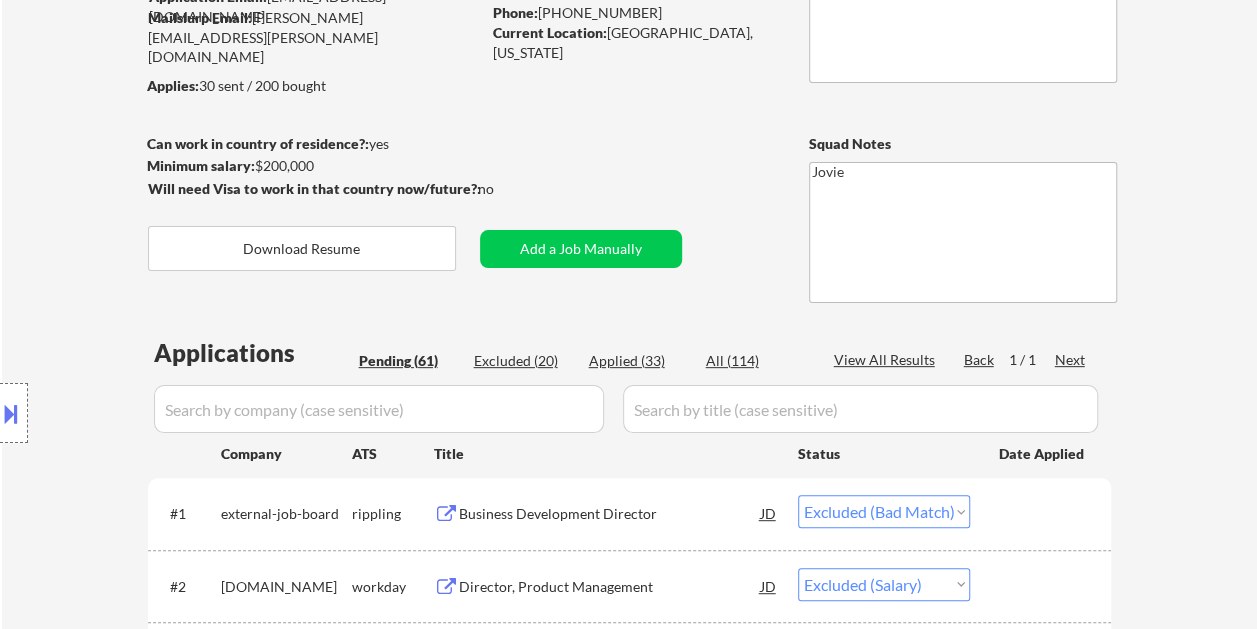 select on ""excluded__expired_"" 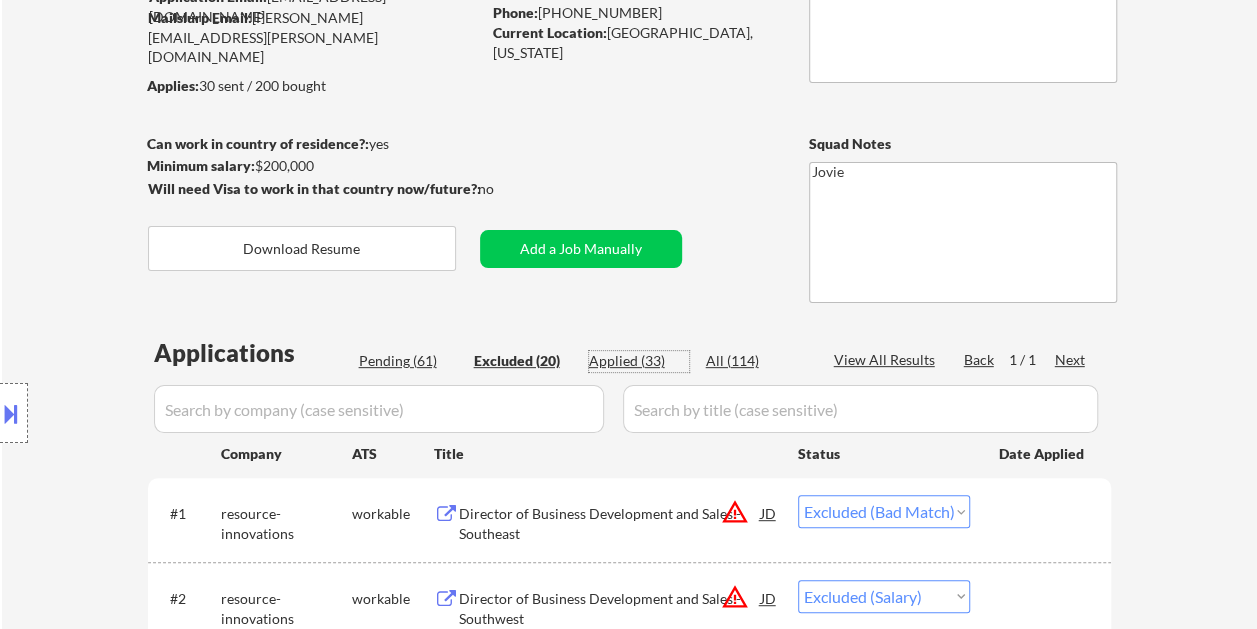 click on "Applied (33)" at bounding box center [639, 361] 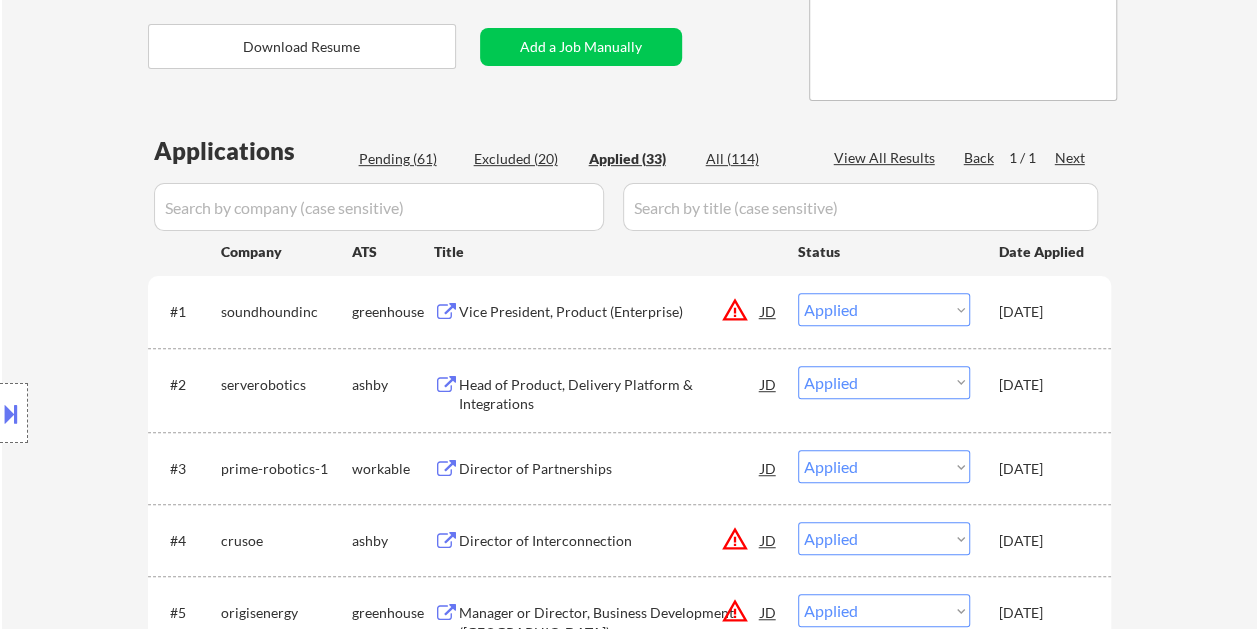 scroll, scrollTop: 400, scrollLeft: 0, axis: vertical 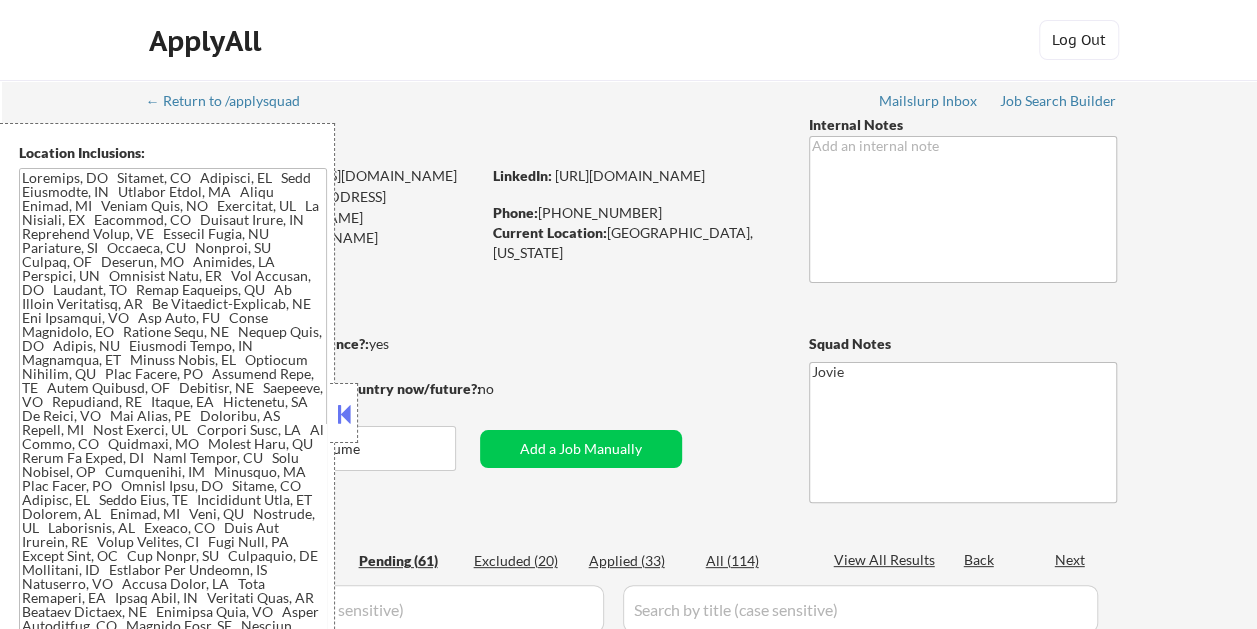drag, startPoint x: 348, startPoint y: 393, endPoint x: 372, endPoint y: 381, distance: 26.832815 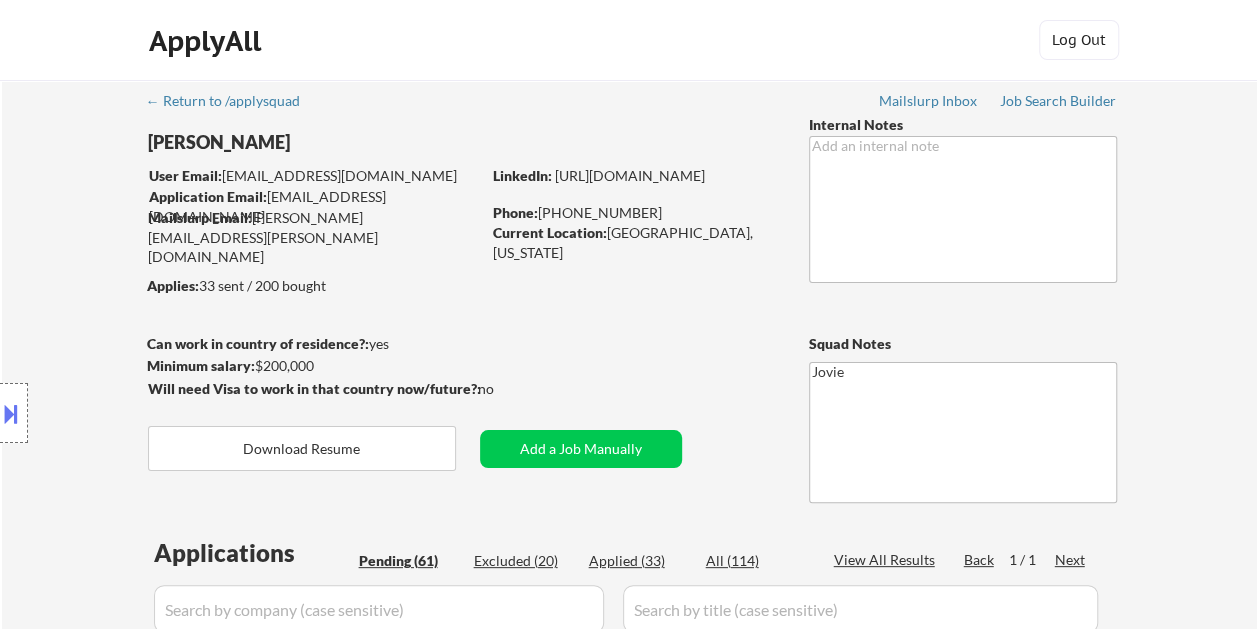 select on ""pending"" 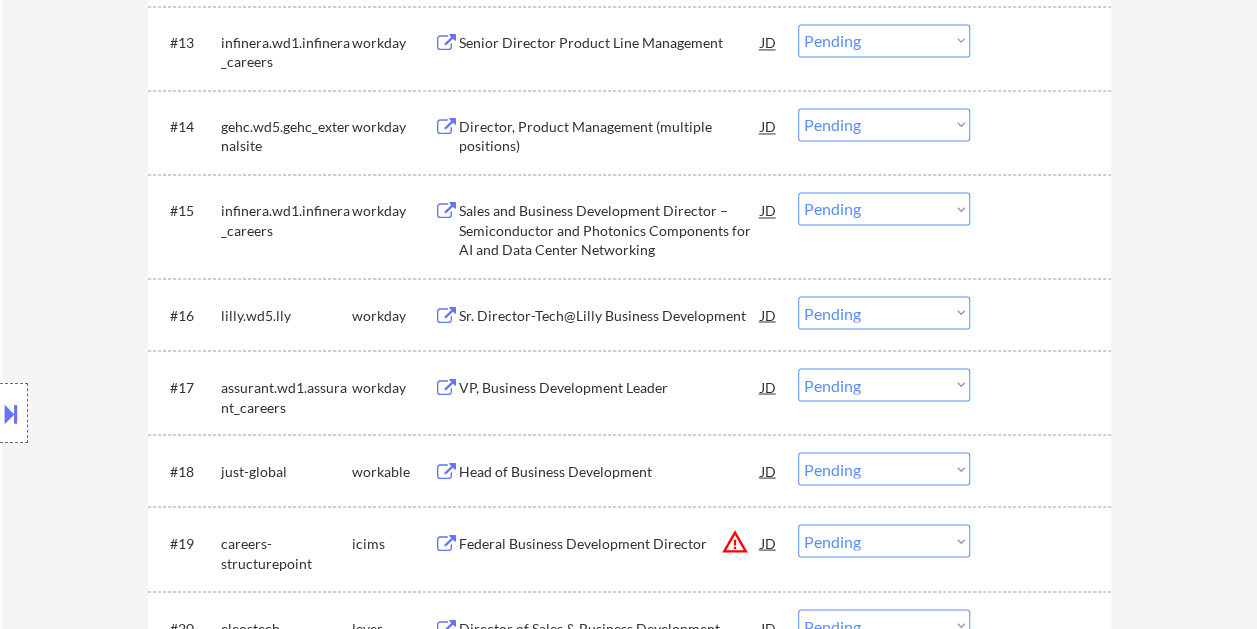 scroll, scrollTop: 1800, scrollLeft: 0, axis: vertical 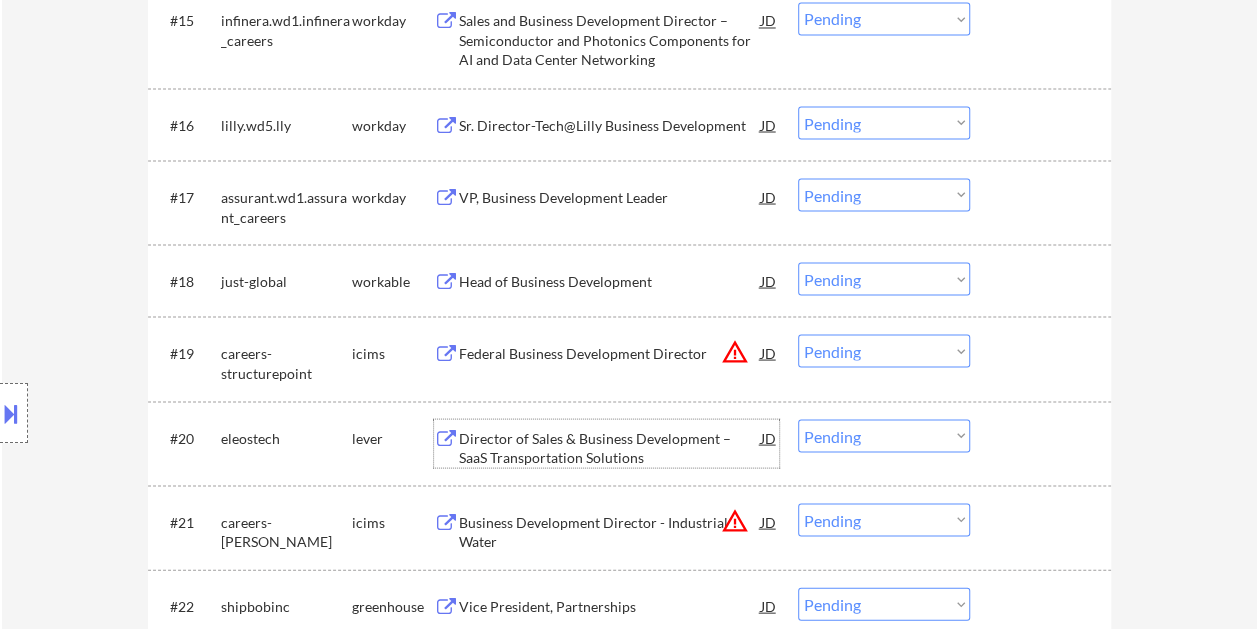 click on "Director of Sales & Business Development – SaaS Transportation Solutions" at bounding box center [610, 447] 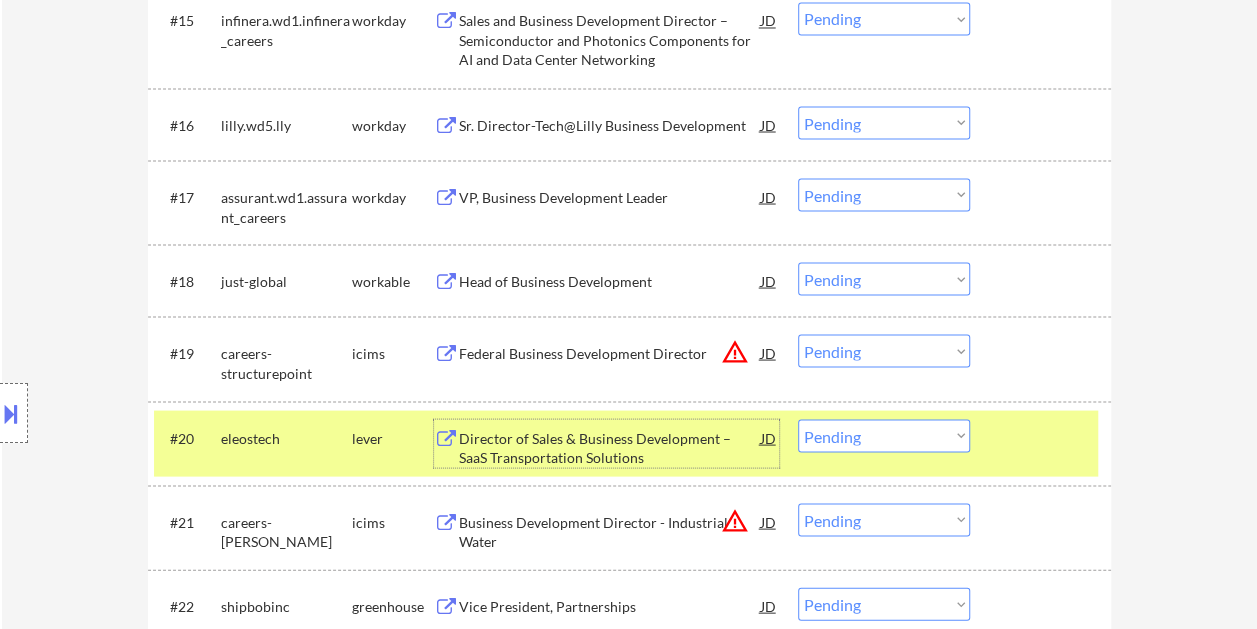 click on "Choose an option... Pending Applied Excluded (Questions) Excluded (Expired) Excluded (Location) Excluded (Bad Match) Excluded (Blocklist) Excluded (Salary) Excluded (Other)" at bounding box center (884, 435) 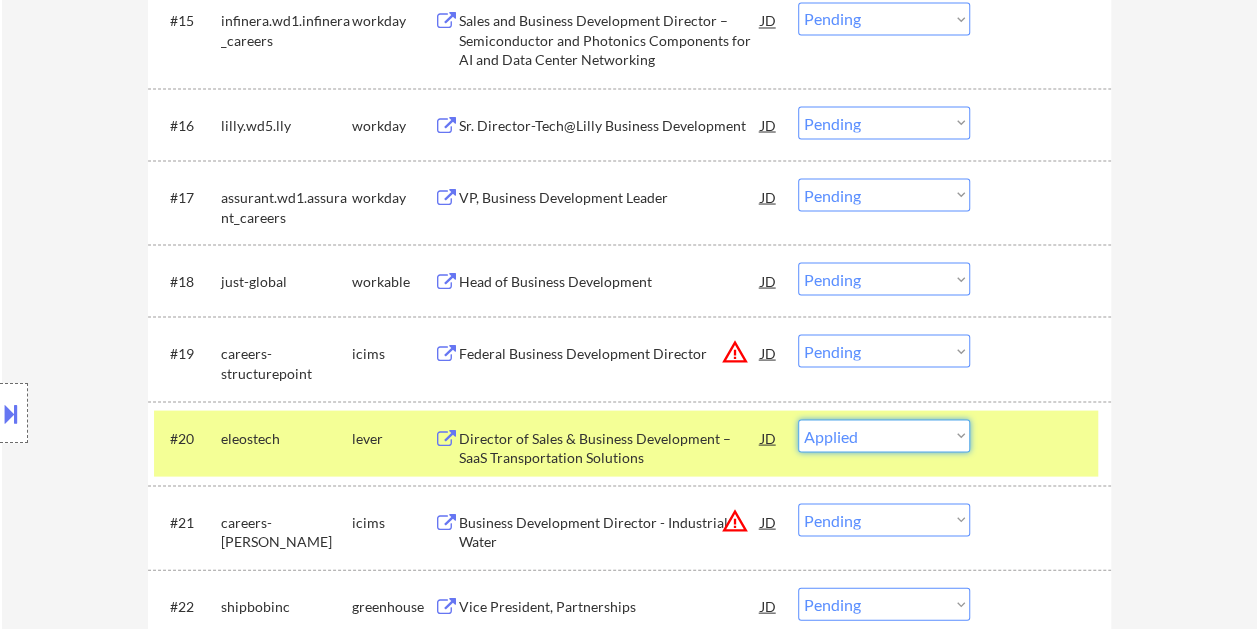 click on "Choose an option... Pending Applied Excluded (Questions) Excluded (Expired) Excluded (Location) Excluded (Bad Match) Excluded (Blocklist) Excluded (Salary) Excluded (Other)" at bounding box center (884, 435) 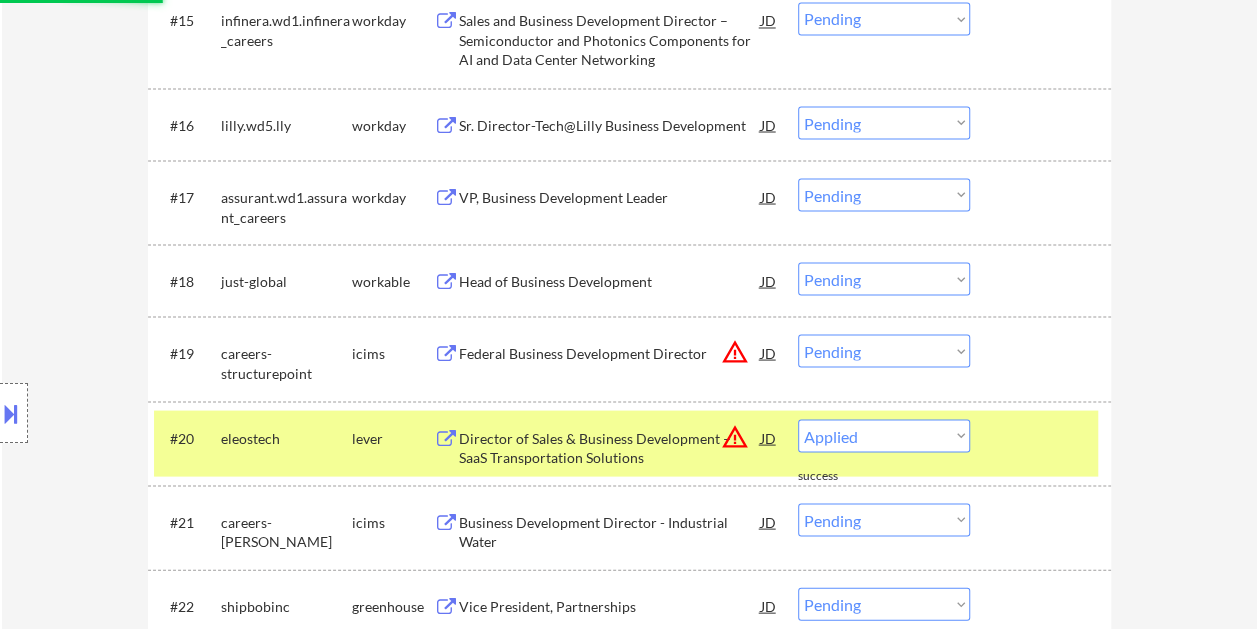 select on ""pending"" 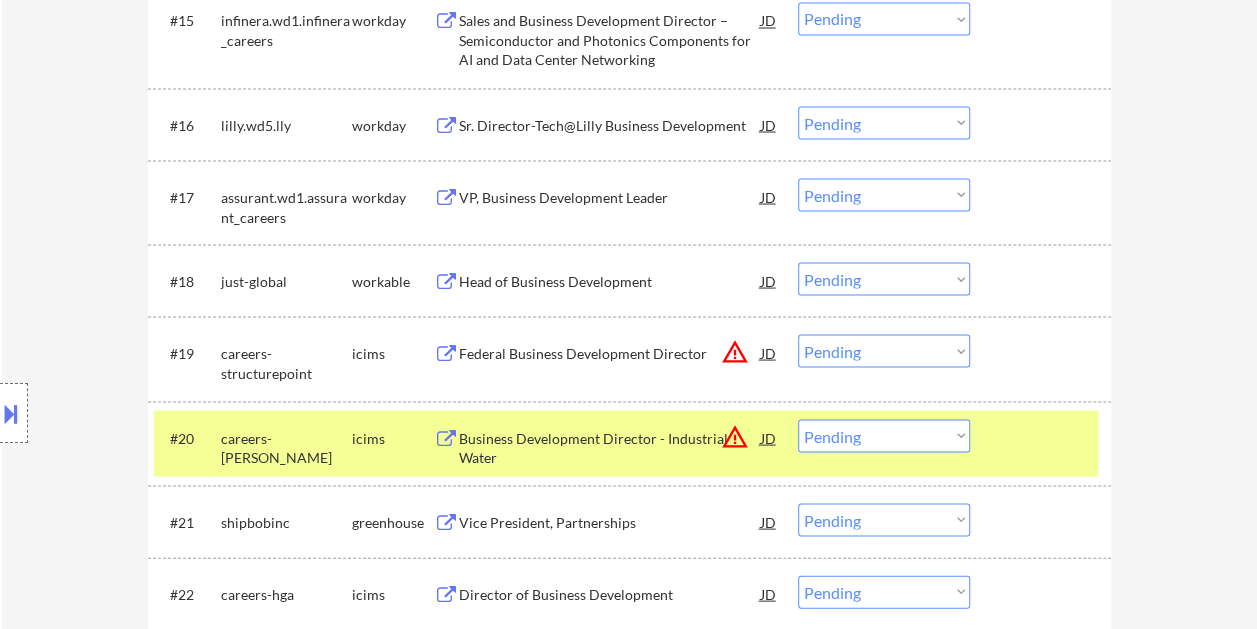 click at bounding box center (1043, 437) 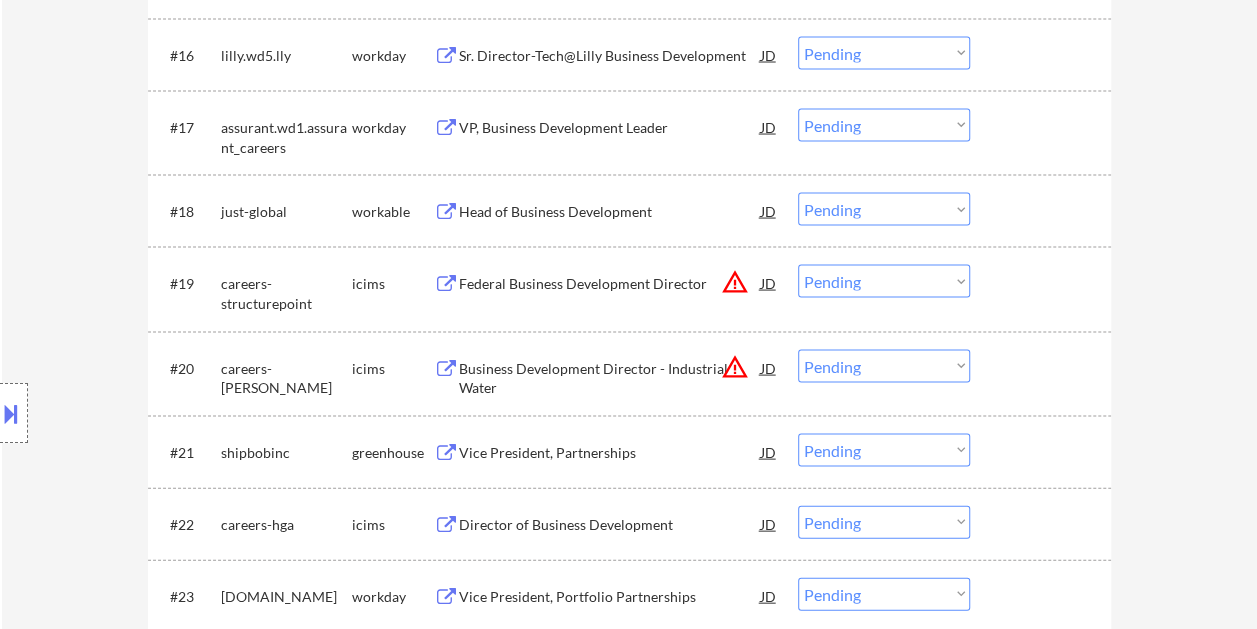 scroll, scrollTop: 1900, scrollLeft: 0, axis: vertical 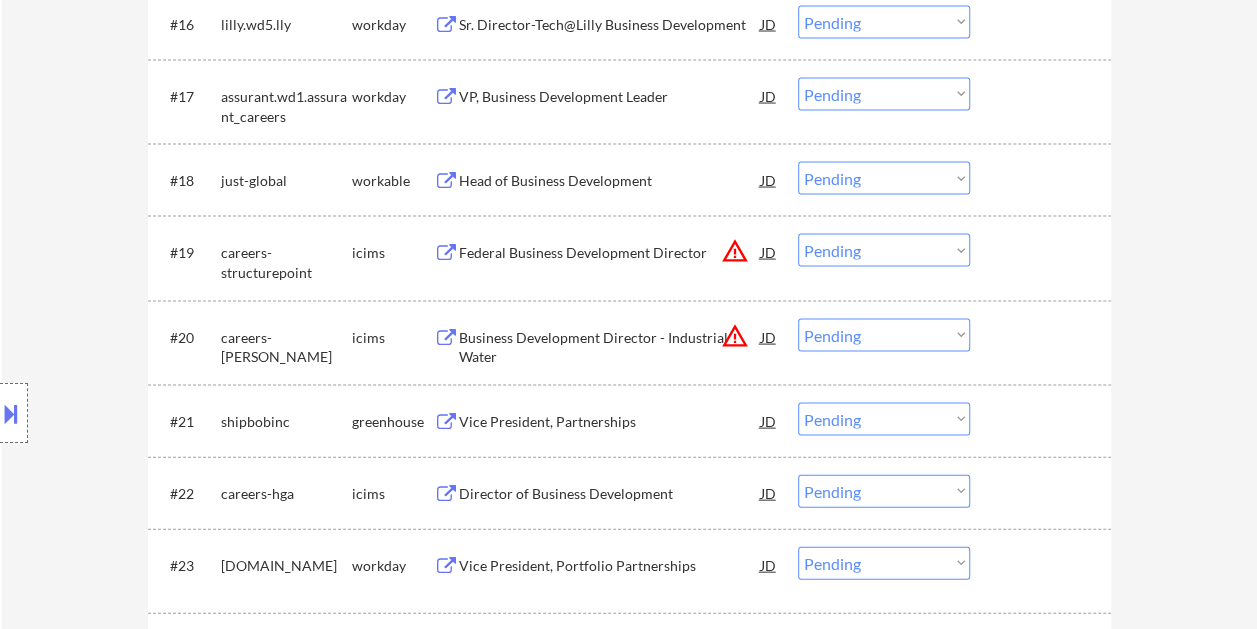 click on "Head of Business Development" at bounding box center (610, 181) 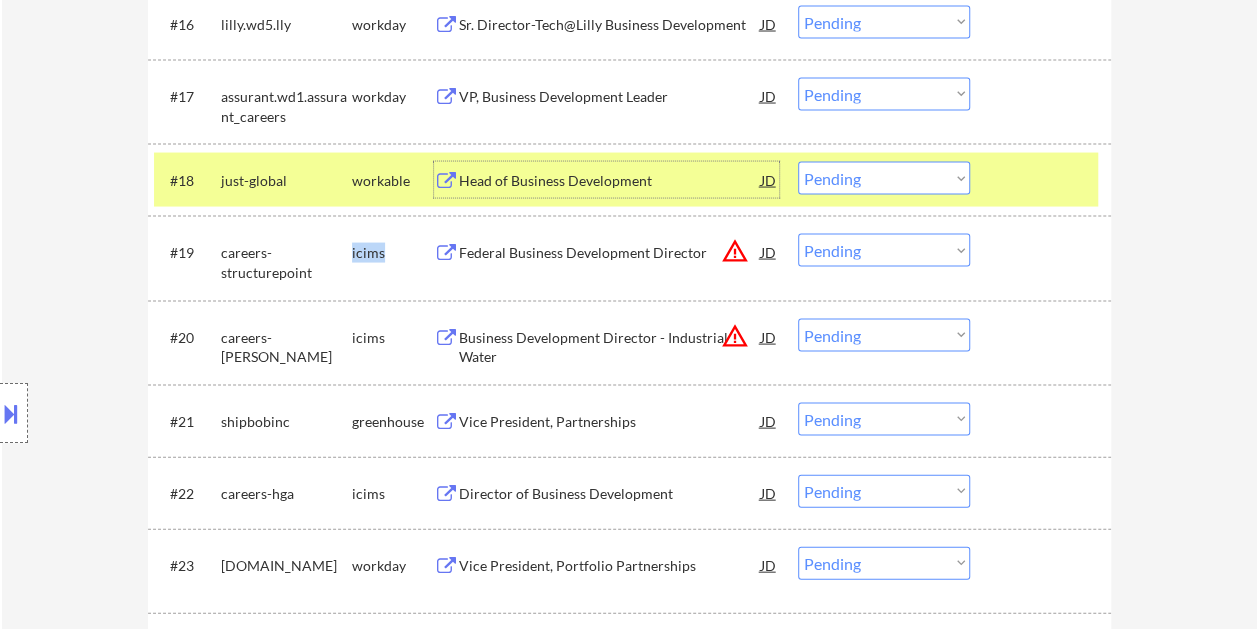 click on "#19 careers-structurepoint icims Federal Business Development Director JD warning_amber Choose an option... Pending Applied Excluded (Questions) Excluded (Expired) Excluded (Location) Excluded (Bad Match) Excluded (Blocklist) Excluded (Salary) Excluded (Other)" at bounding box center (626, 258) 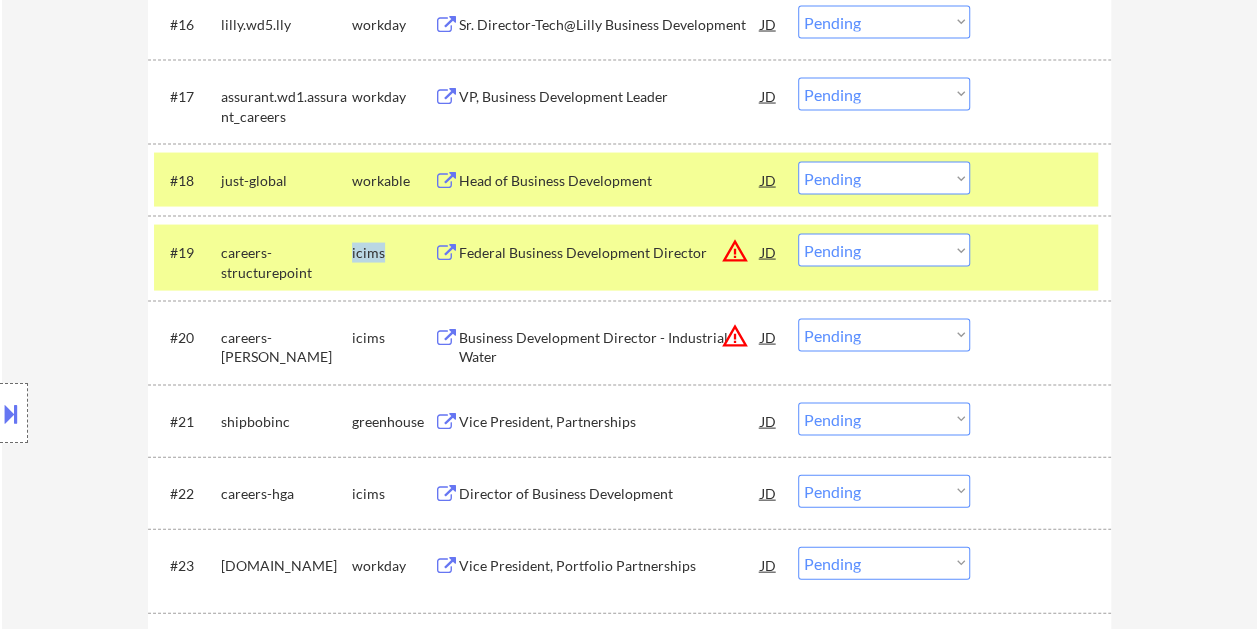 drag, startPoint x: 412, startPoint y: 284, endPoint x: 392, endPoint y: 244, distance: 44.72136 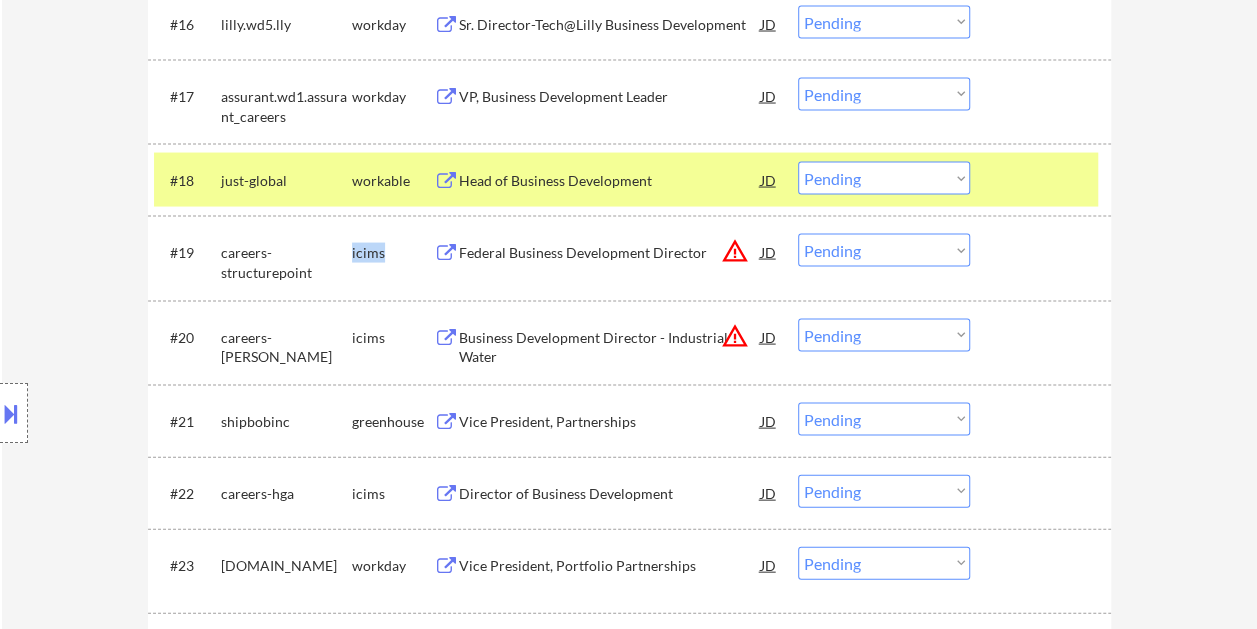click on "icims" at bounding box center [393, 253] 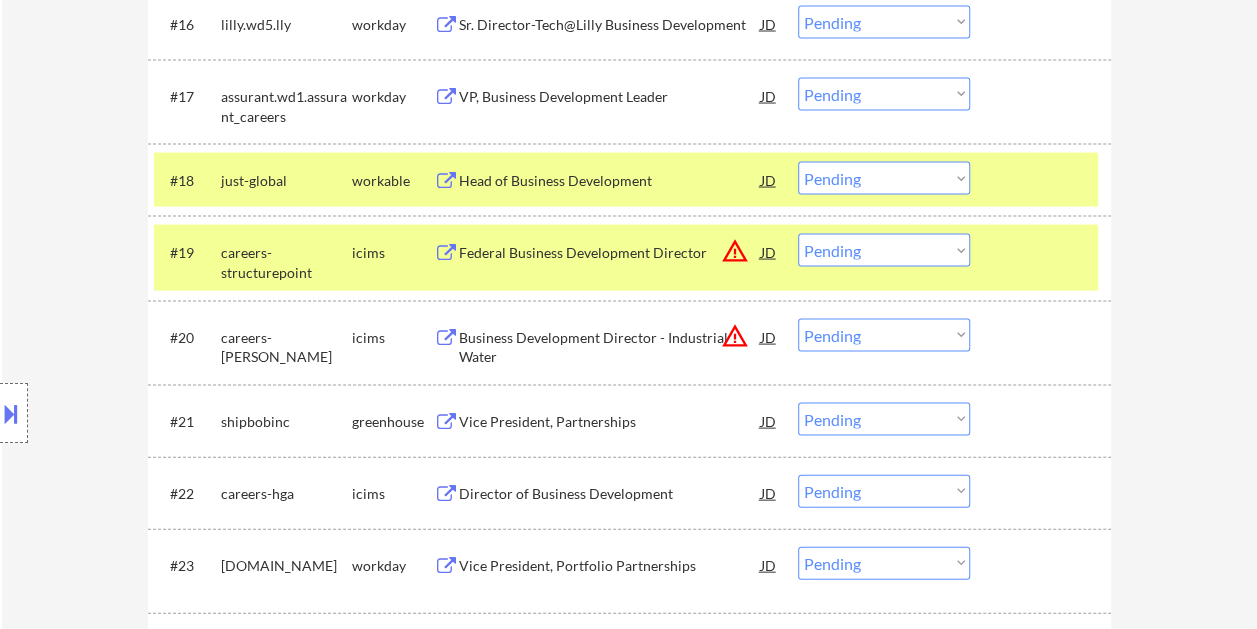 click on "icims" at bounding box center [393, 253] 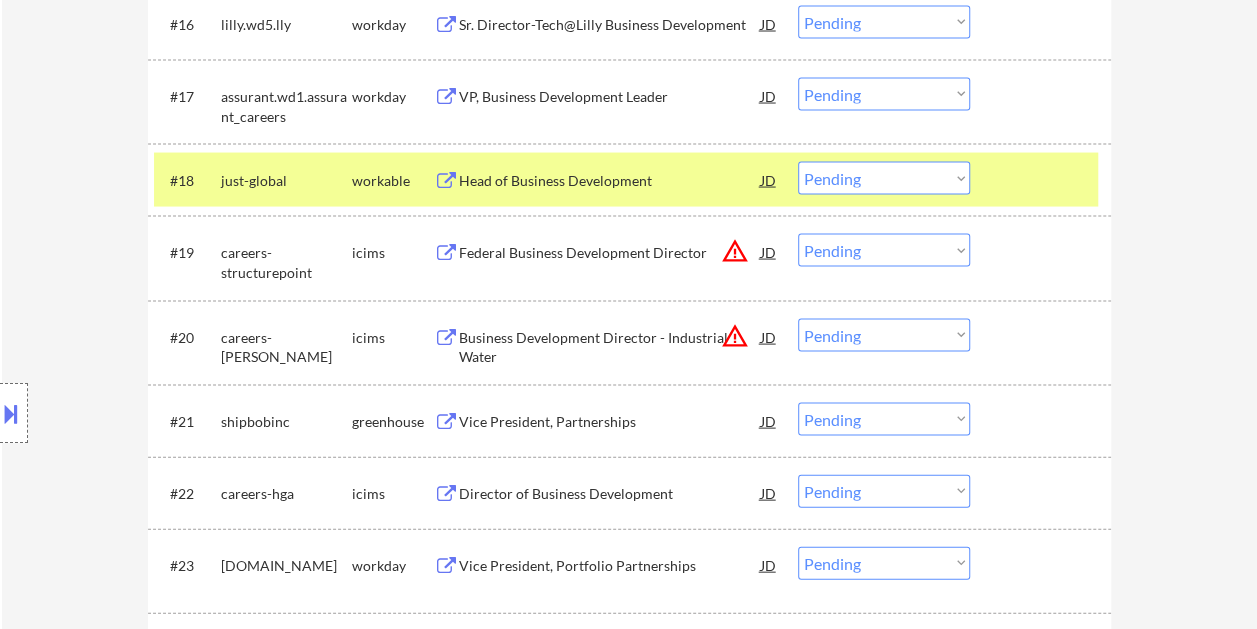 click on "icims" at bounding box center (393, 253) 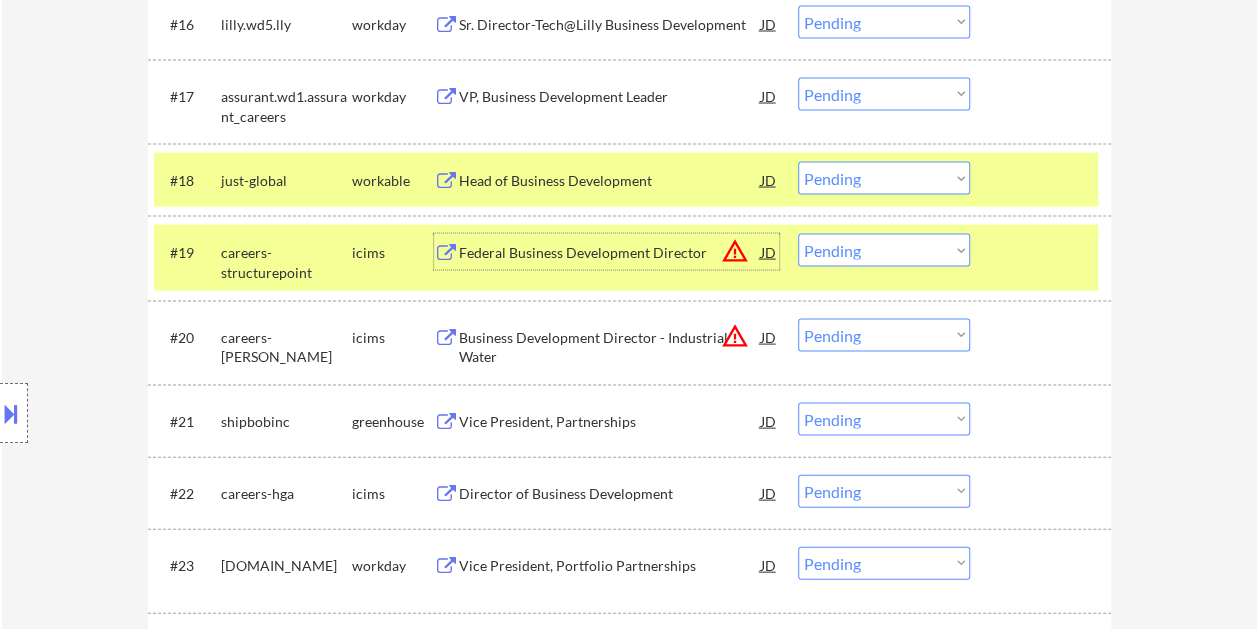 click on "Federal Business Development Director" at bounding box center (610, 253) 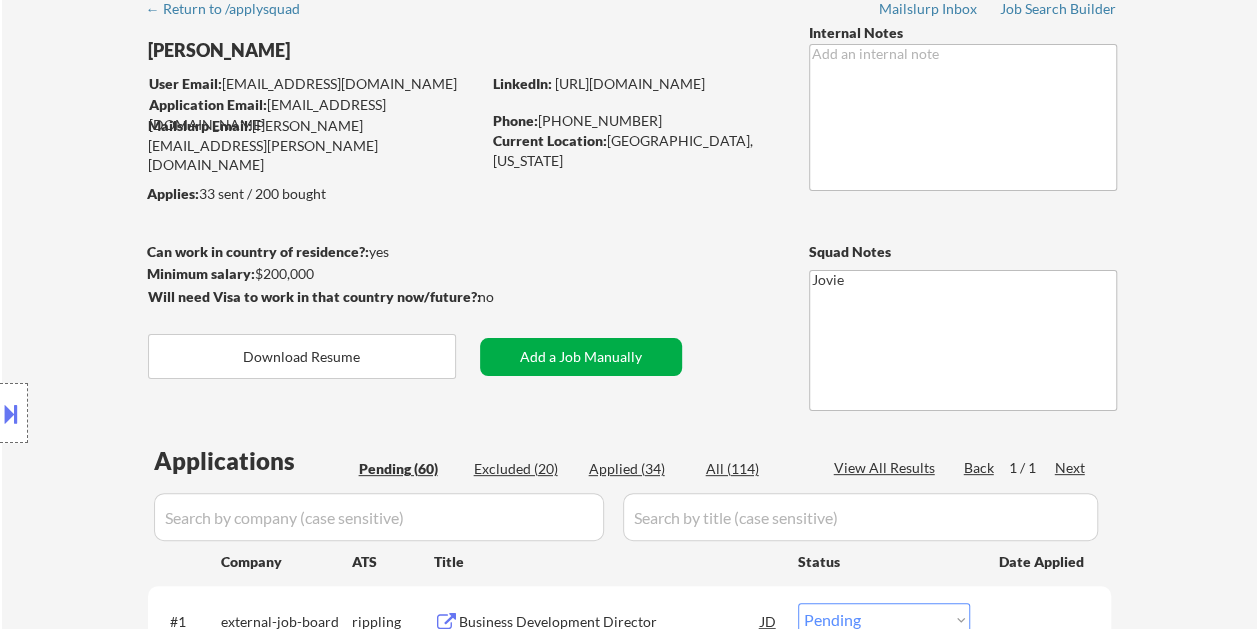 scroll, scrollTop: 200, scrollLeft: 0, axis: vertical 